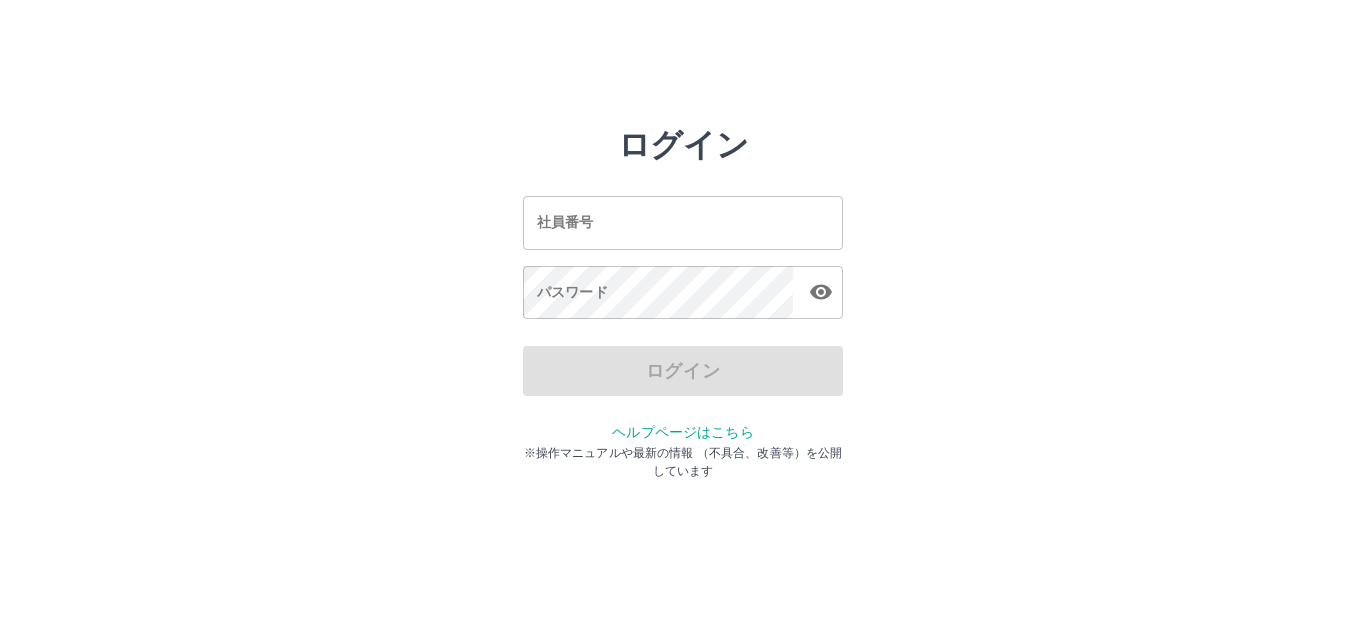 scroll, scrollTop: 0, scrollLeft: 0, axis: both 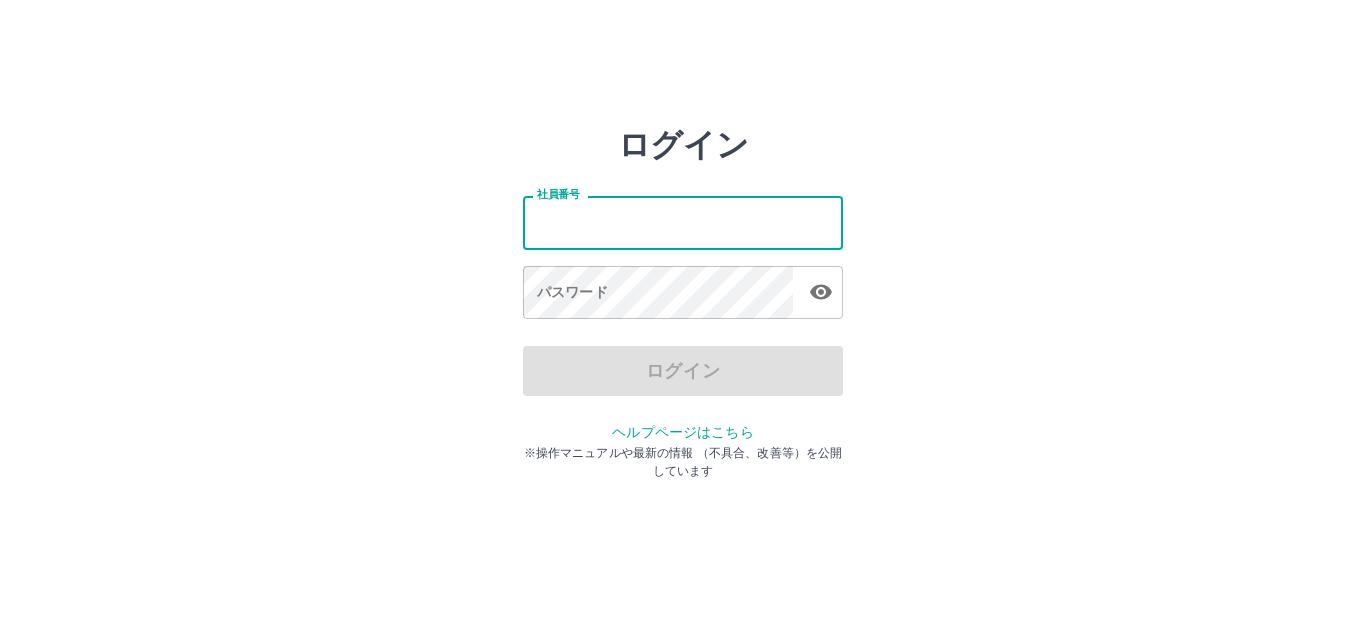 click on "社員番号" at bounding box center (683, 222) 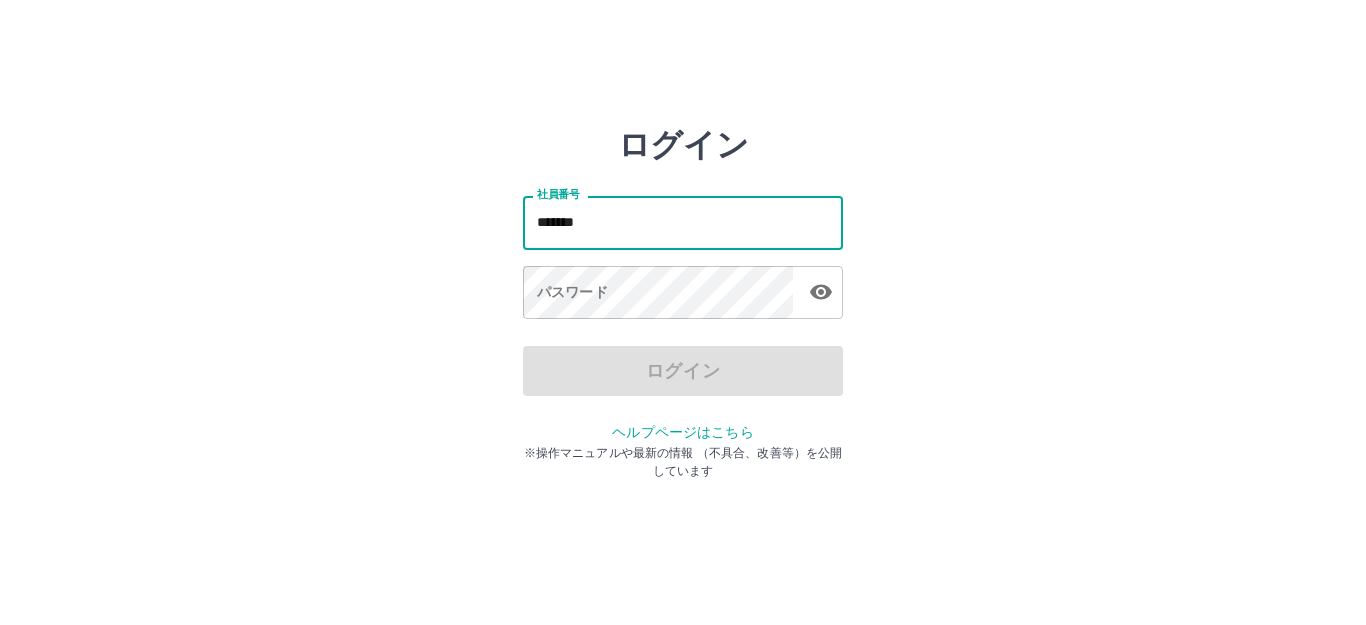 type on "*******" 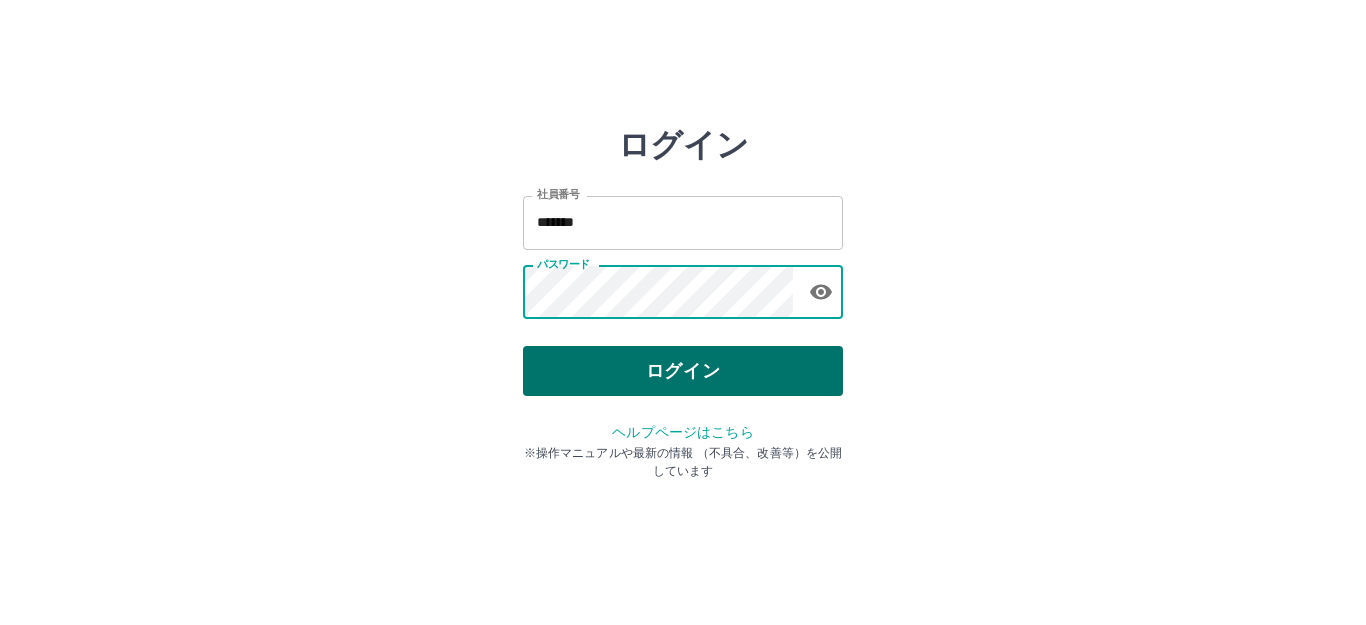 click on "ログイン" at bounding box center [683, 371] 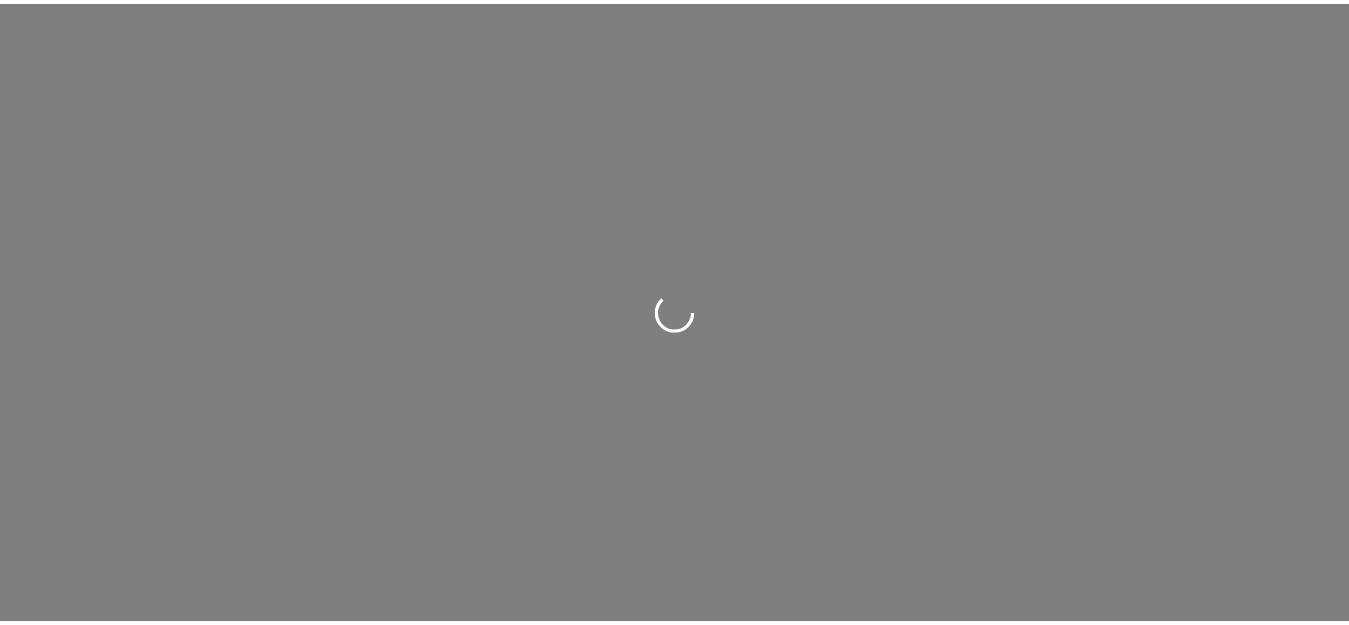 scroll, scrollTop: 0, scrollLeft: 0, axis: both 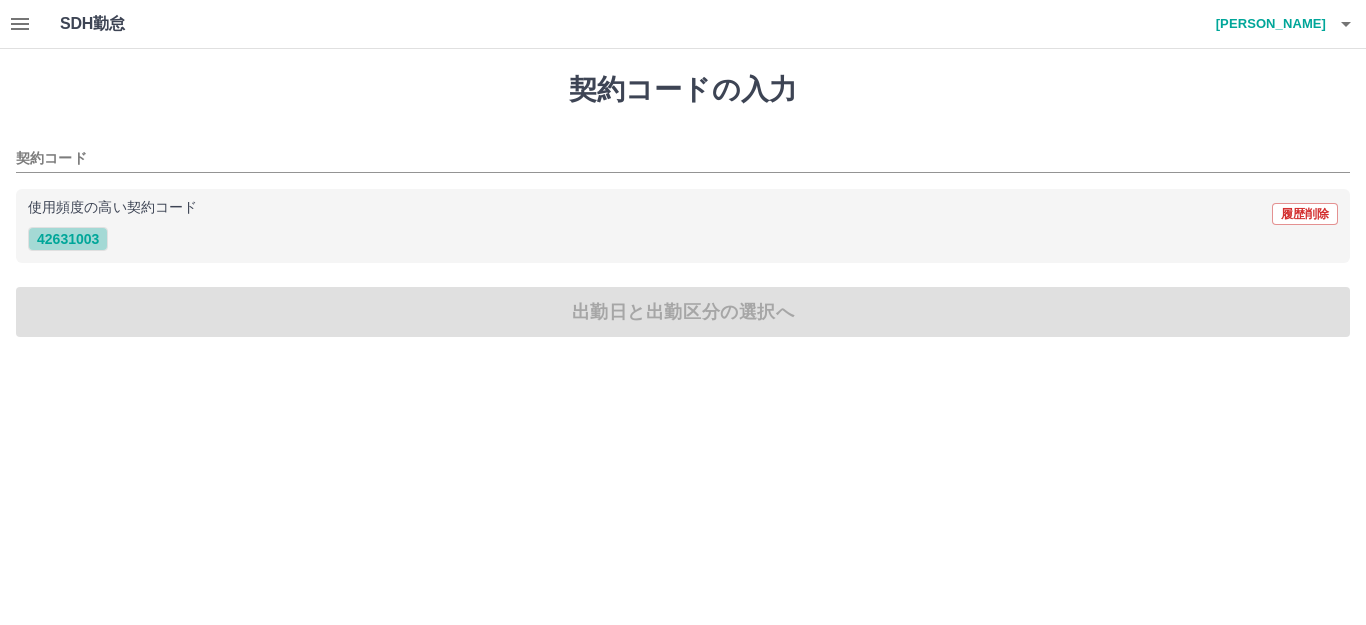 click on "42631003" at bounding box center [68, 239] 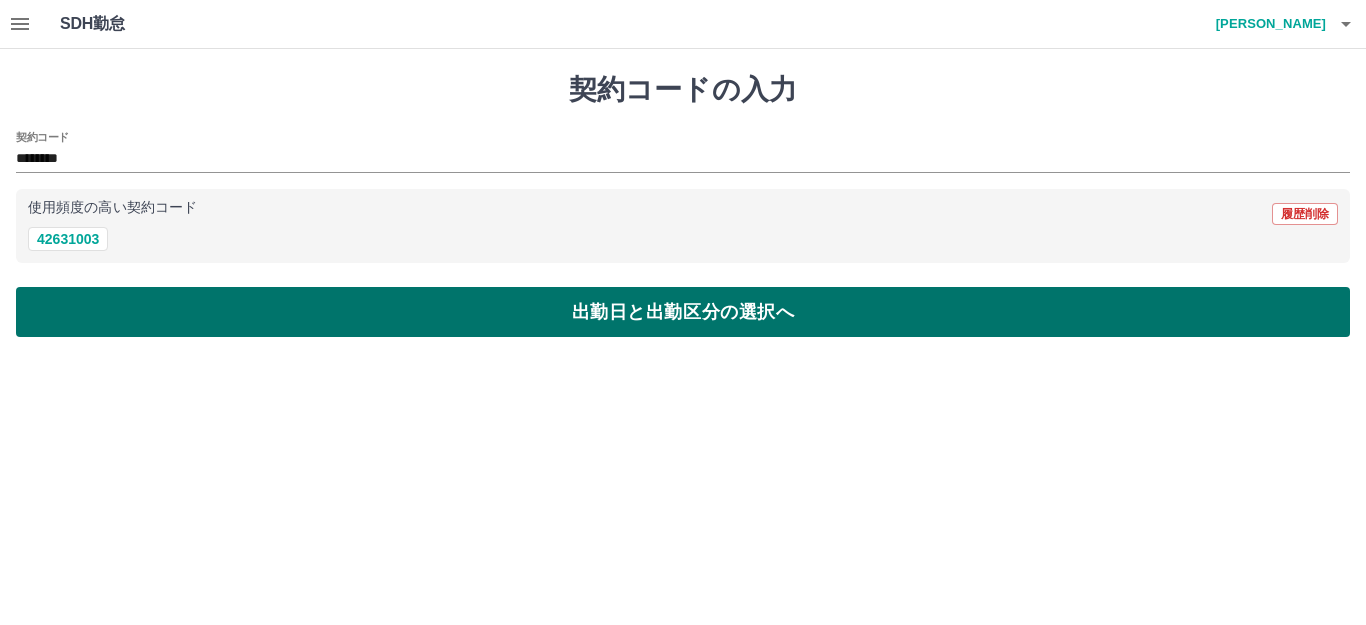 click on "出勤日と出勤区分の選択へ" at bounding box center [683, 312] 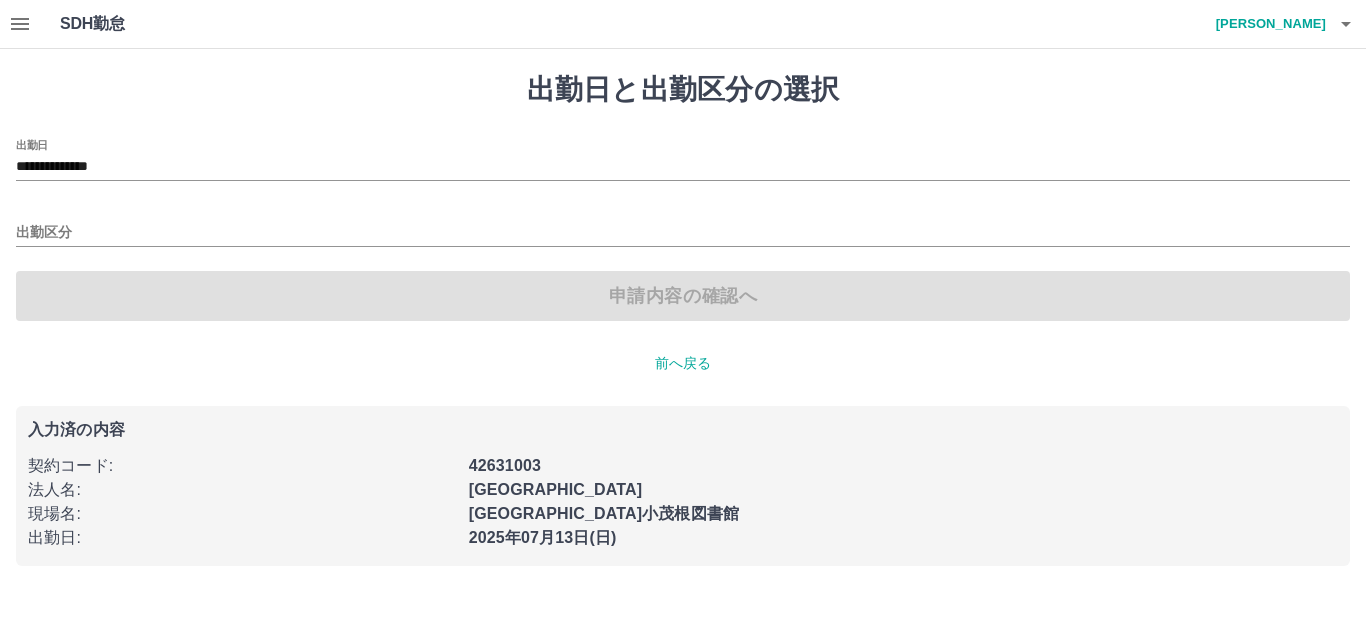 click on "申請内容の確認へ" at bounding box center (683, 296) 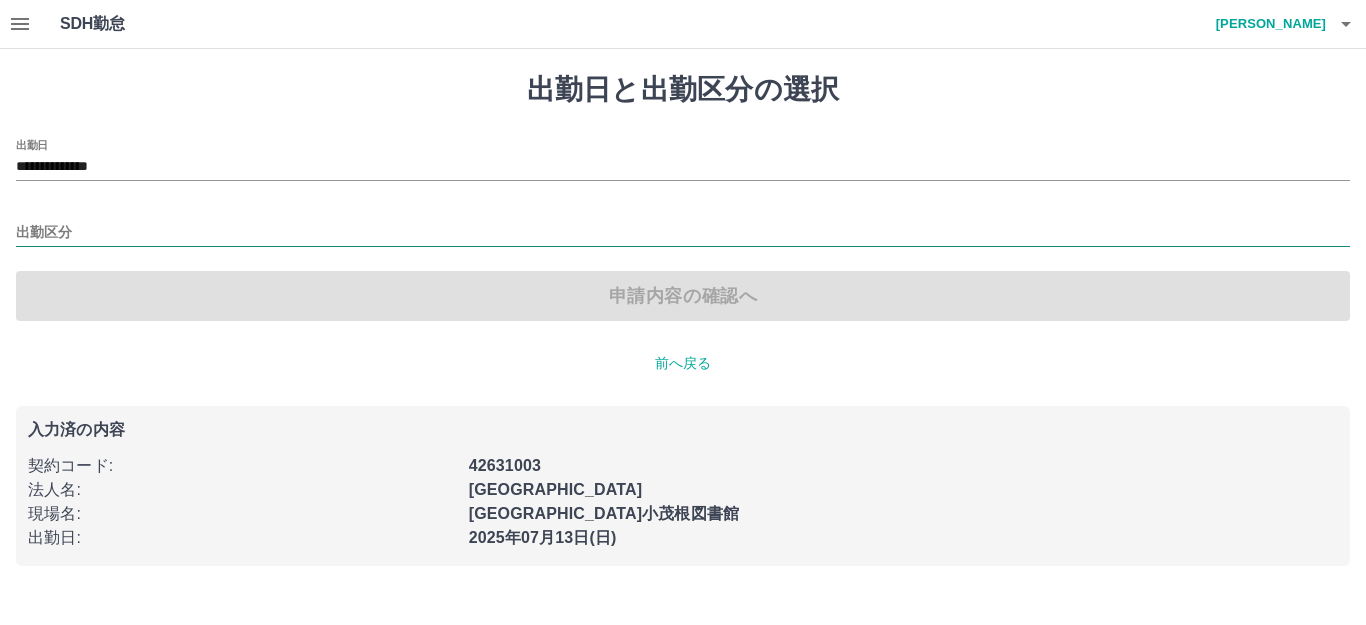 click on "出勤区分" at bounding box center [683, 233] 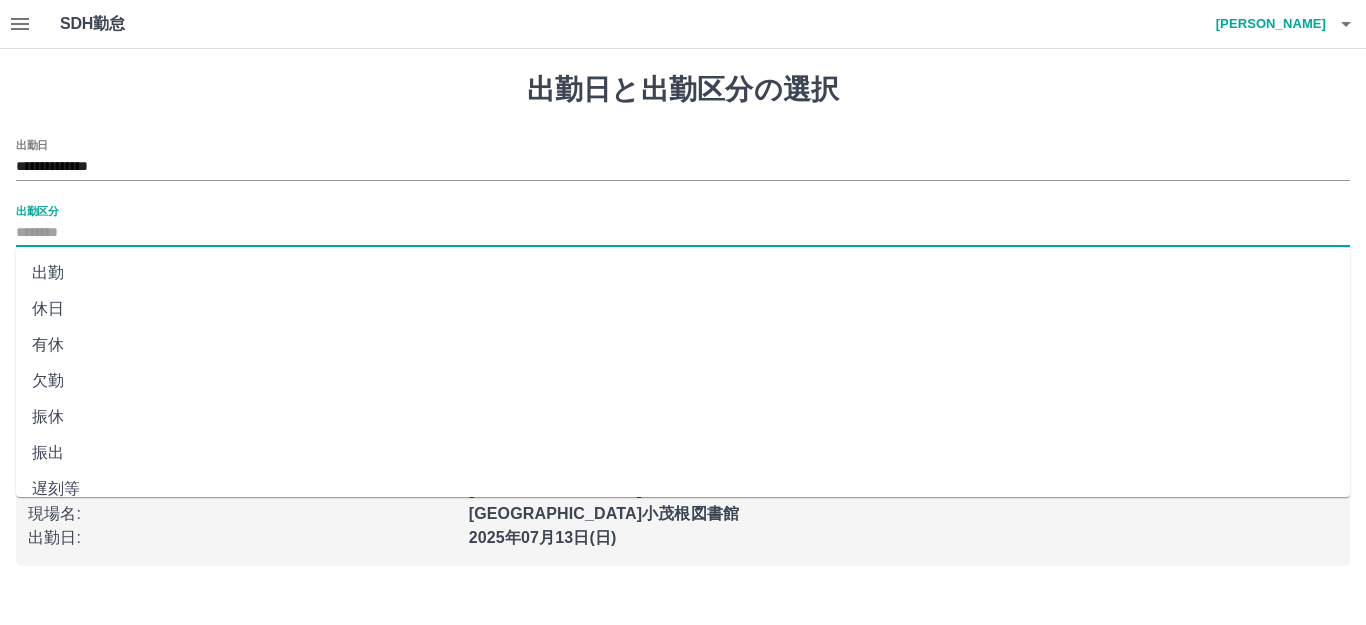 click on "出勤" at bounding box center (683, 273) 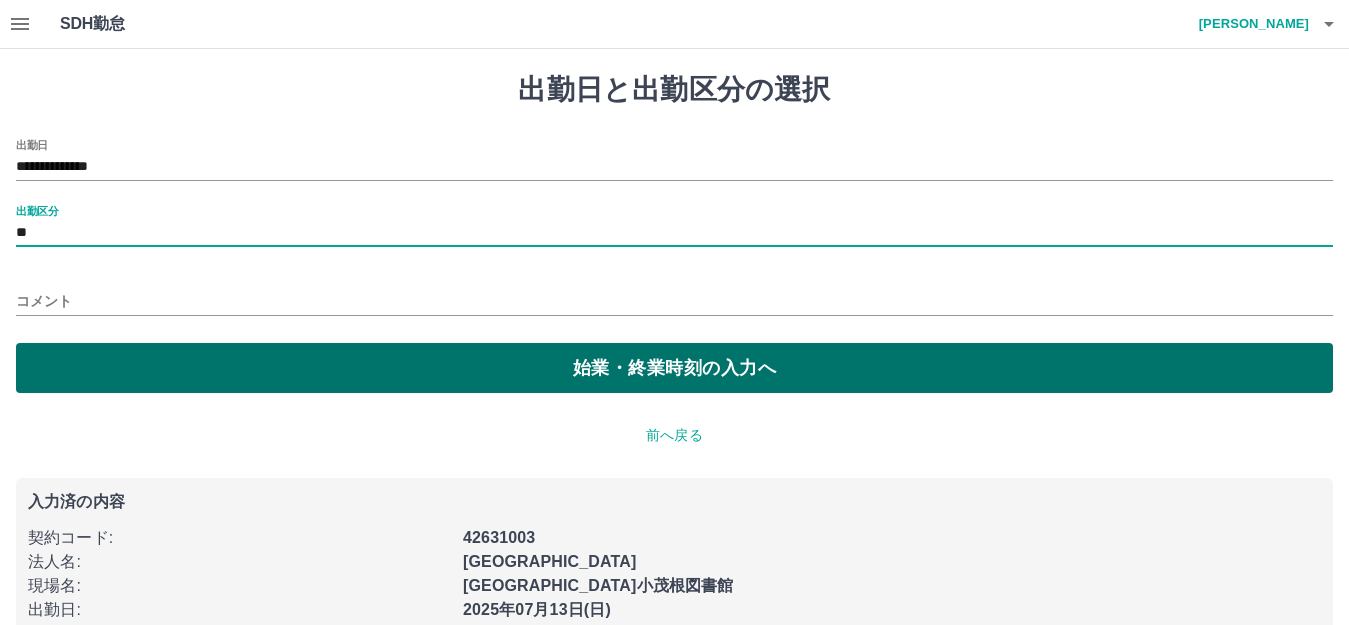 click on "始業・終業時刻の入力へ" at bounding box center [674, 368] 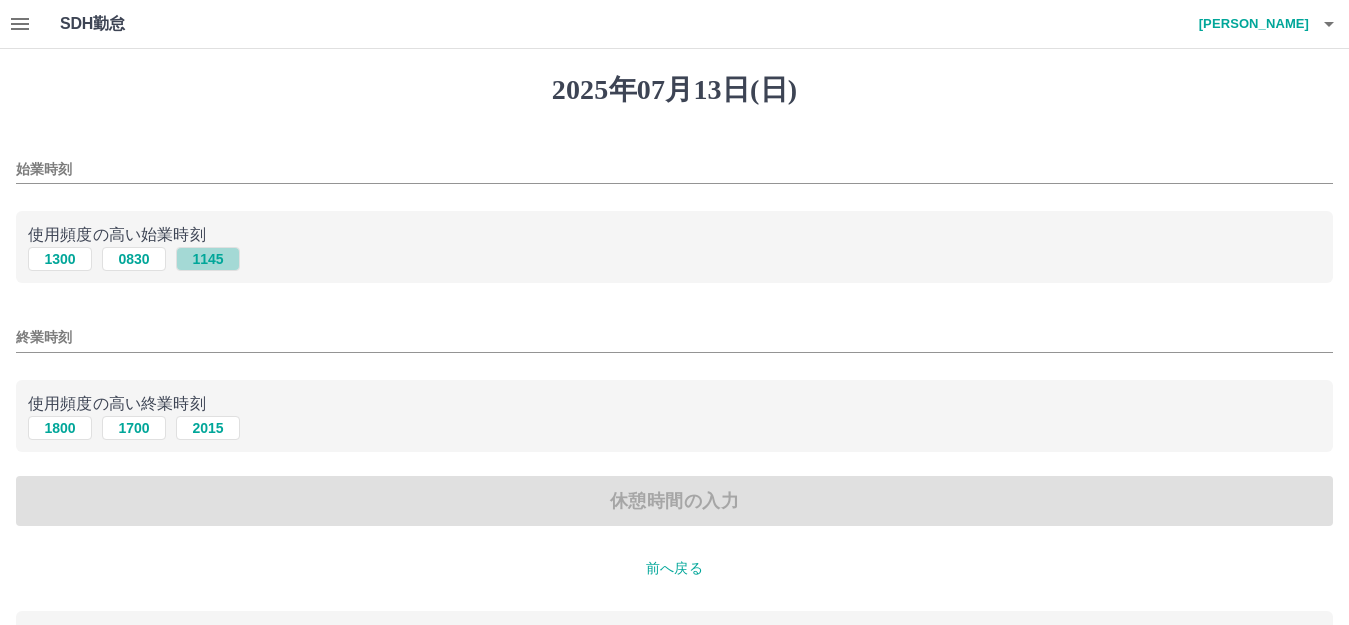 click on "1145" at bounding box center [208, 259] 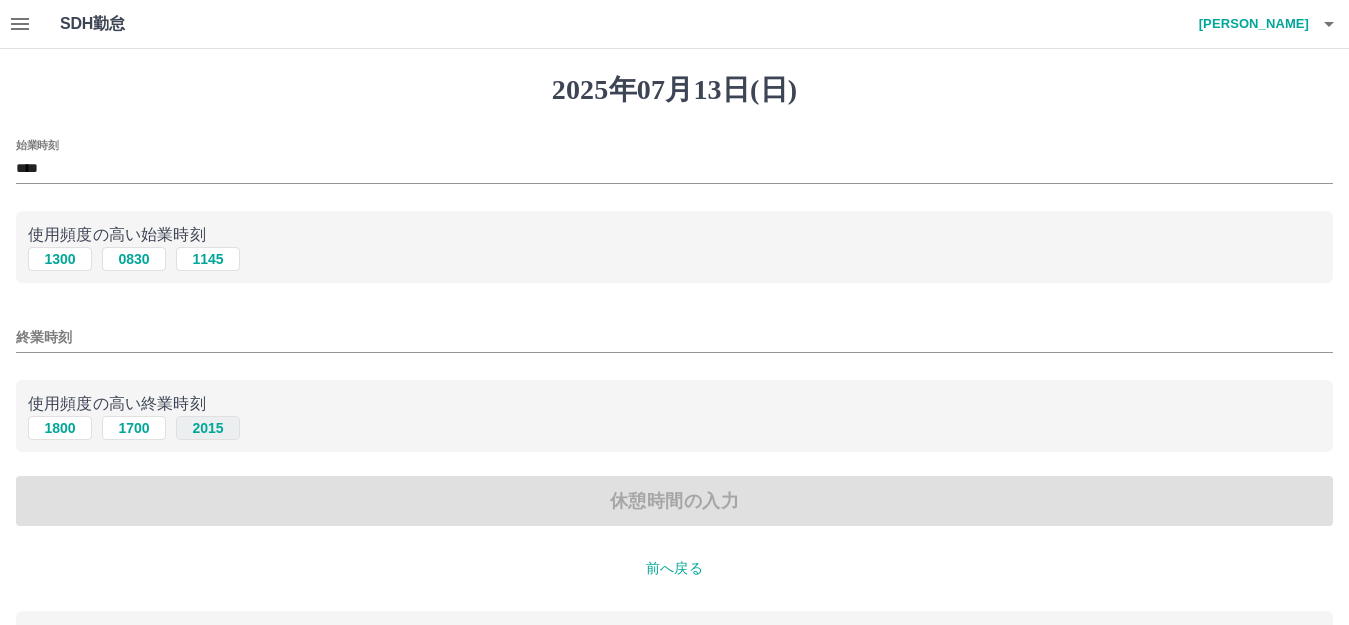 click on "2015" at bounding box center [208, 428] 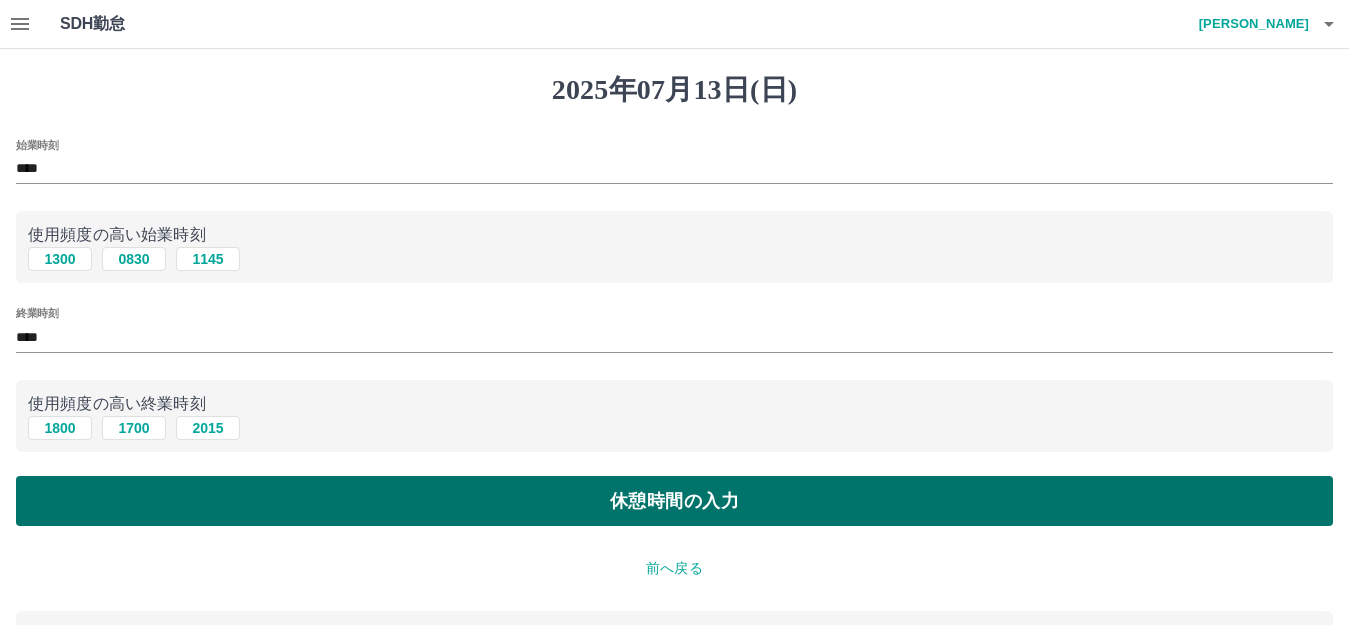 click on "休憩時間の入力" at bounding box center [674, 501] 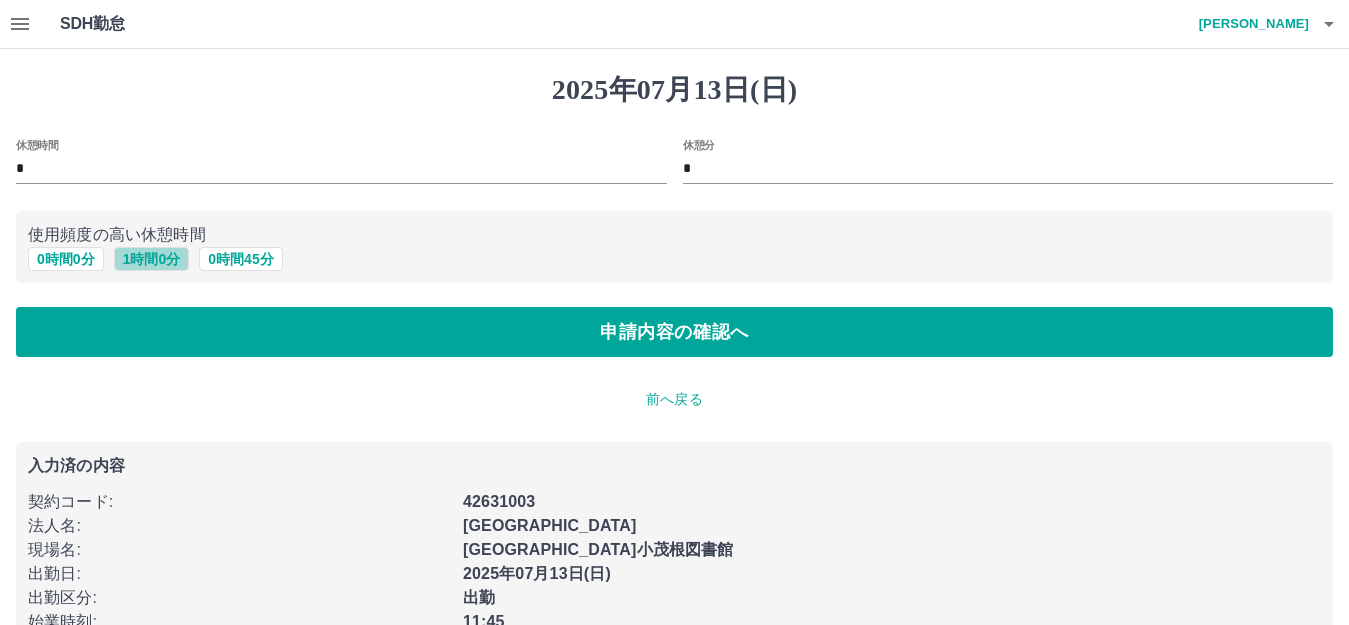 click on "1 時間 0 分" at bounding box center [152, 259] 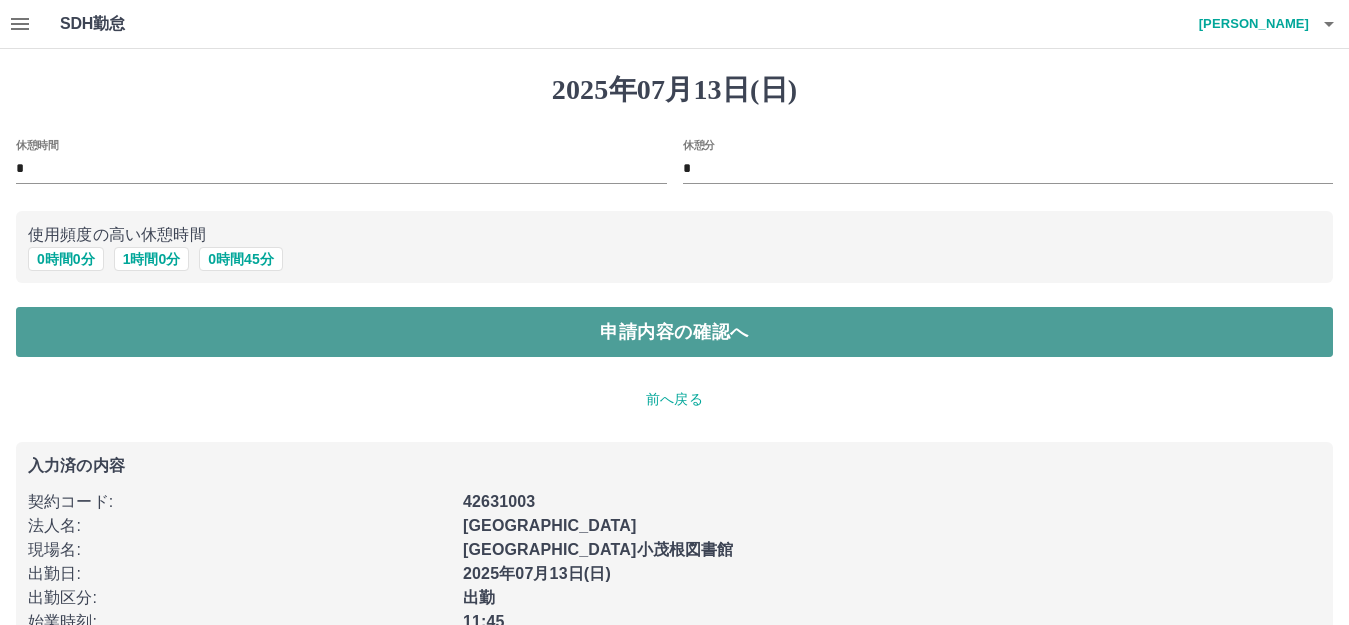 click on "申請内容の確認へ" at bounding box center (674, 332) 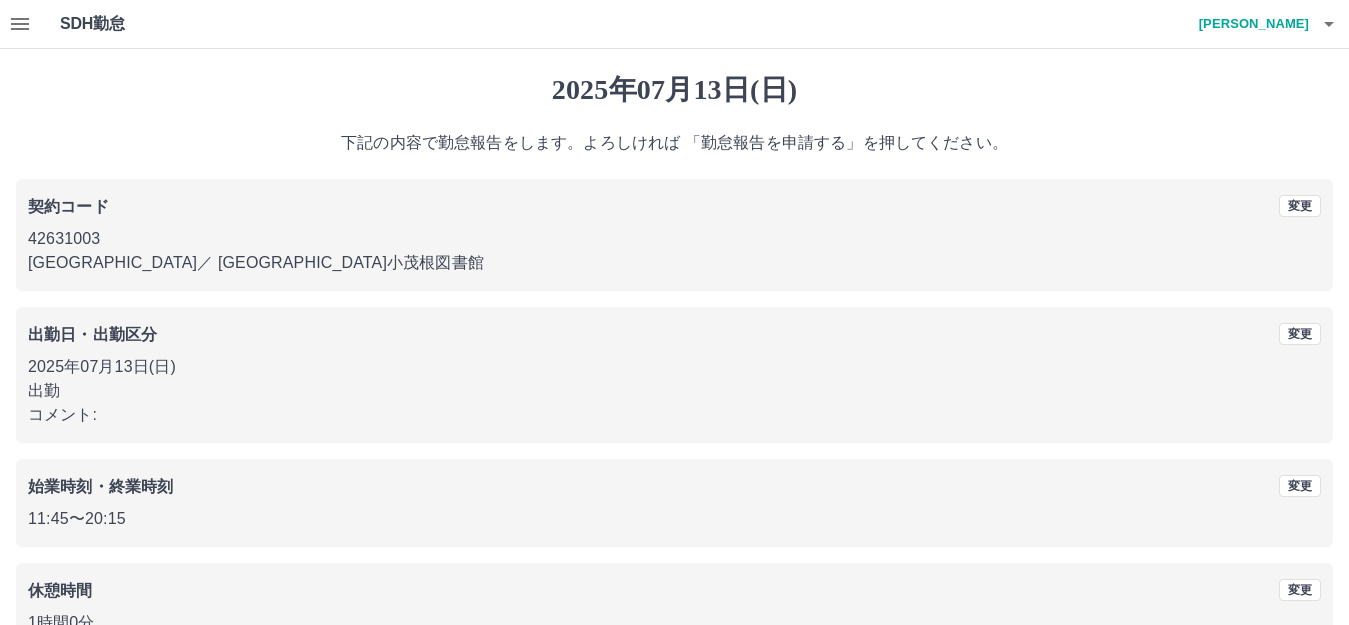 scroll, scrollTop: 124, scrollLeft: 0, axis: vertical 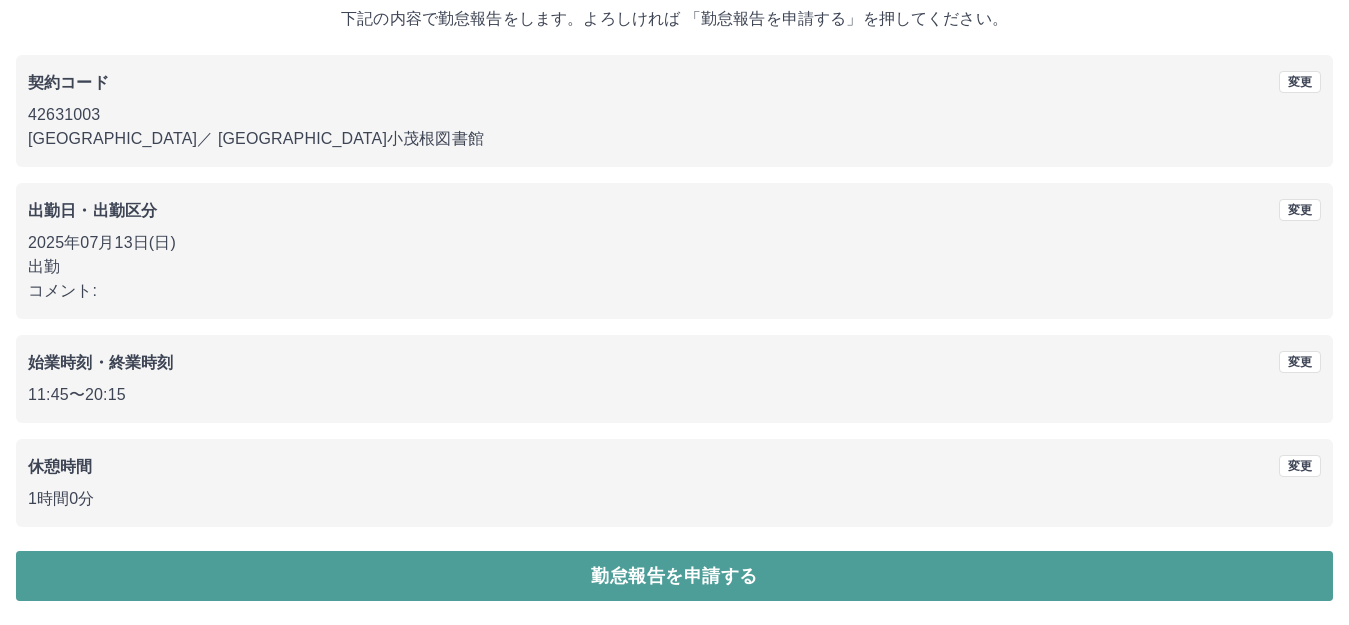 click on "勤怠報告を申請する" at bounding box center [674, 576] 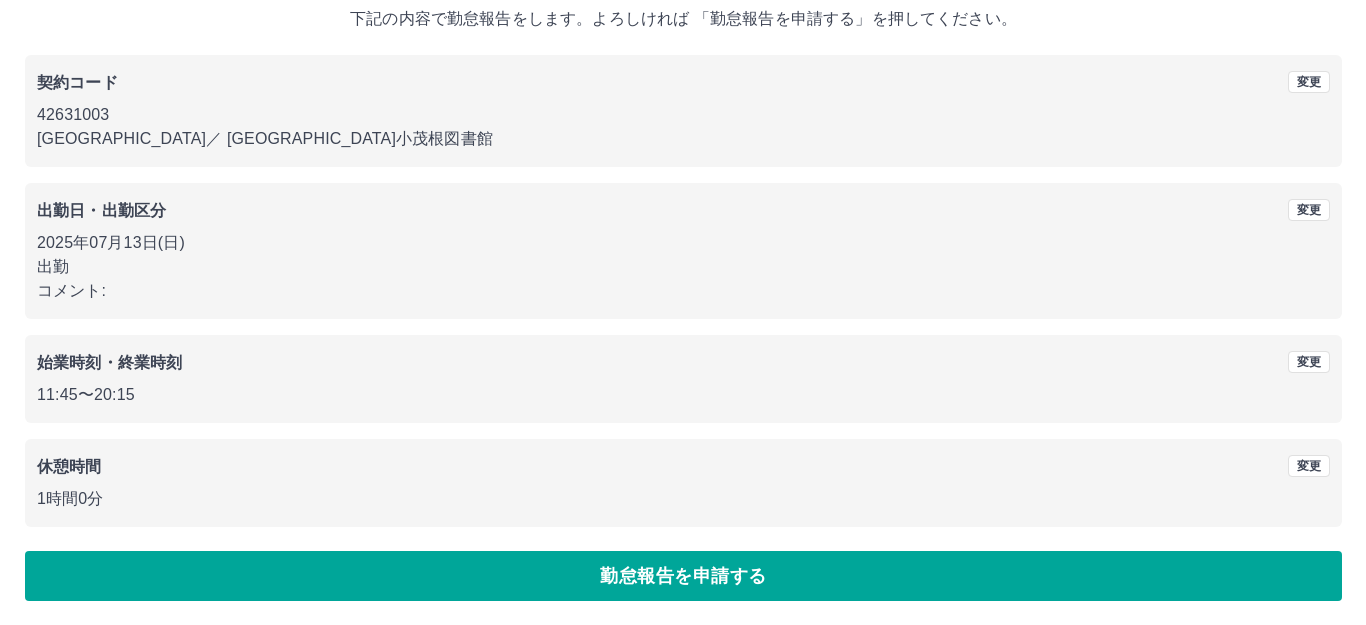 scroll, scrollTop: 0, scrollLeft: 0, axis: both 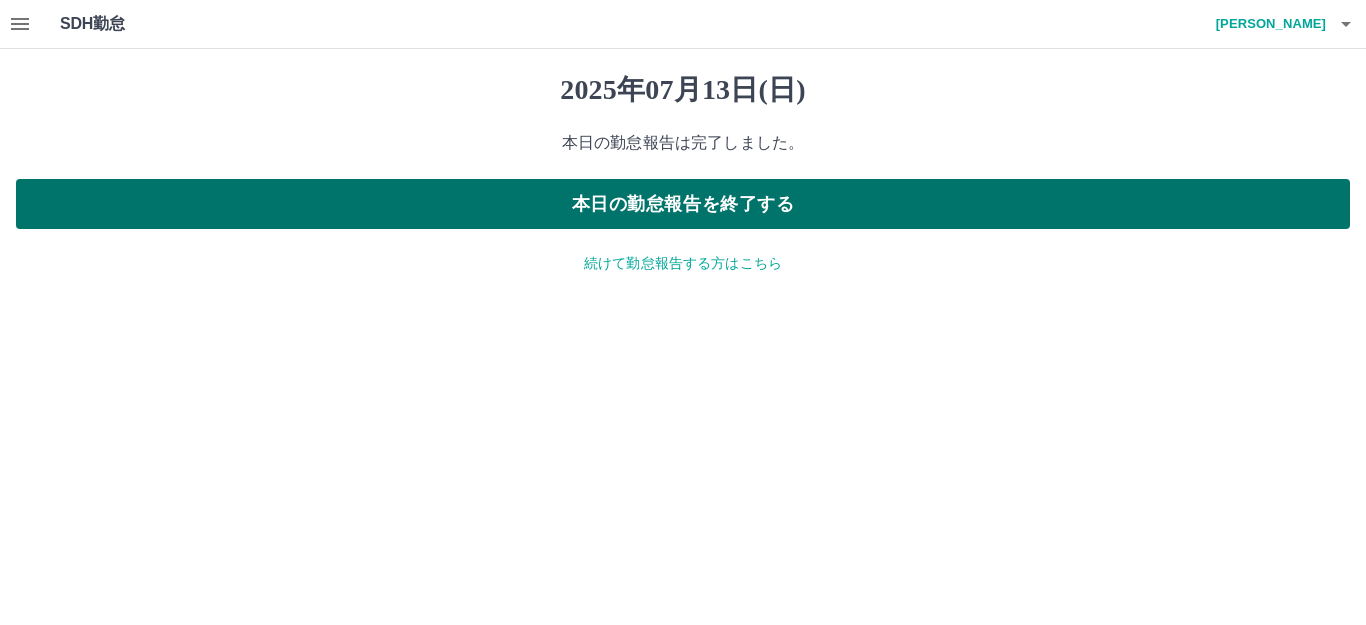 click on "本日の勤怠報告を終了する" at bounding box center (683, 204) 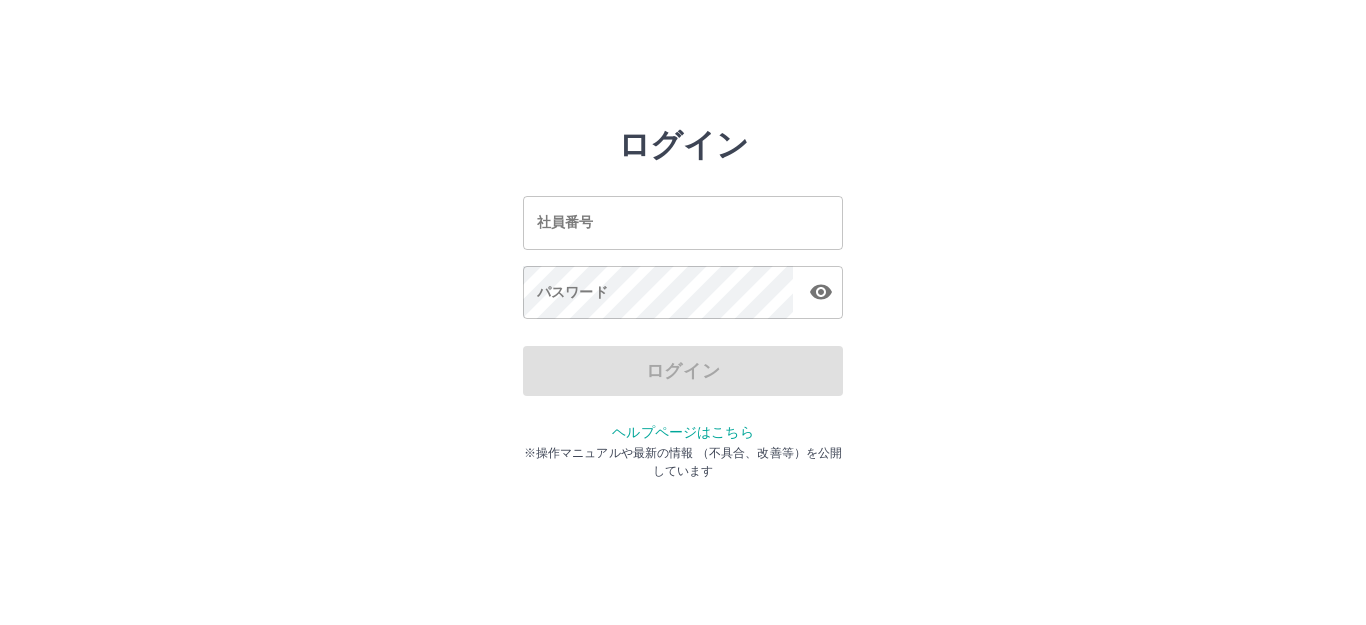 scroll, scrollTop: 0, scrollLeft: 0, axis: both 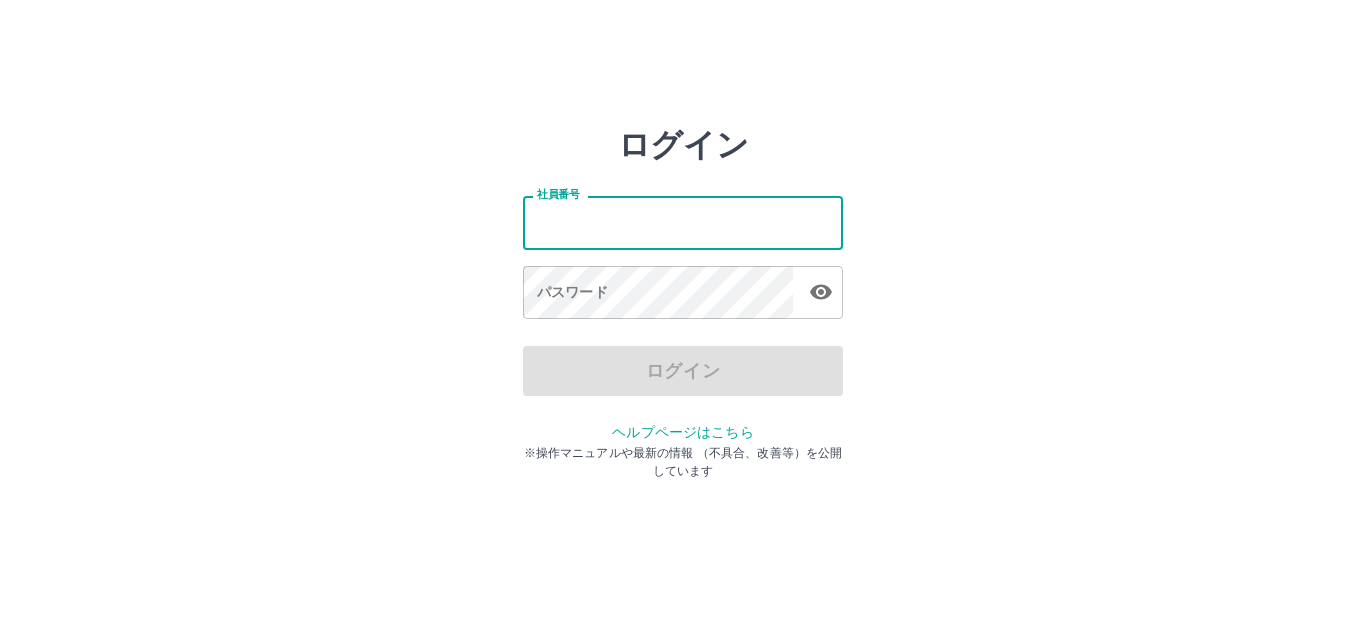click on "社員番号" at bounding box center (683, 222) 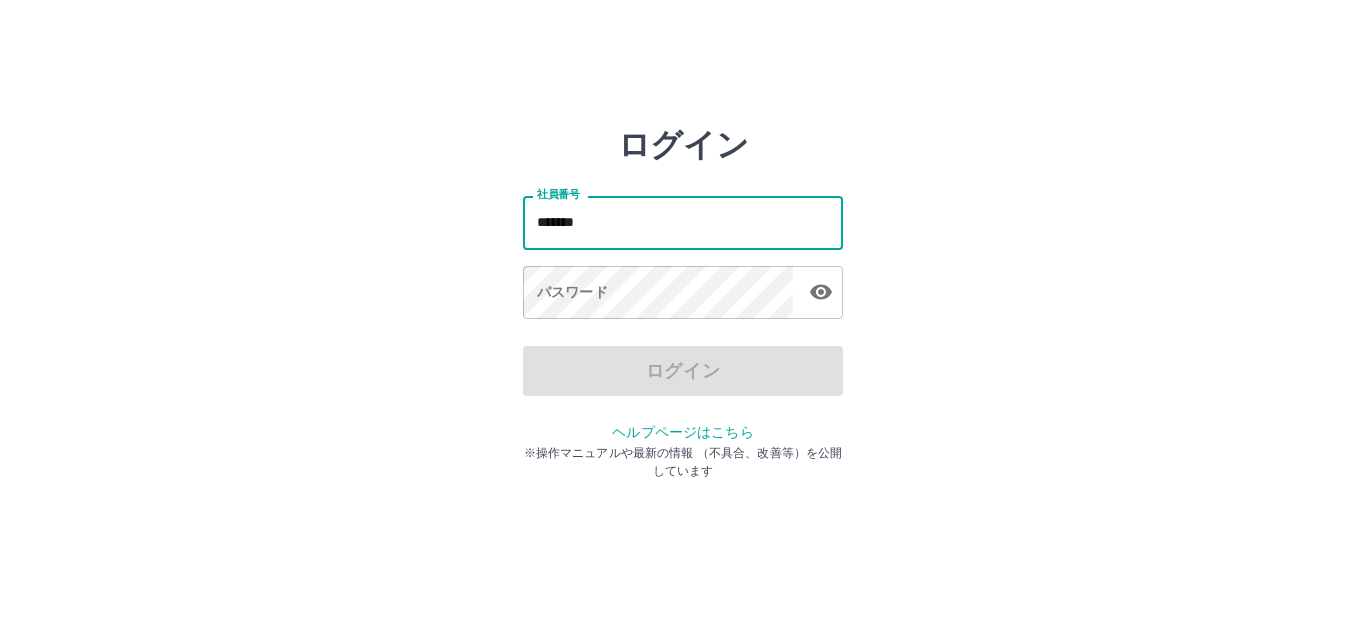 type on "*******" 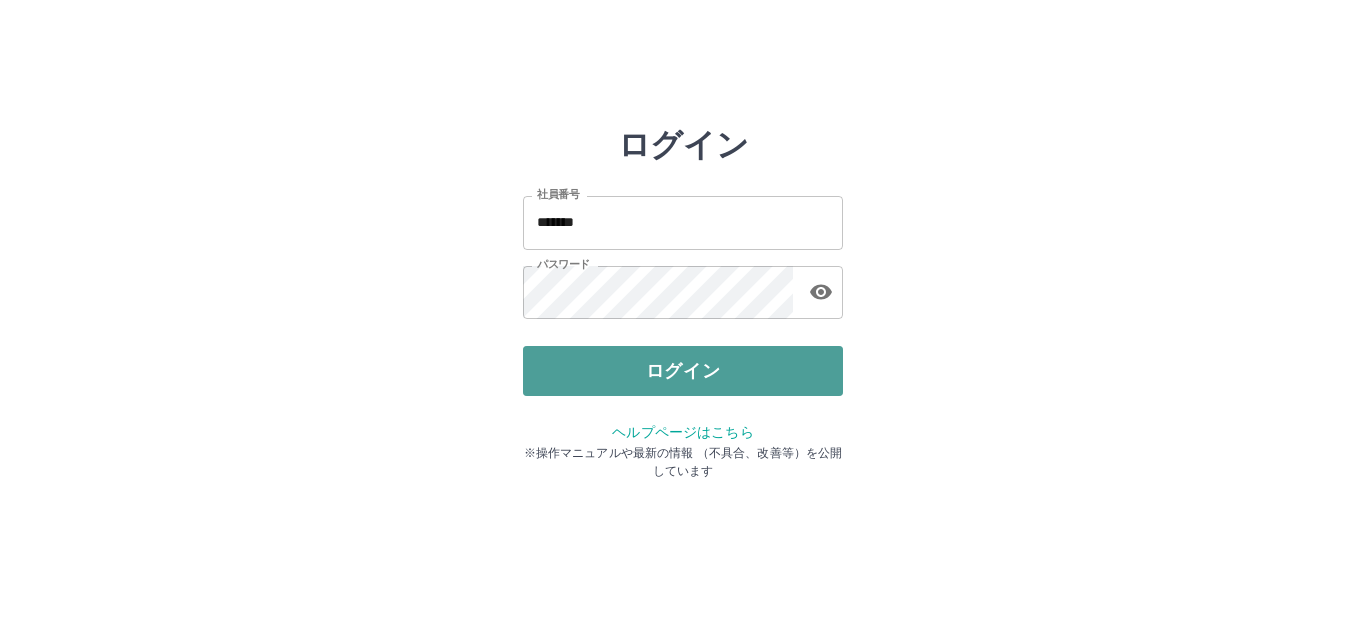 click on "ログイン" at bounding box center (683, 371) 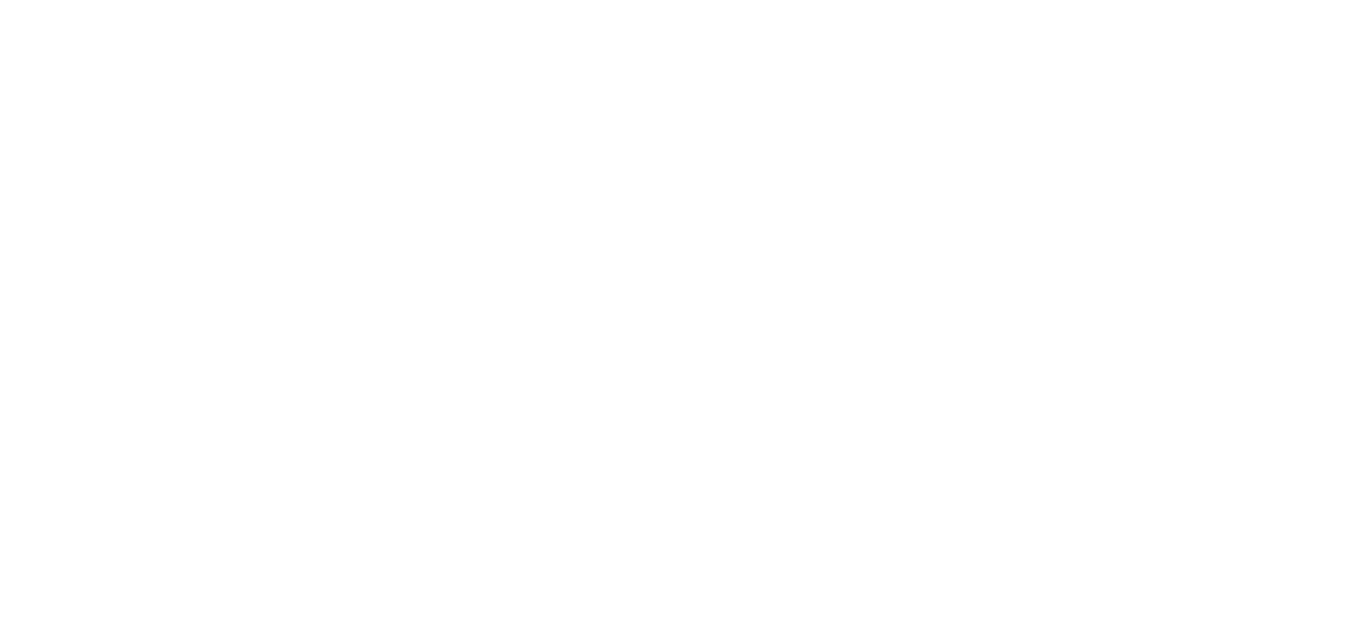 scroll, scrollTop: 0, scrollLeft: 0, axis: both 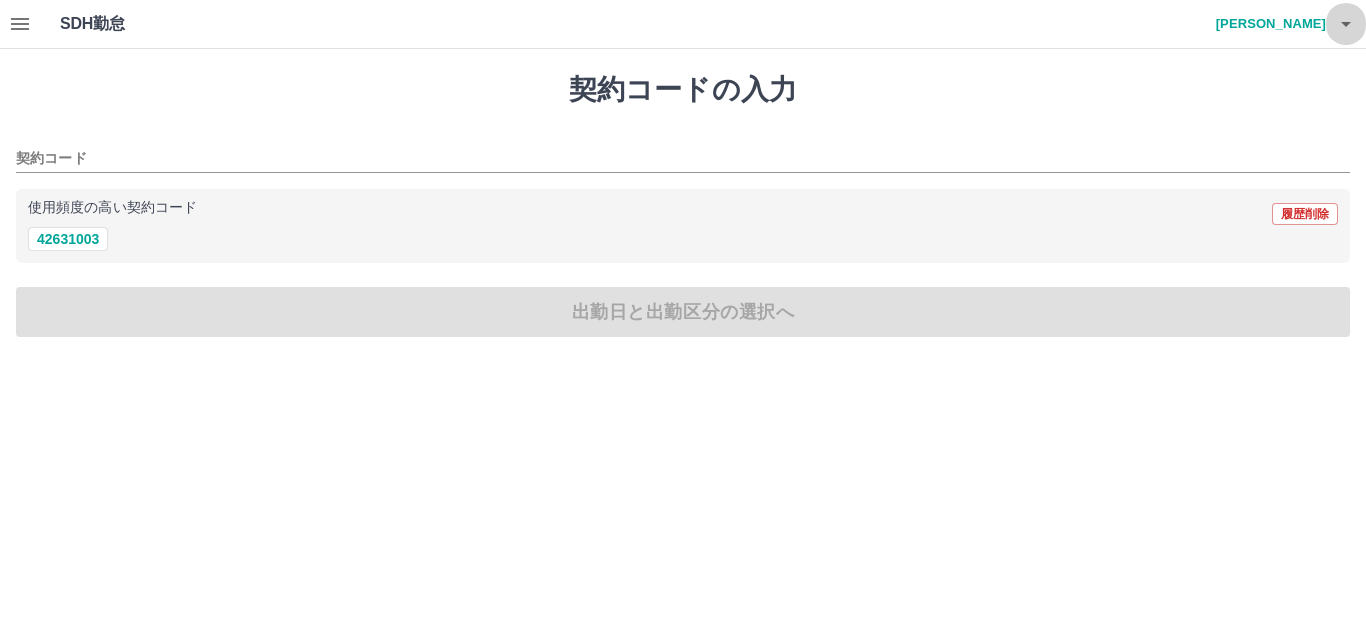 click 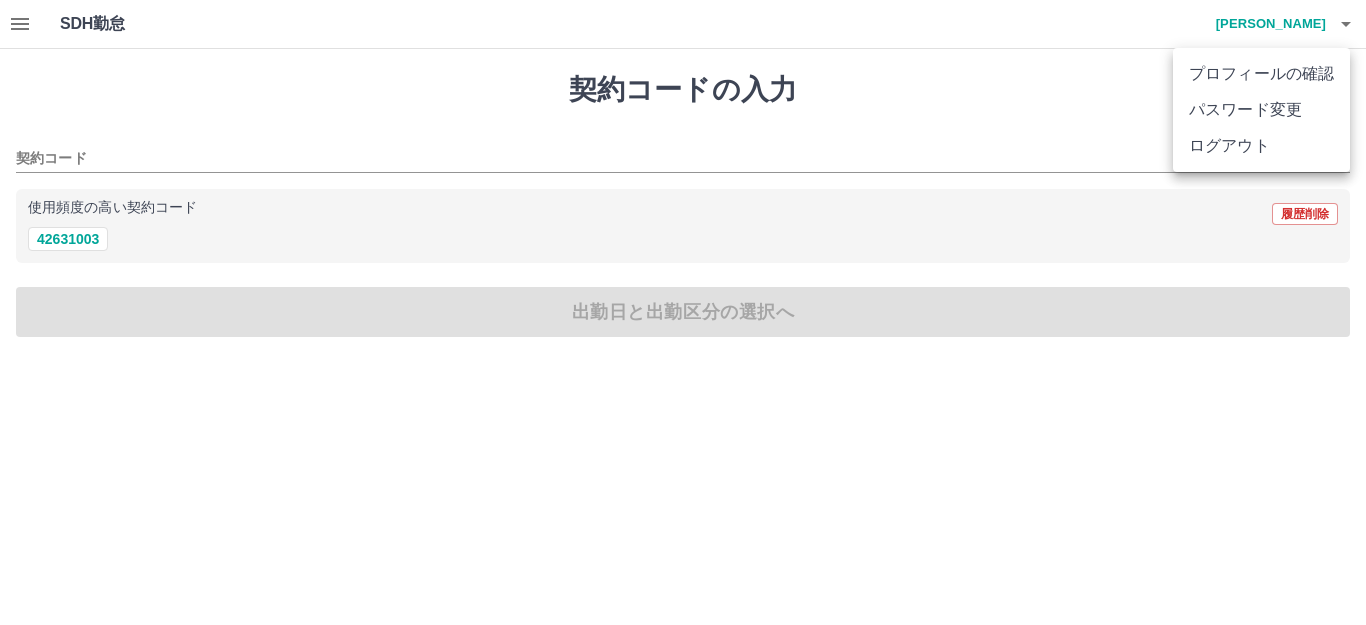 click at bounding box center (683, 312) 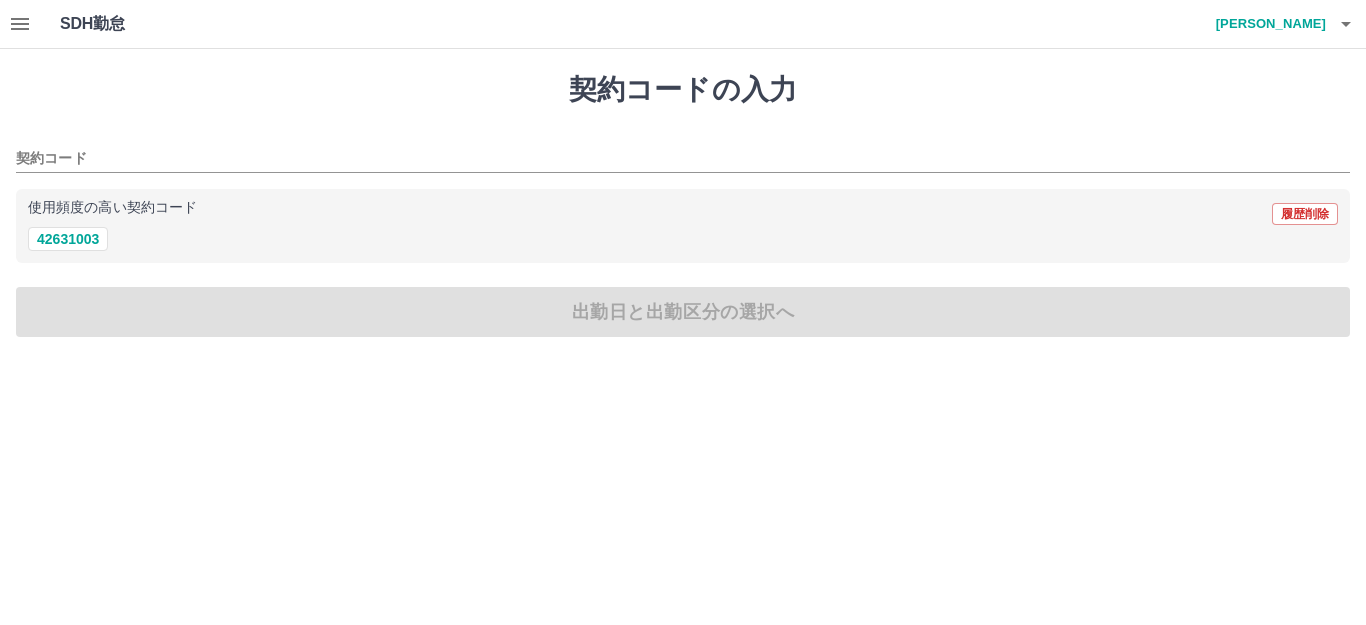 click 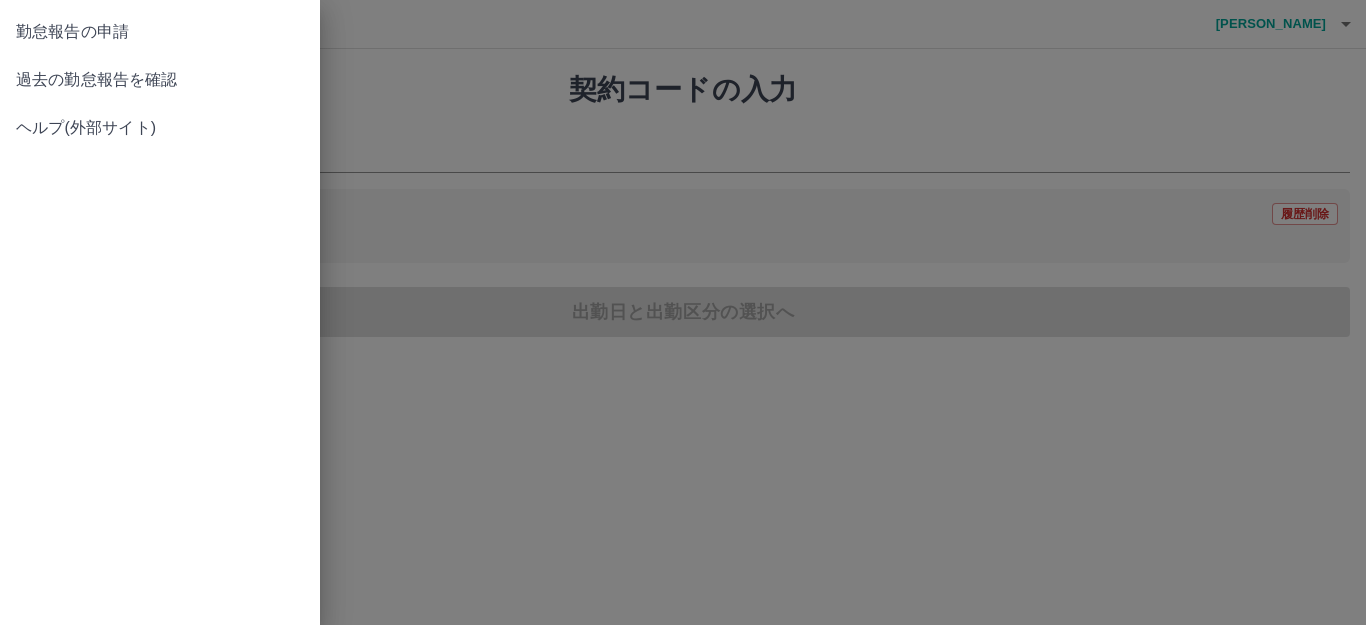 click on "過去の勤怠報告を確認" at bounding box center [160, 80] 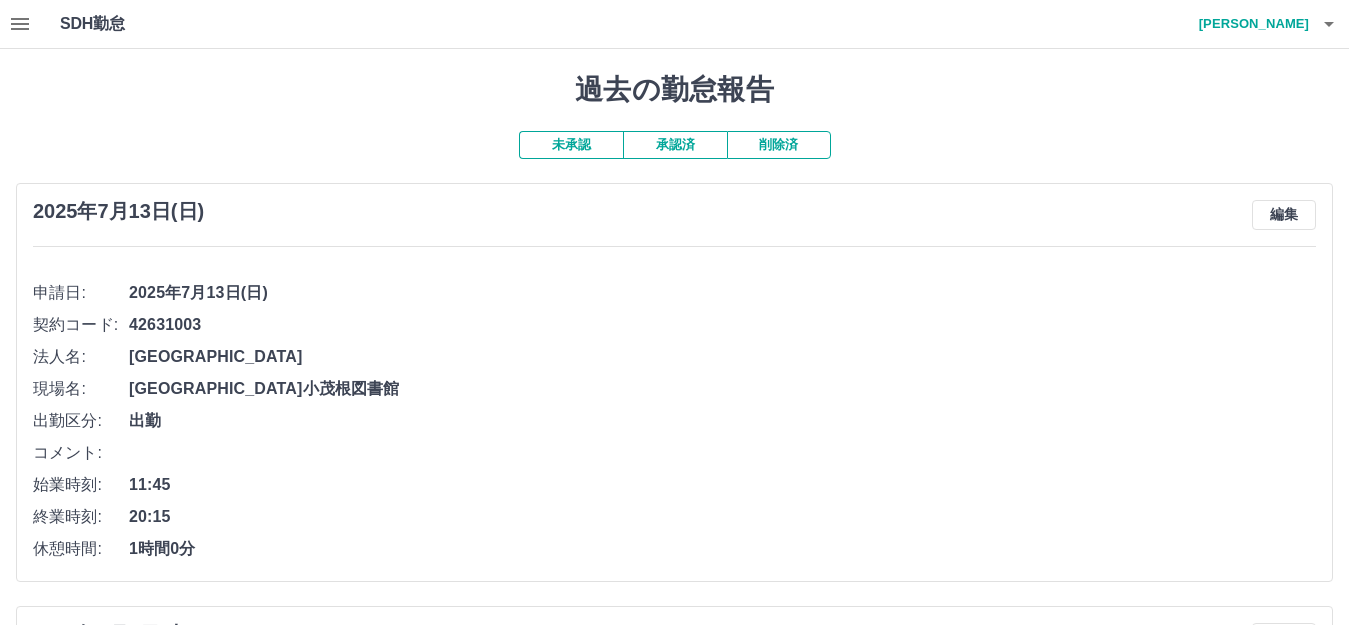 click on "未承認" at bounding box center [571, 145] 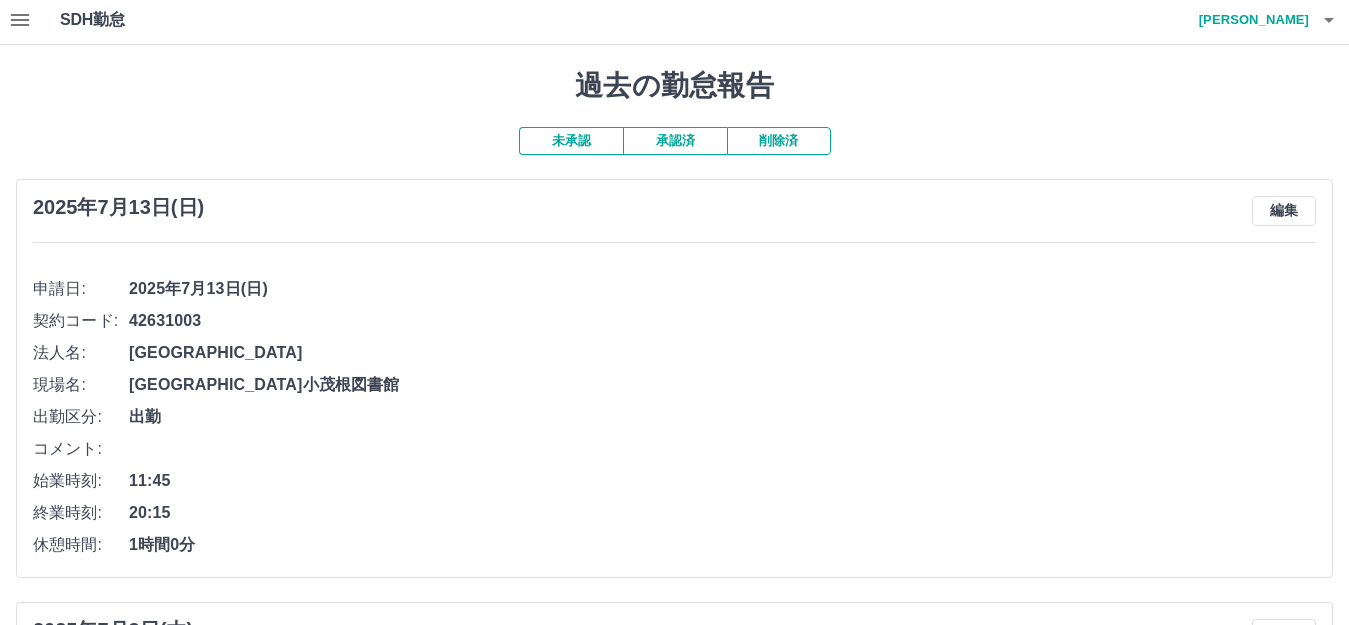 scroll, scrollTop: 0, scrollLeft: 0, axis: both 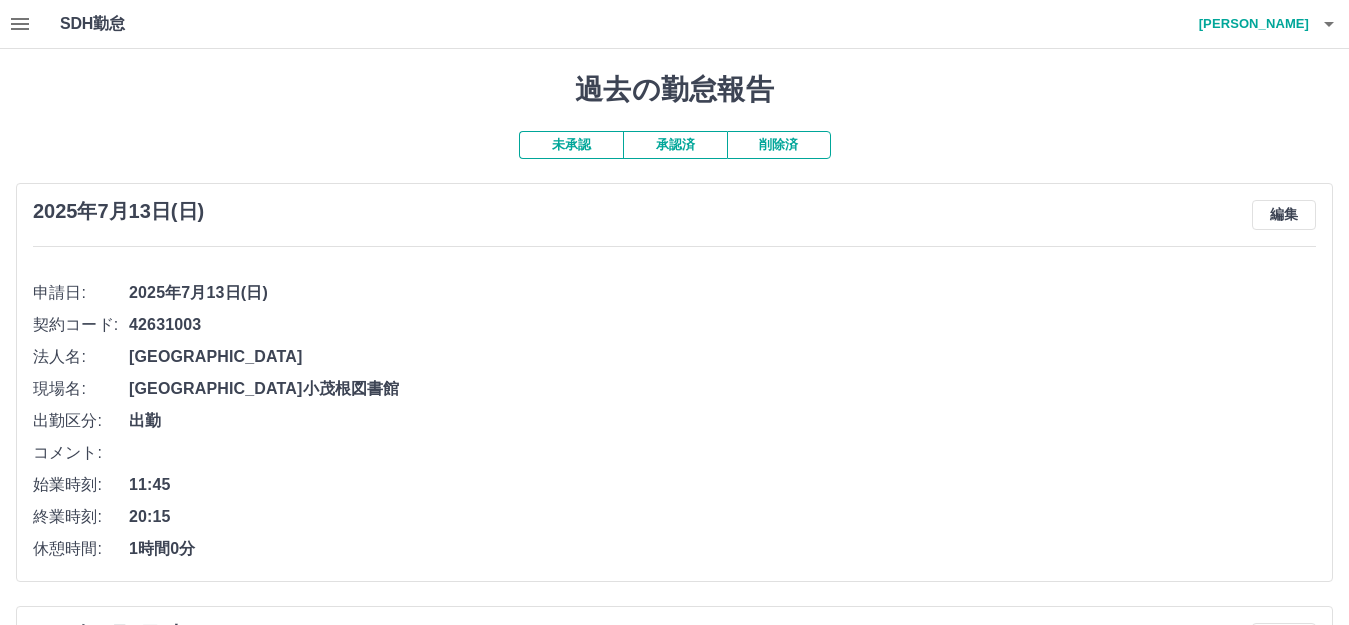 click on "承認済" at bounding box center [675, 145] 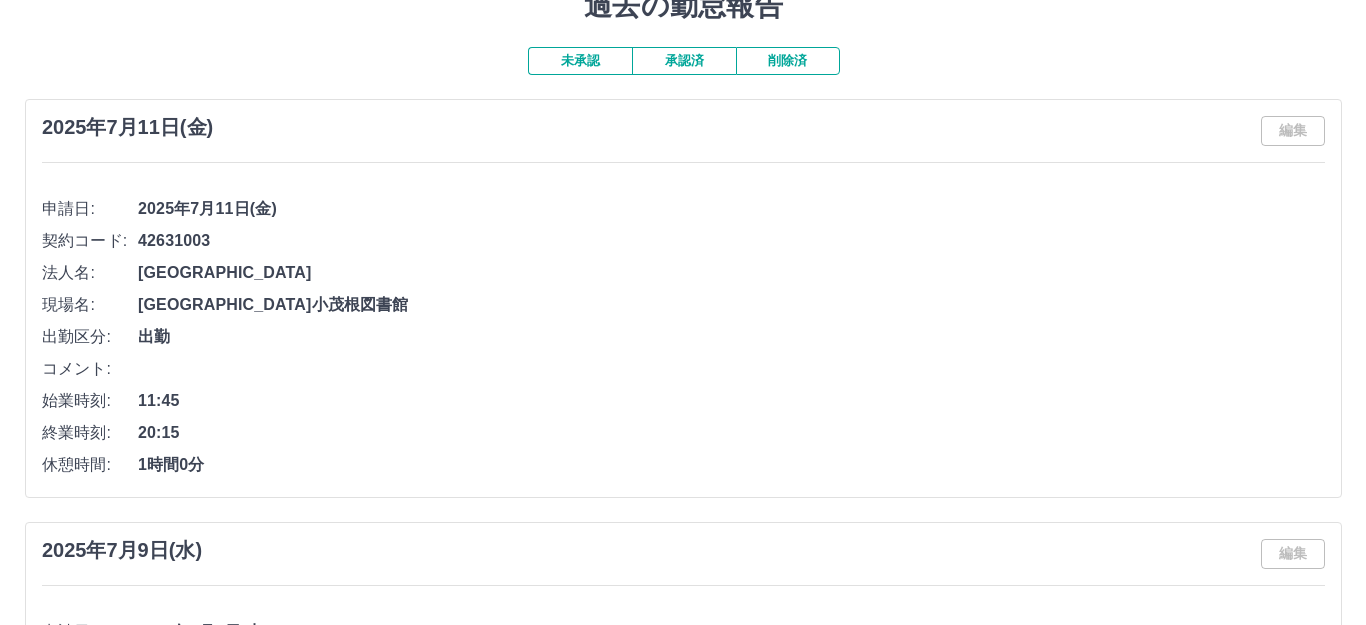 scroll, scrollTop: 0, scrollLeft: 0, axis: both 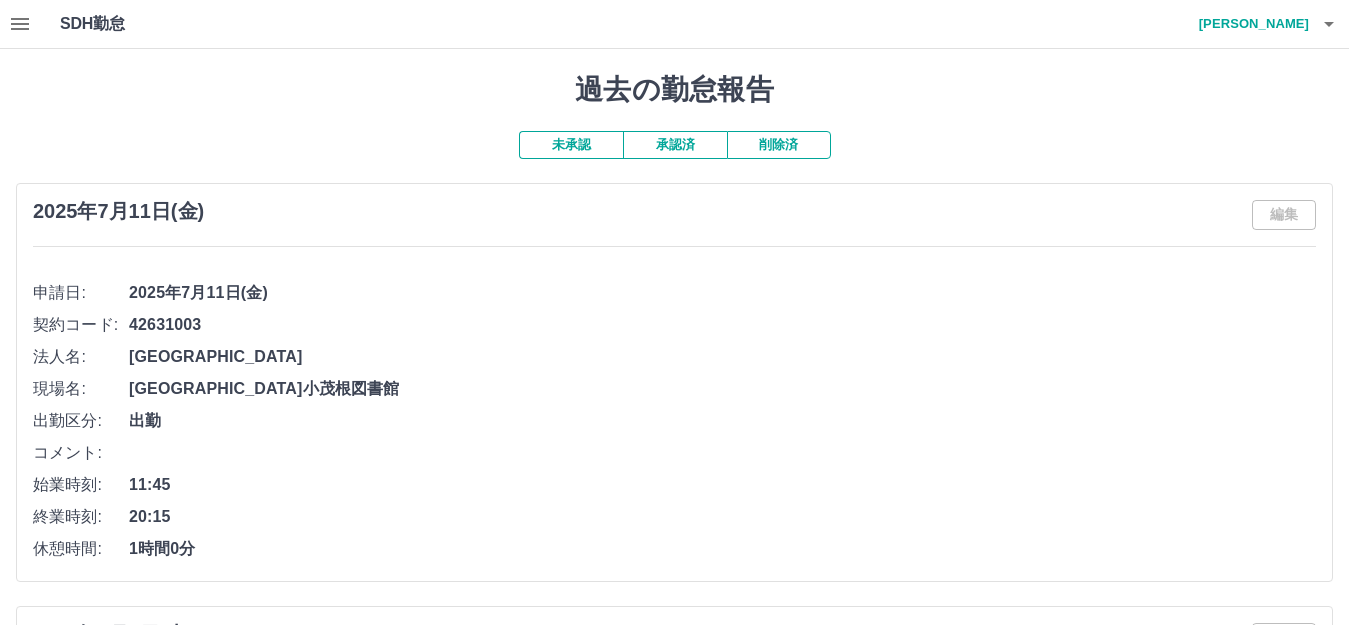 click 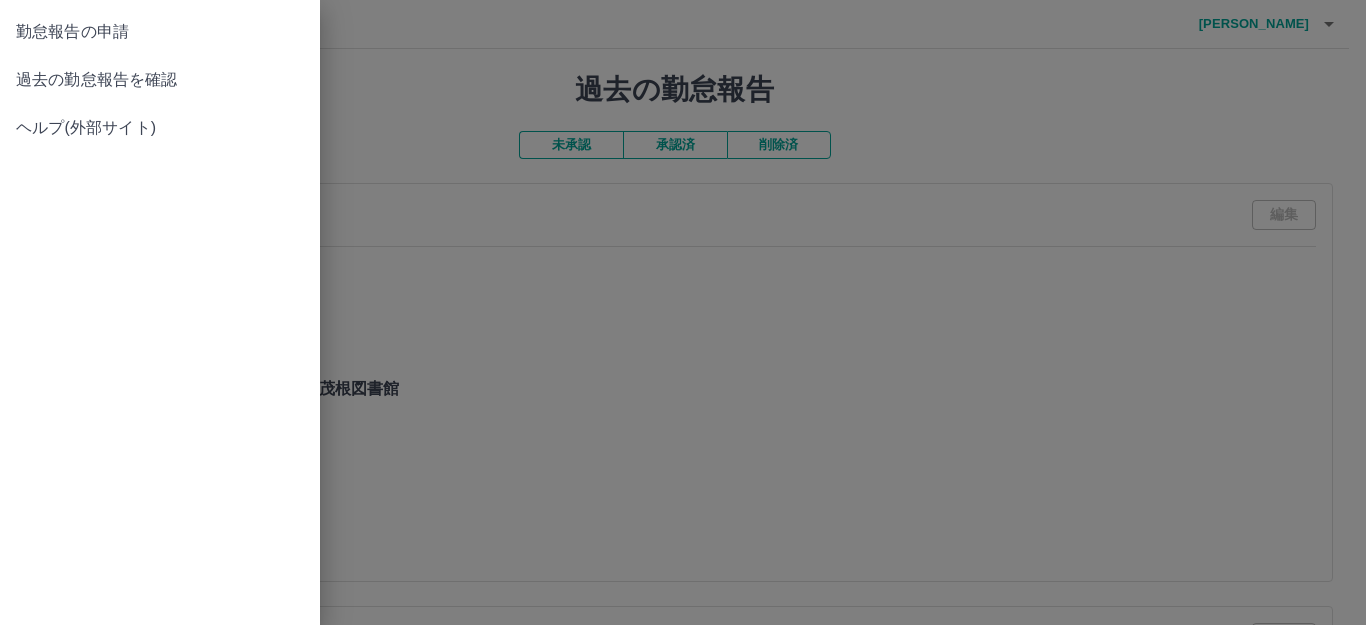 click on "勤怠報告の申請" at bounding box center [160, 32] 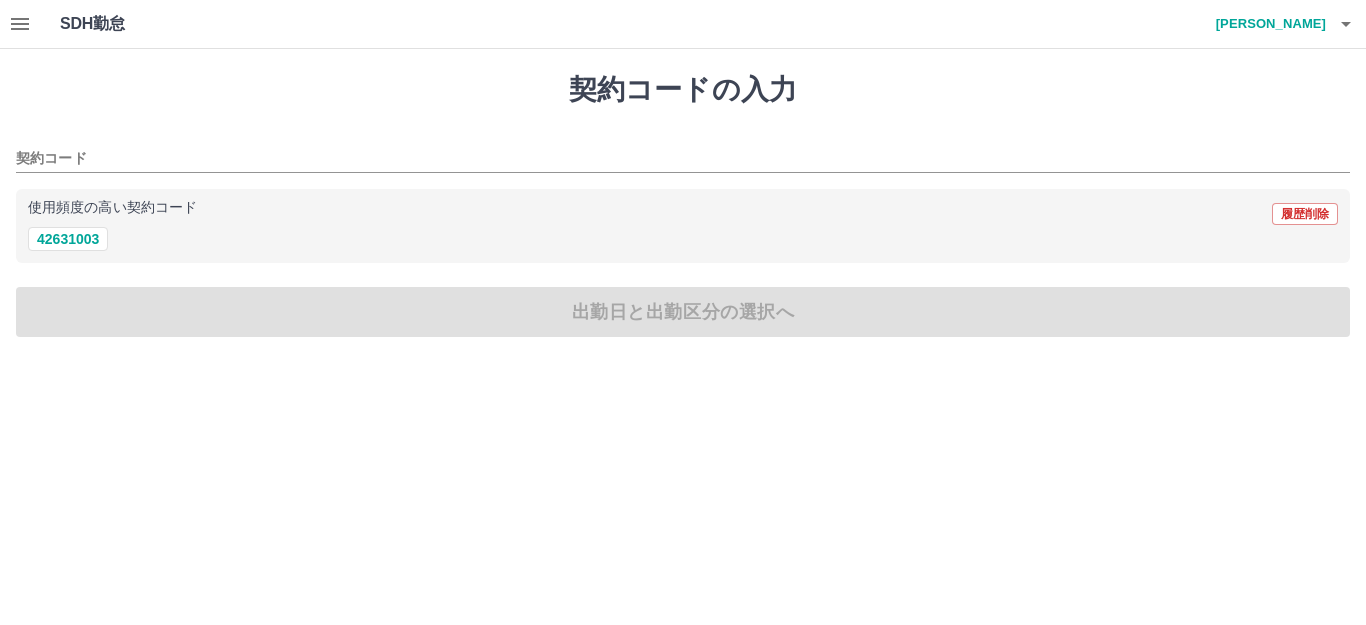 click 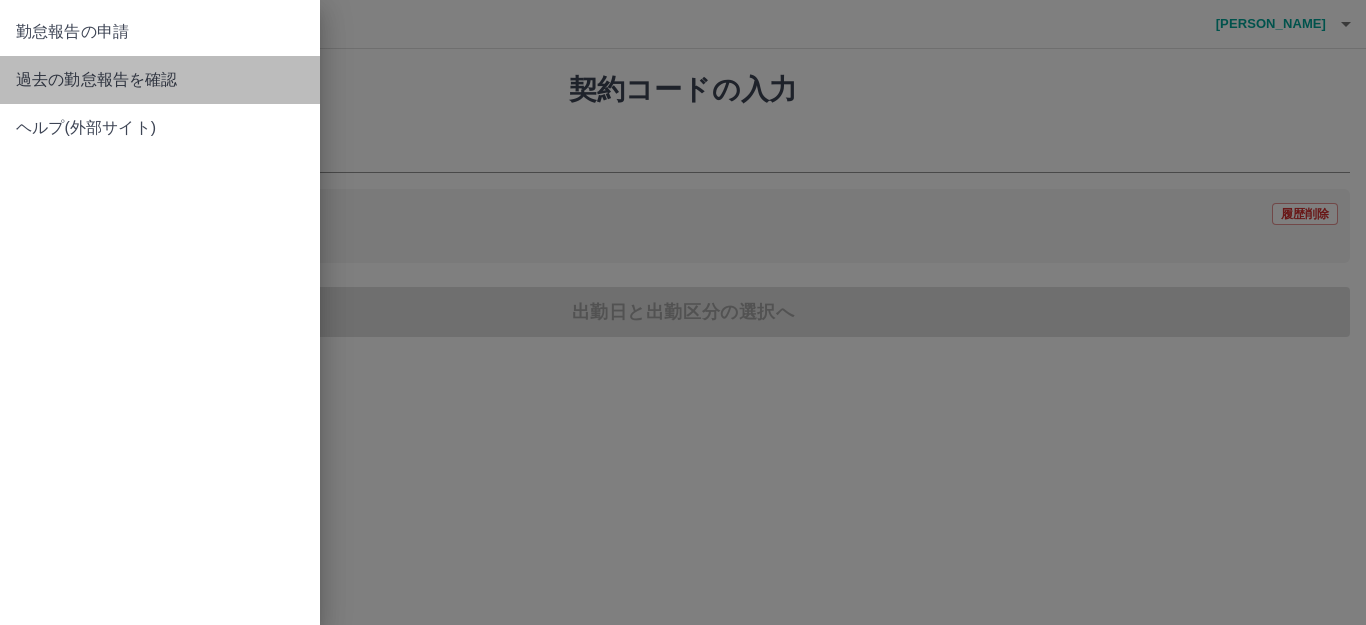 click on "過去の勤怠報告を確認" at bounding box center (160, 80) 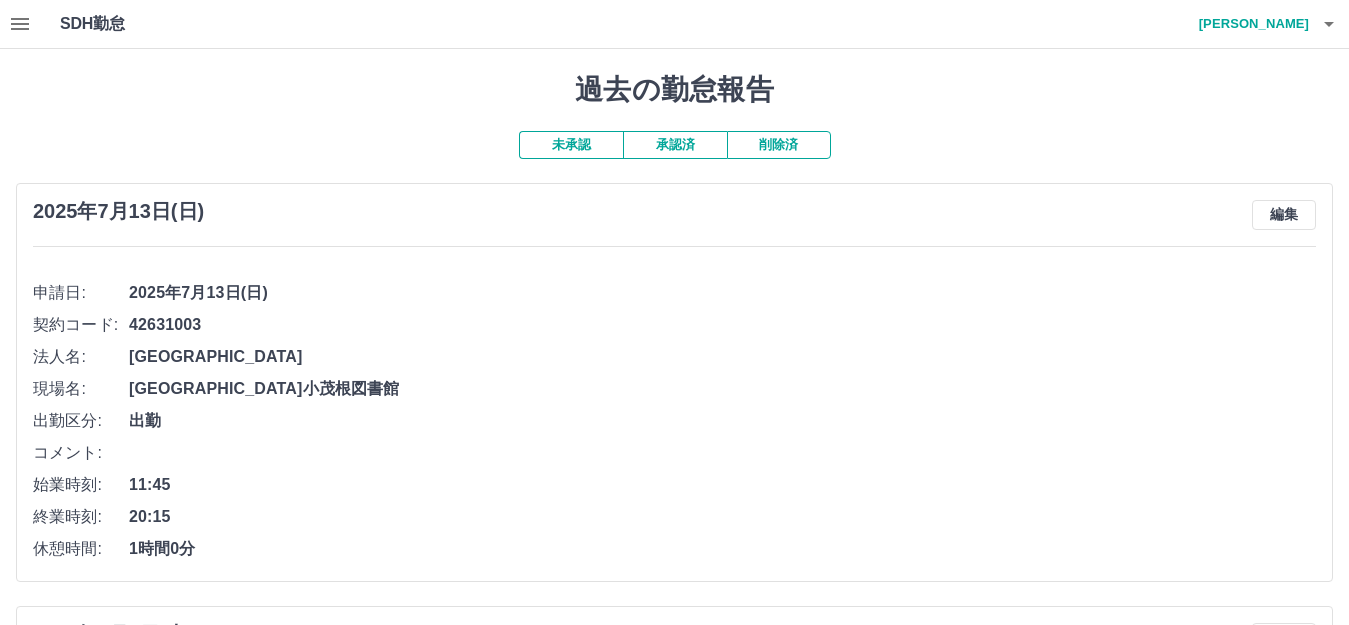 click on "未承認" at bounding box center (571, 145) 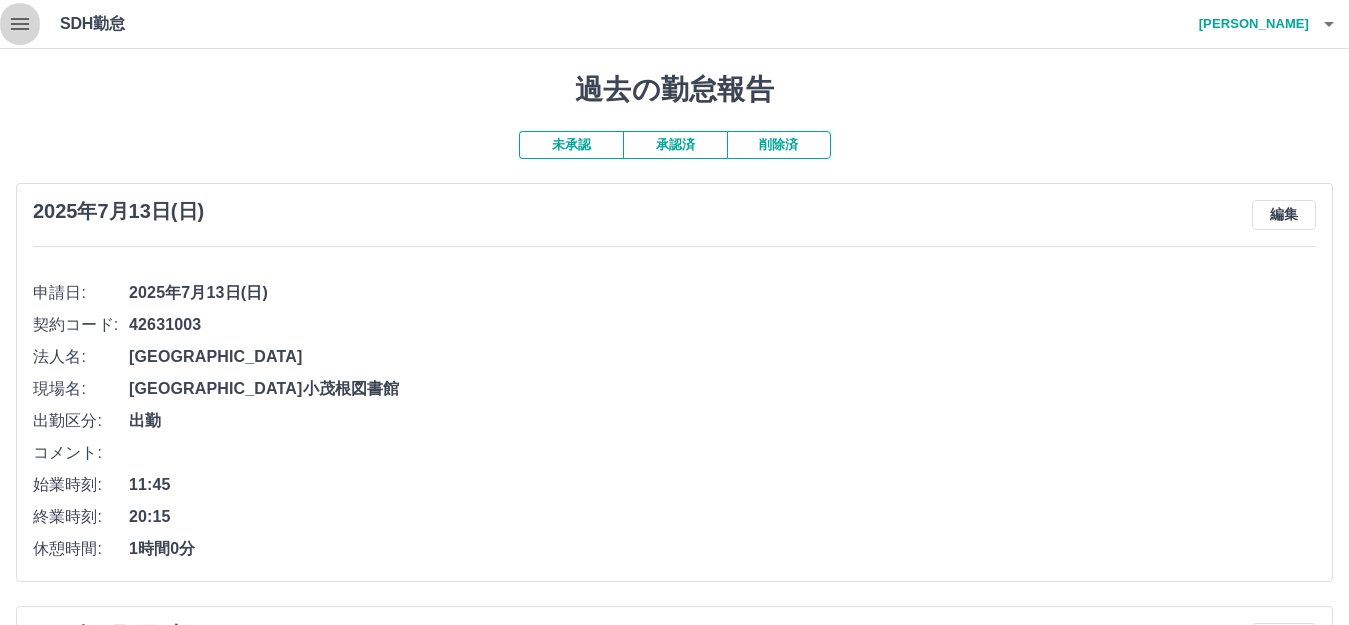 click 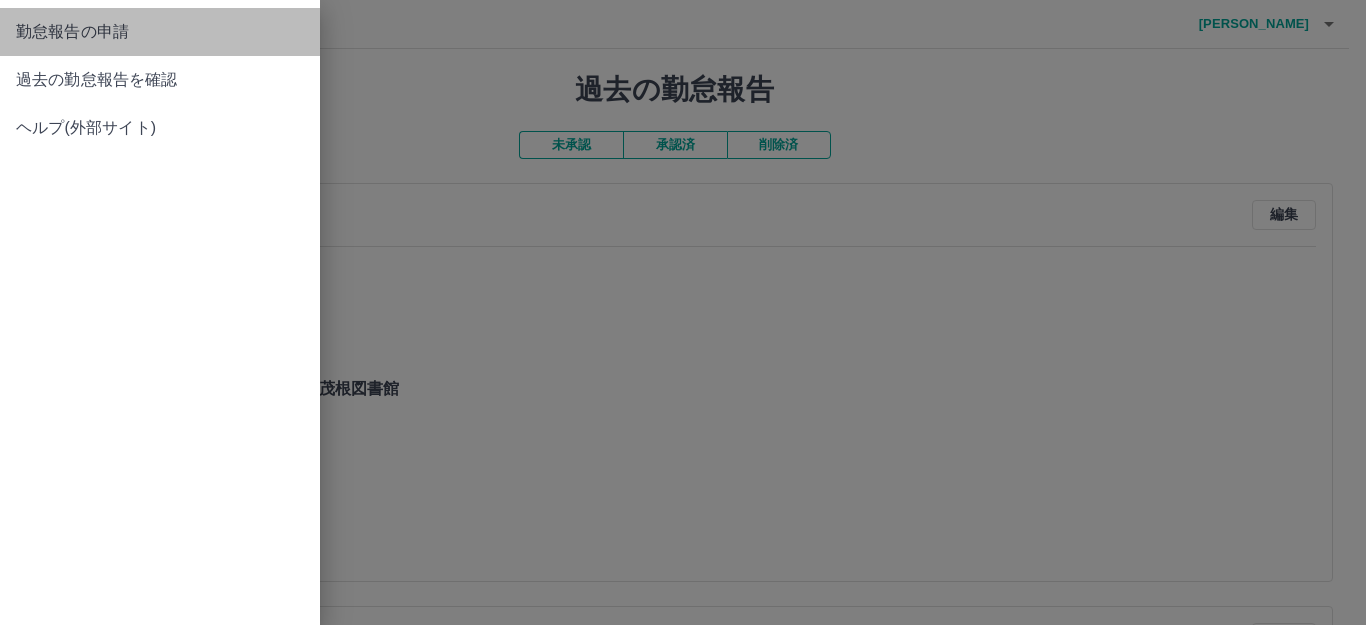 click on "勤怠報告の申請" at bounding box center (160, 32) 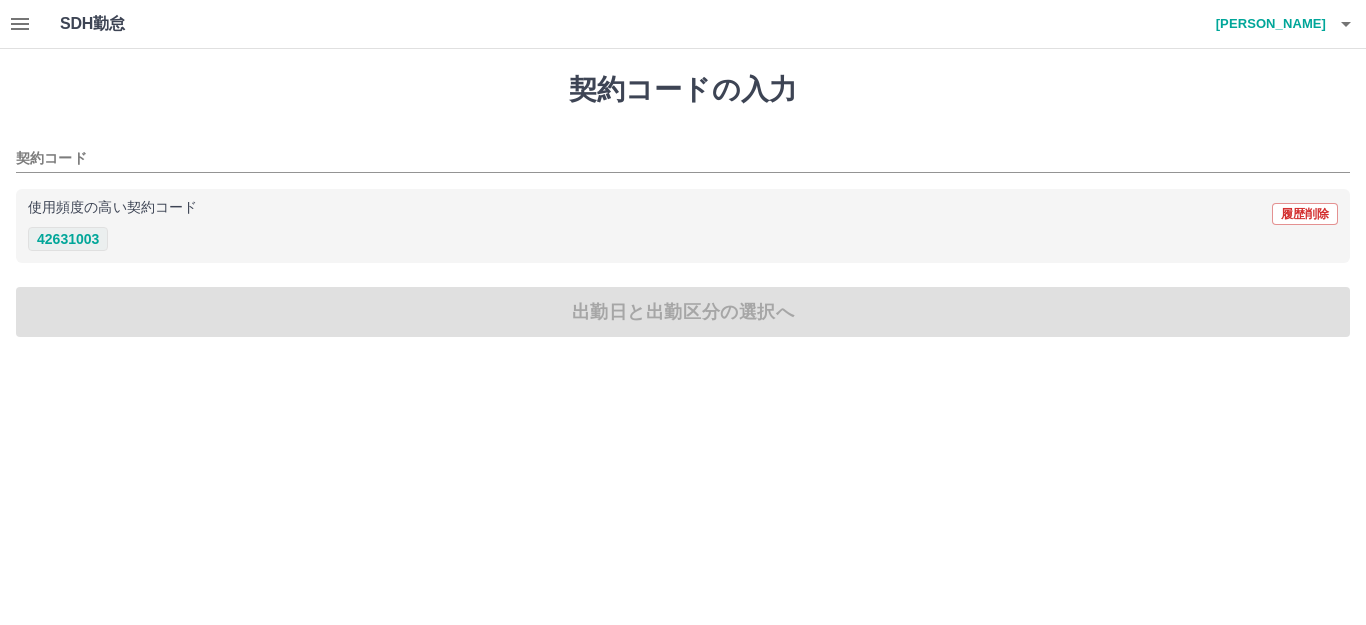 click on "42631003" at bounding box center (68, 239) 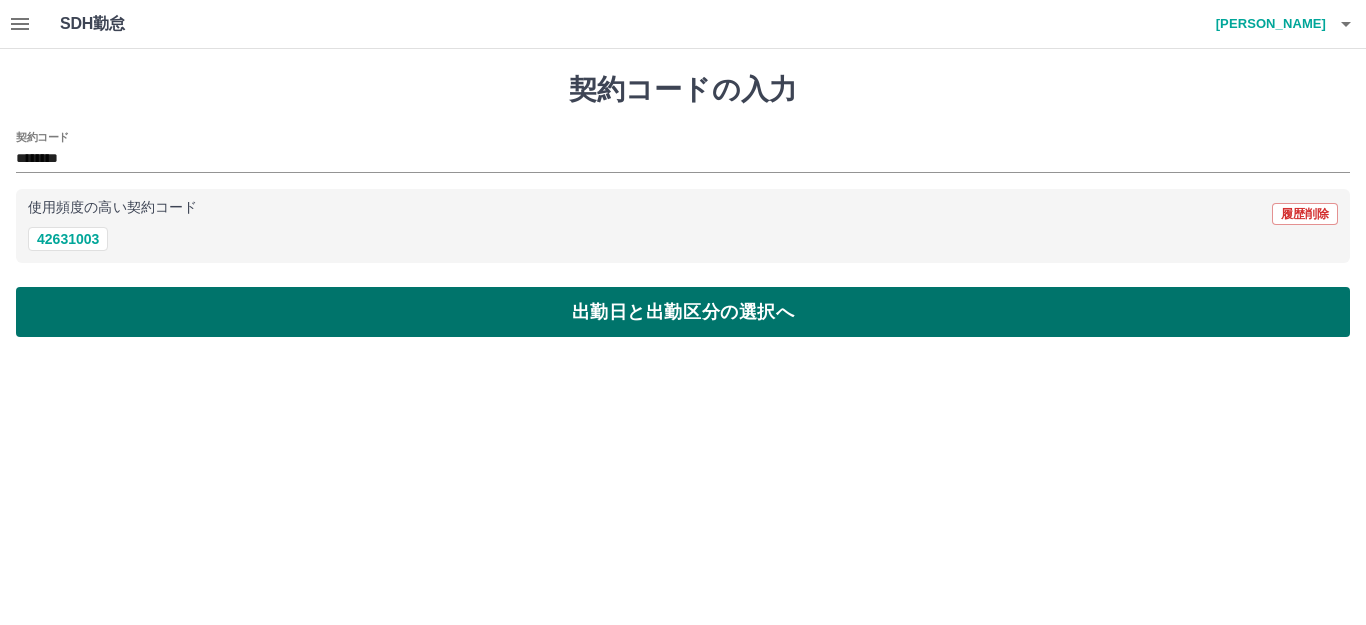 click on "出勤日と出勤区分の選択へ" at bounding box center (683, 312) 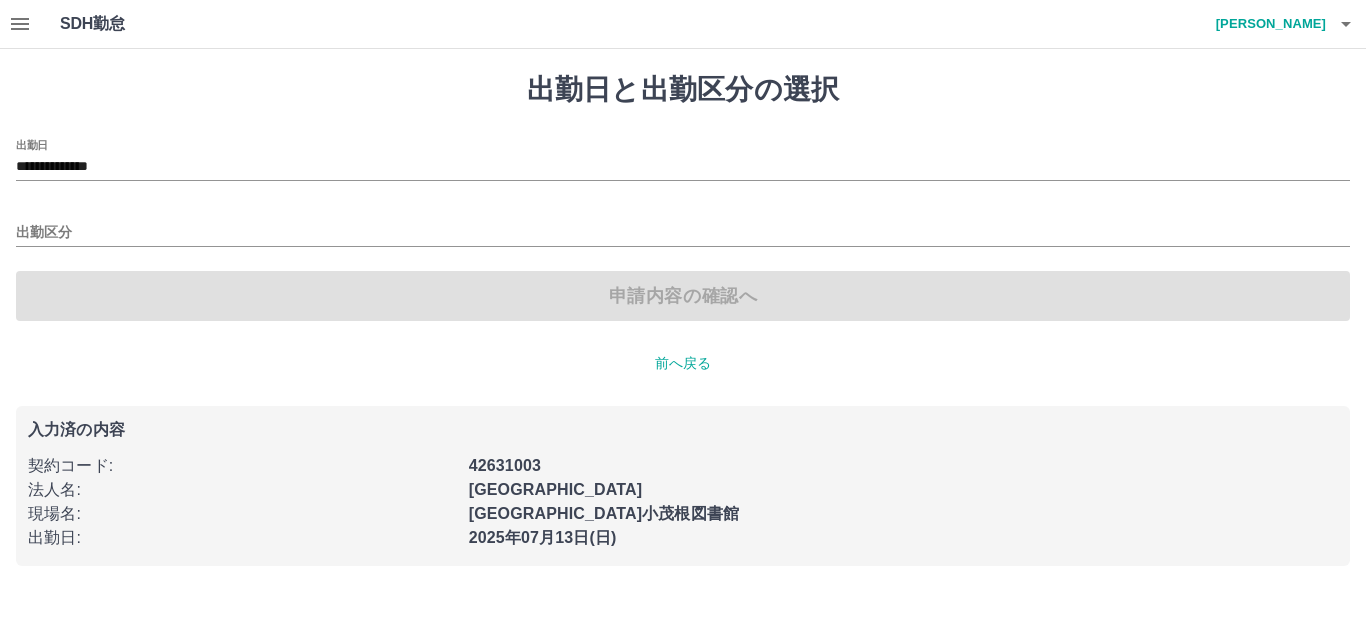 click on "前へ戻る" at bounding box center (683, 363) 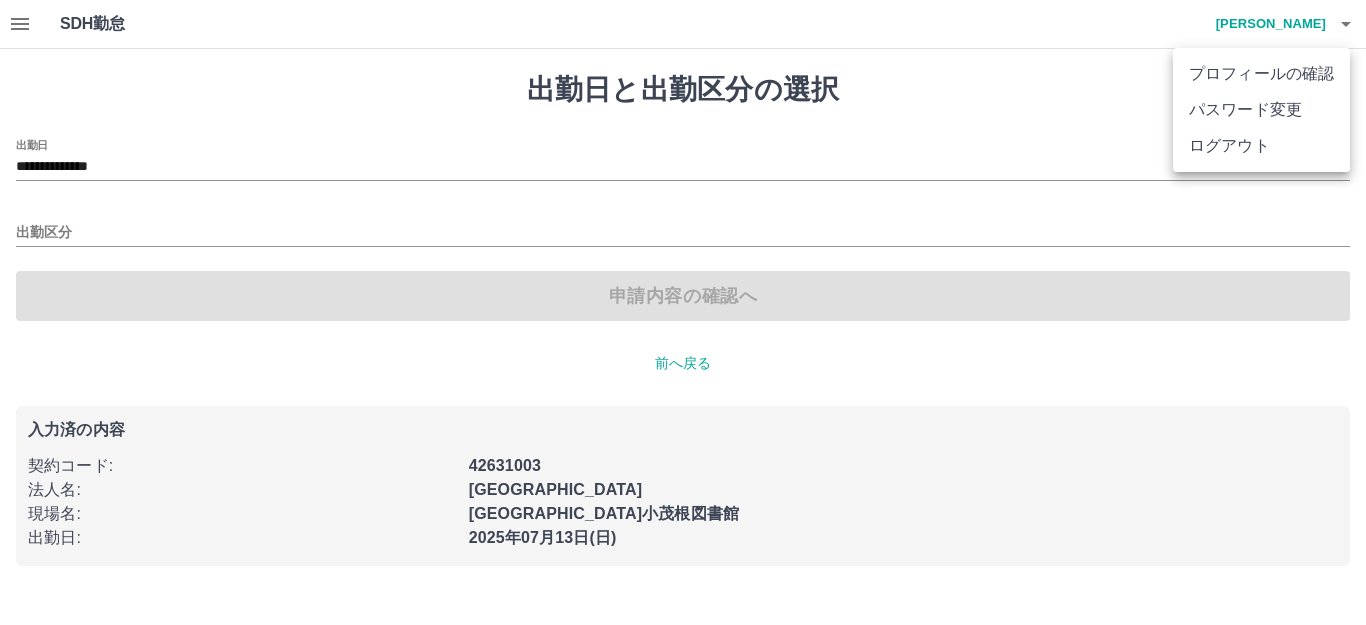 click at bounding box center [683, 312] 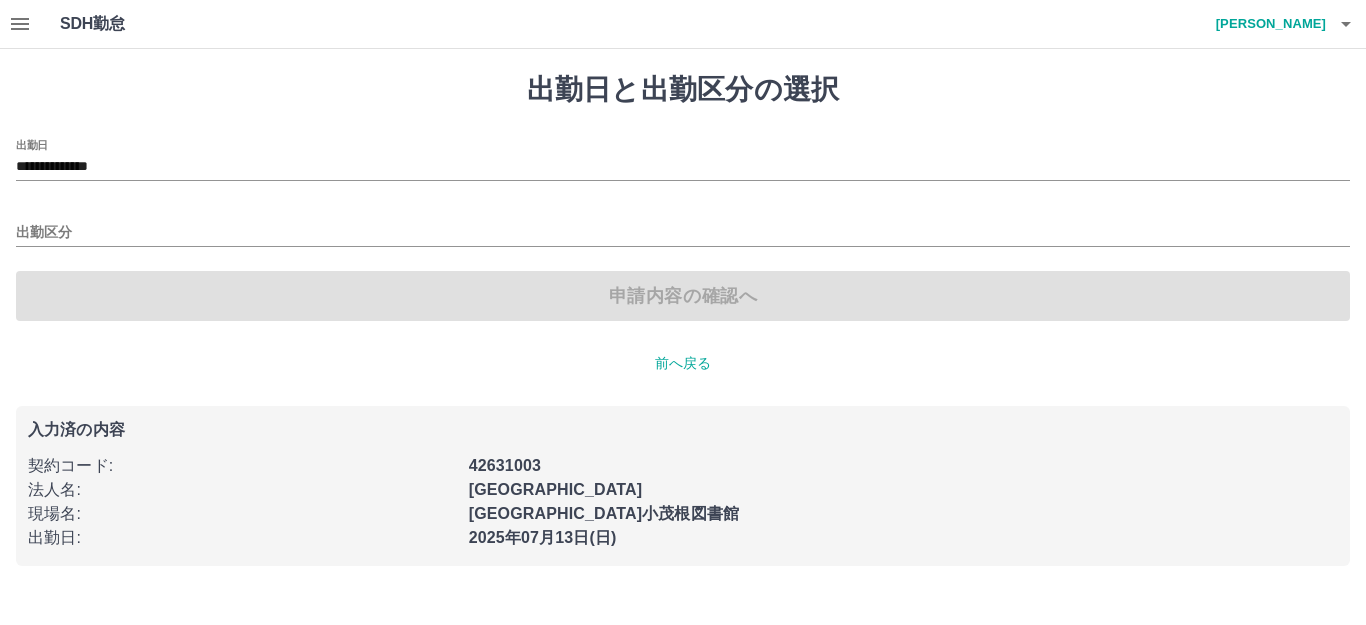 click 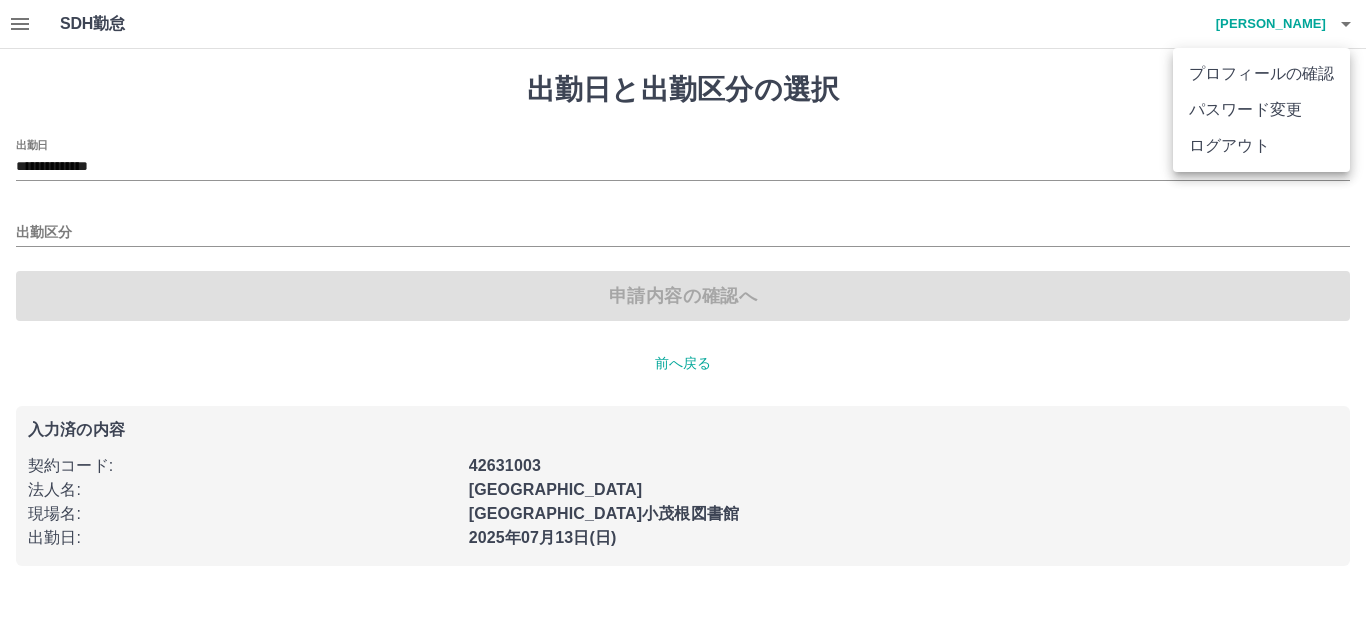 click on "ログアウト" at bounding box center [1261, 146] 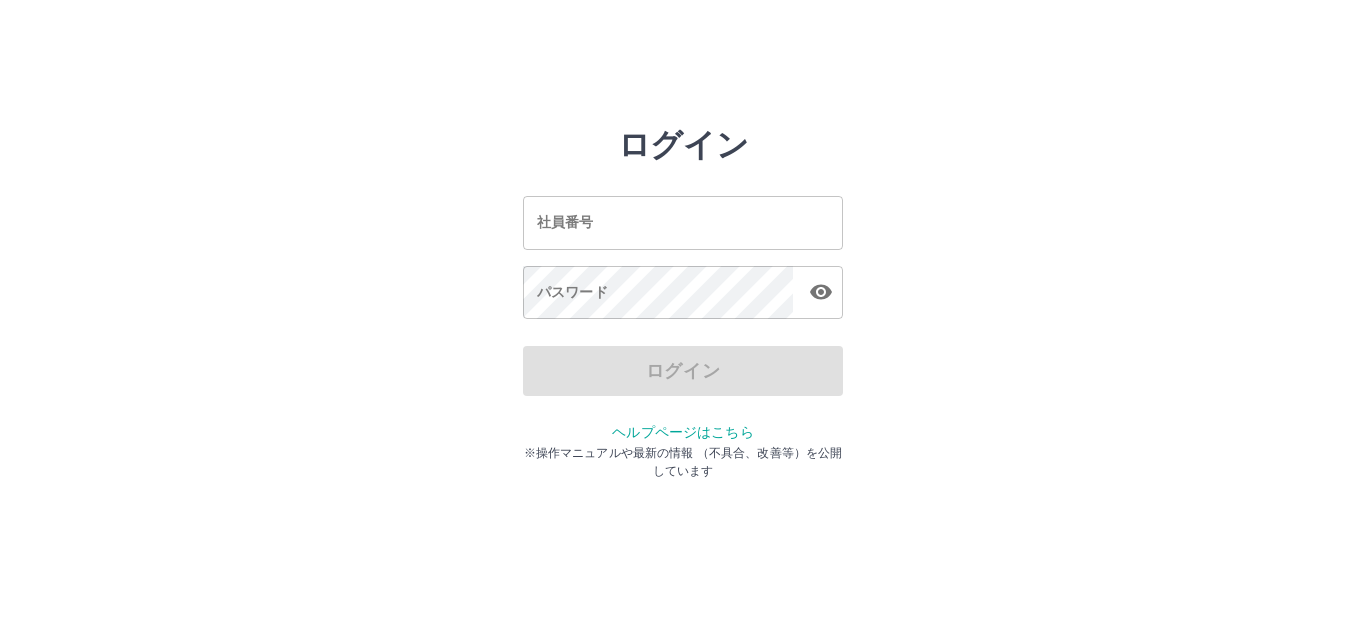 scroll, scrollTop: 0, scrollLeft: 0, axis: both 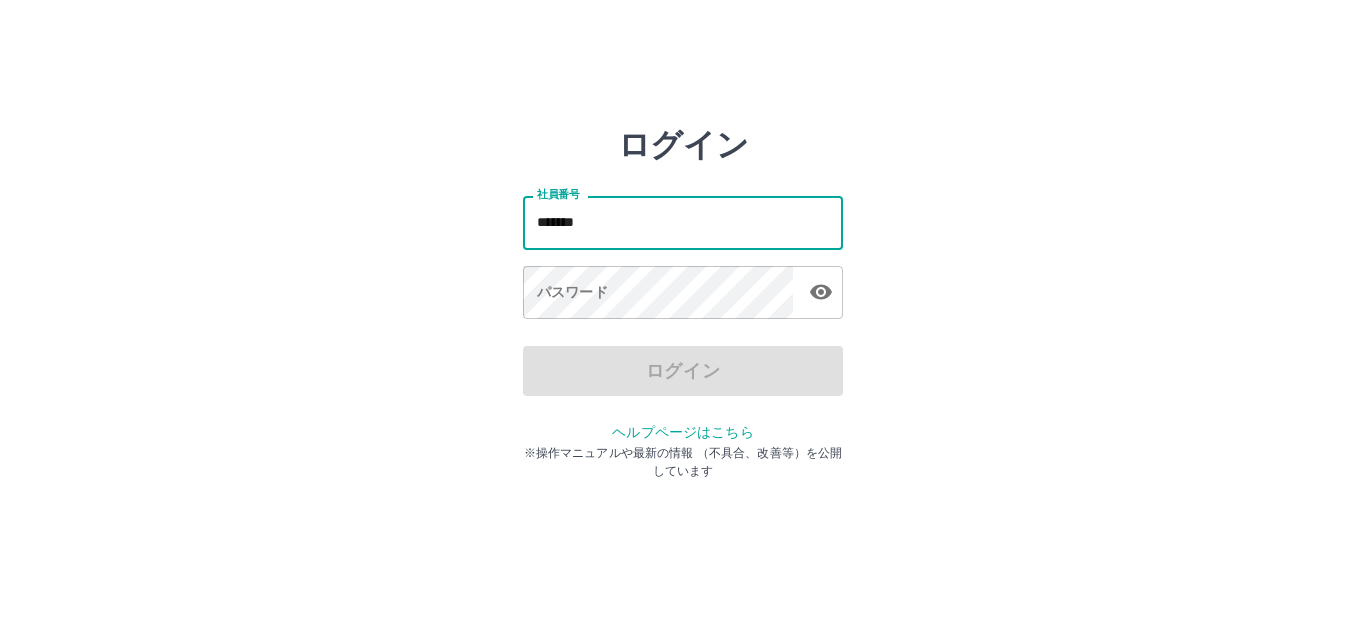 type on "*******" 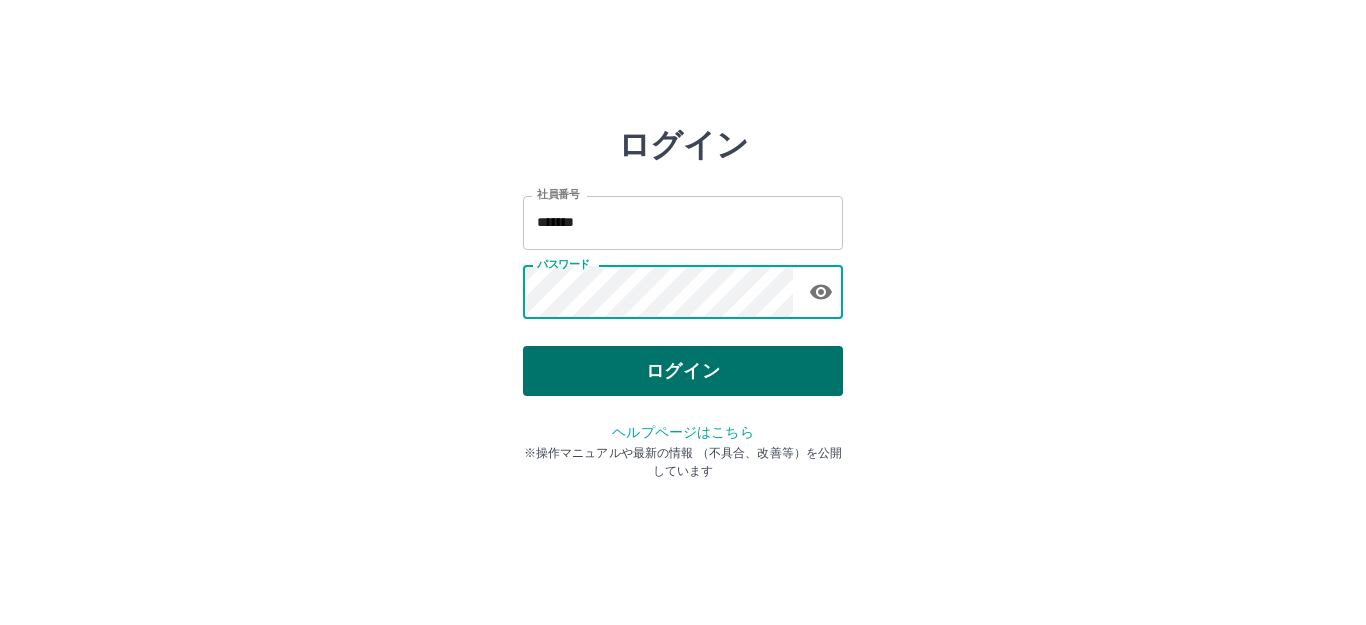 click on "ログイン" at bounding box center [683, 371] 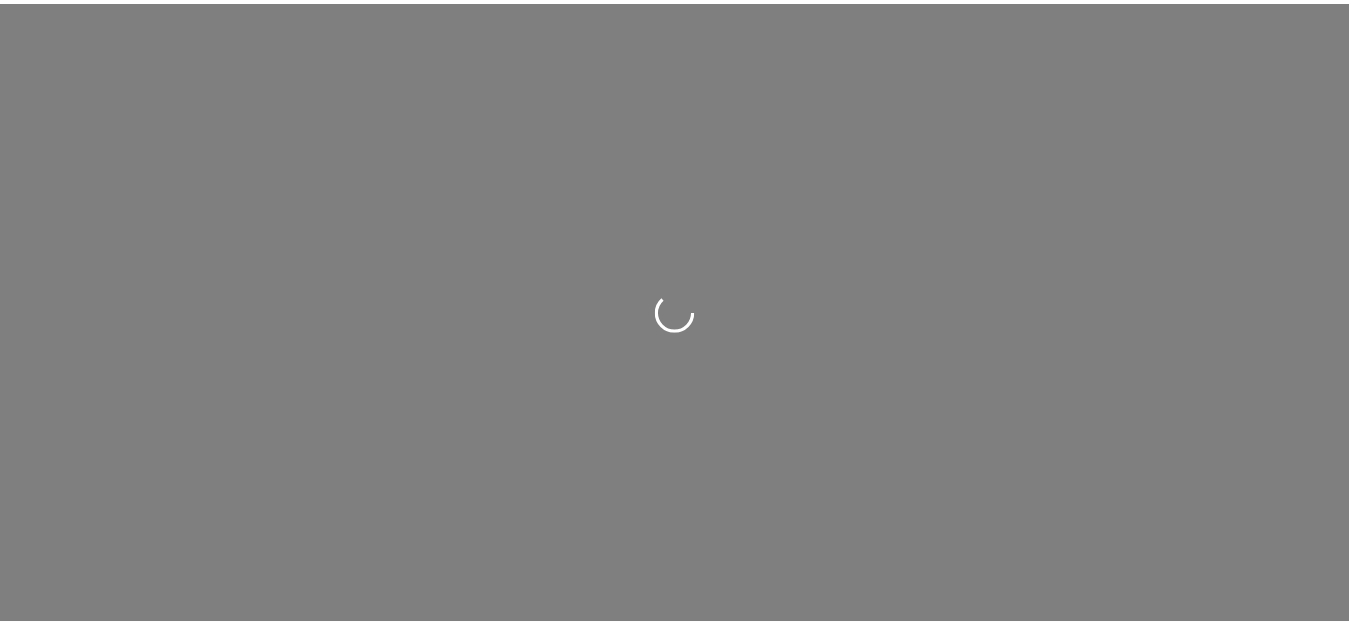 scroll, scrollTop: 0, scrollLeft: 0, axis: both 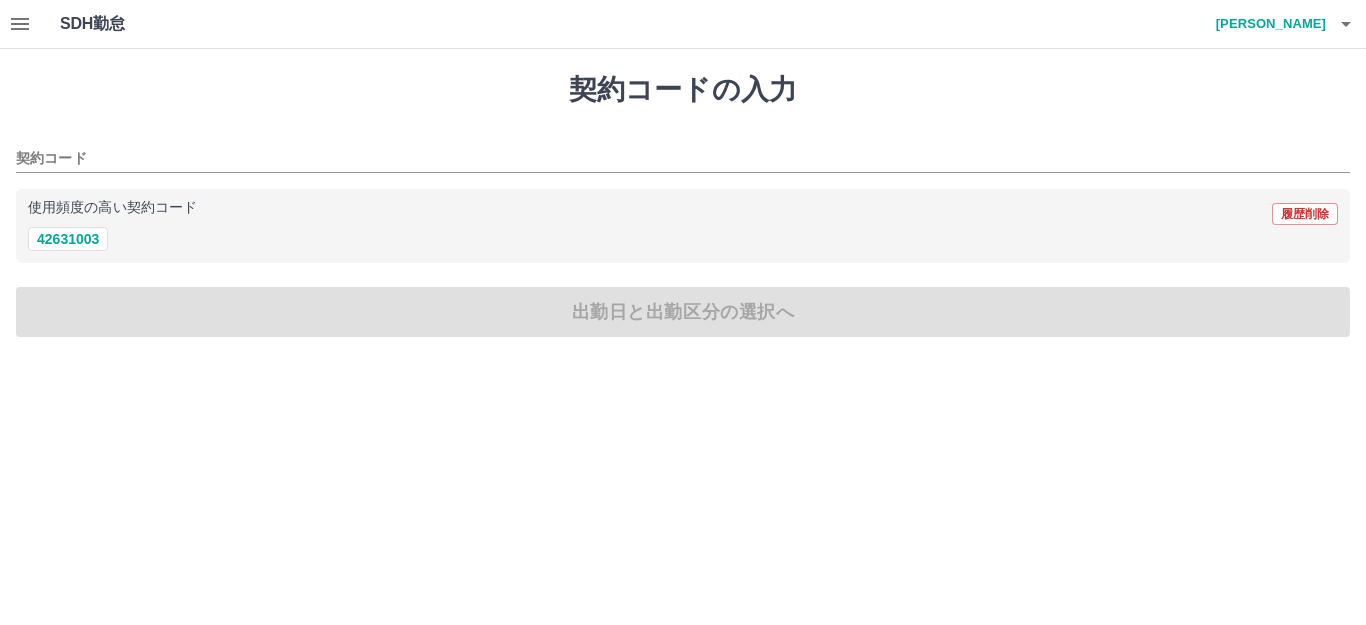 click on "契約コードの入力 契約コード 使用頻度の高い契約コード 履歴削除 42631003 出勤日と出勤区分の選択へ" at bounding box center [683, 205] 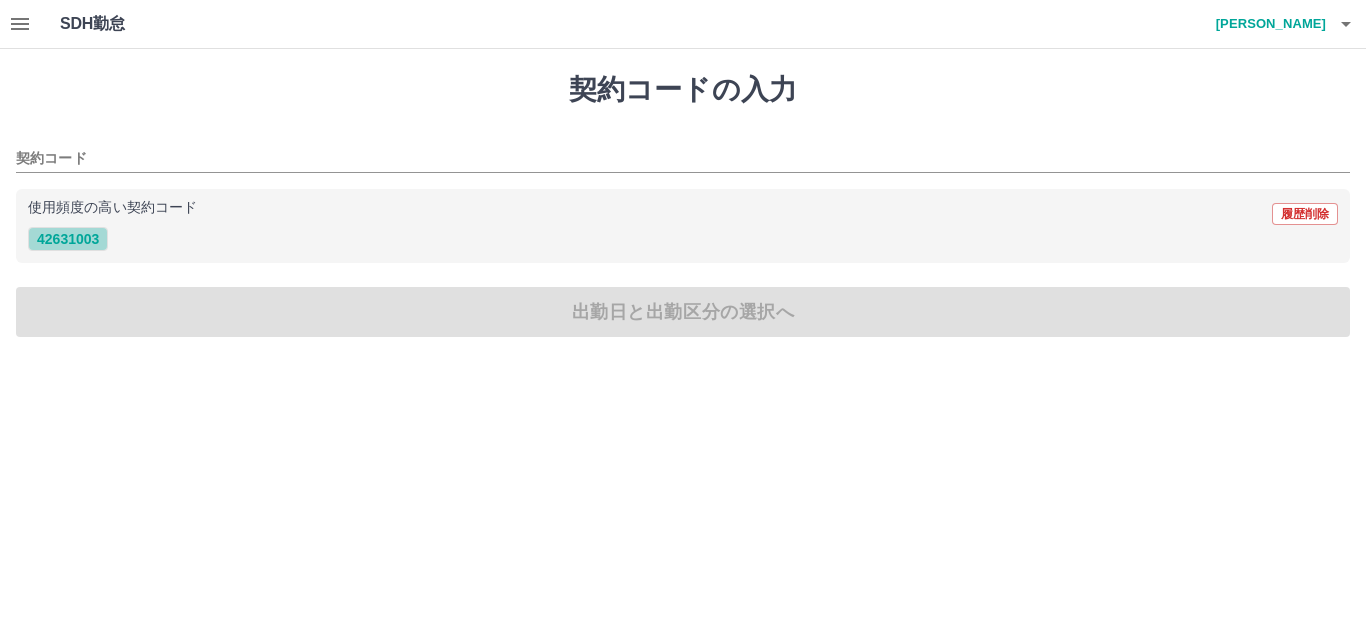 click on "42631003" at bounding box center [68, 239] 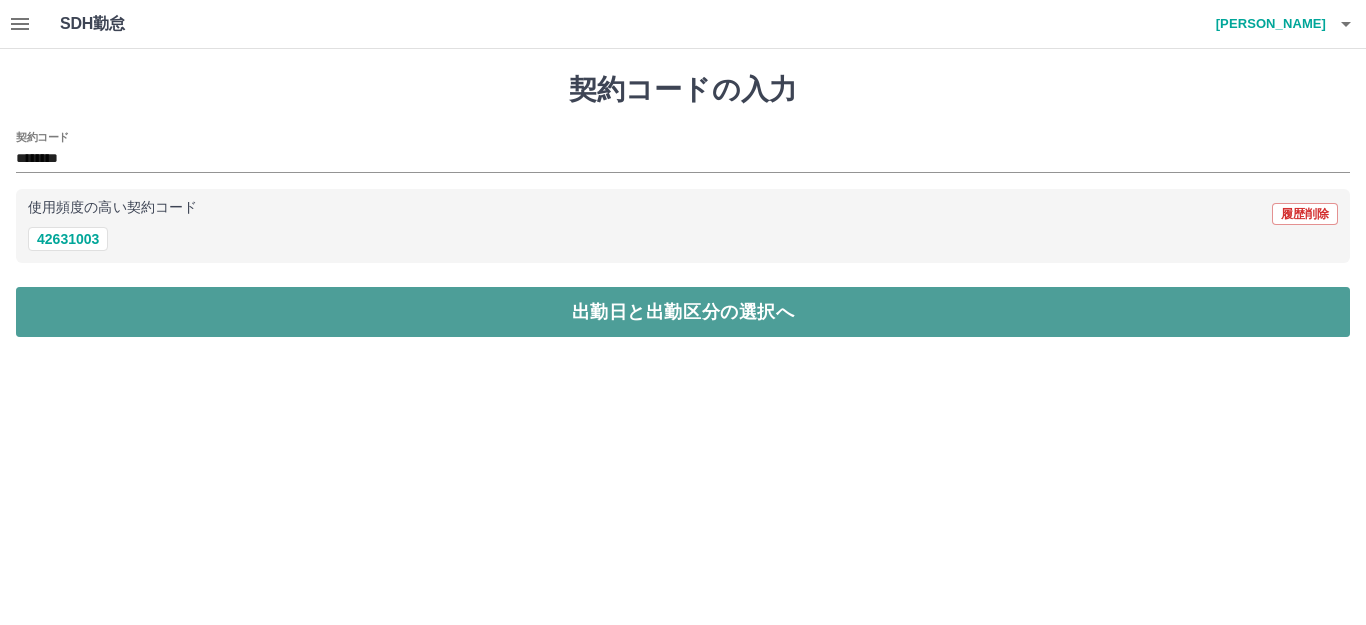 click on "出勤日と出勤区分の選択へ" at bounding box center (683, 312) 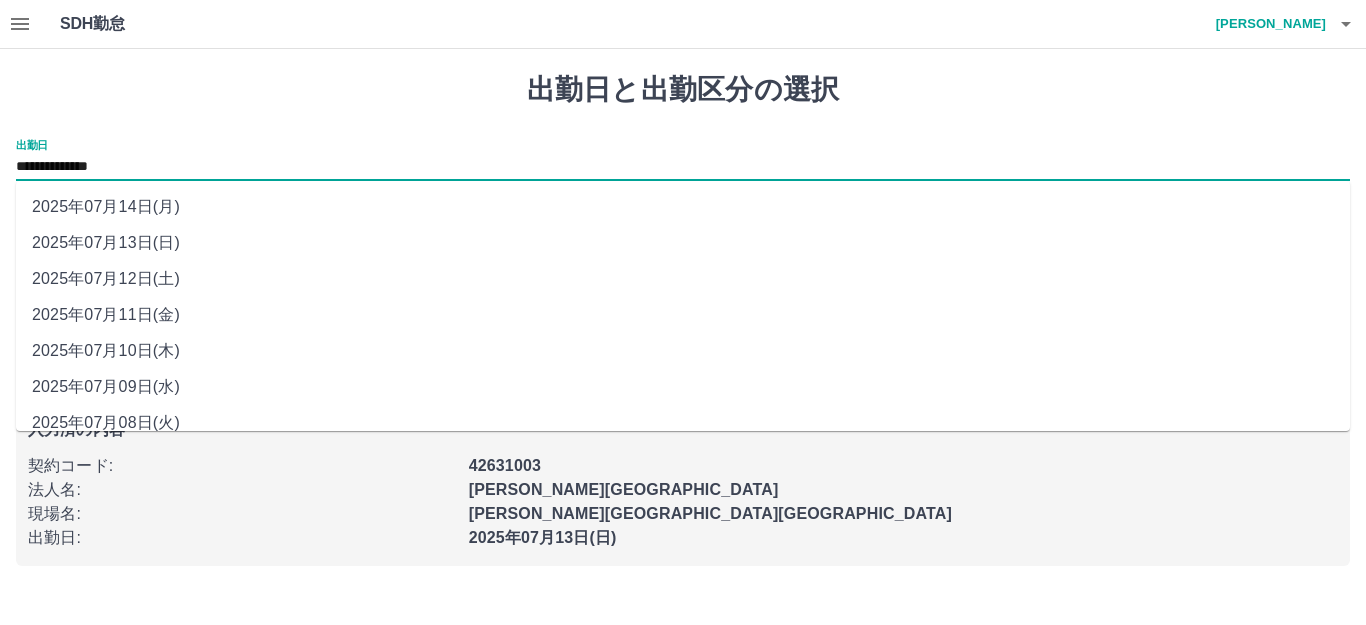 click on "**********" at bounding box center [683, 167] 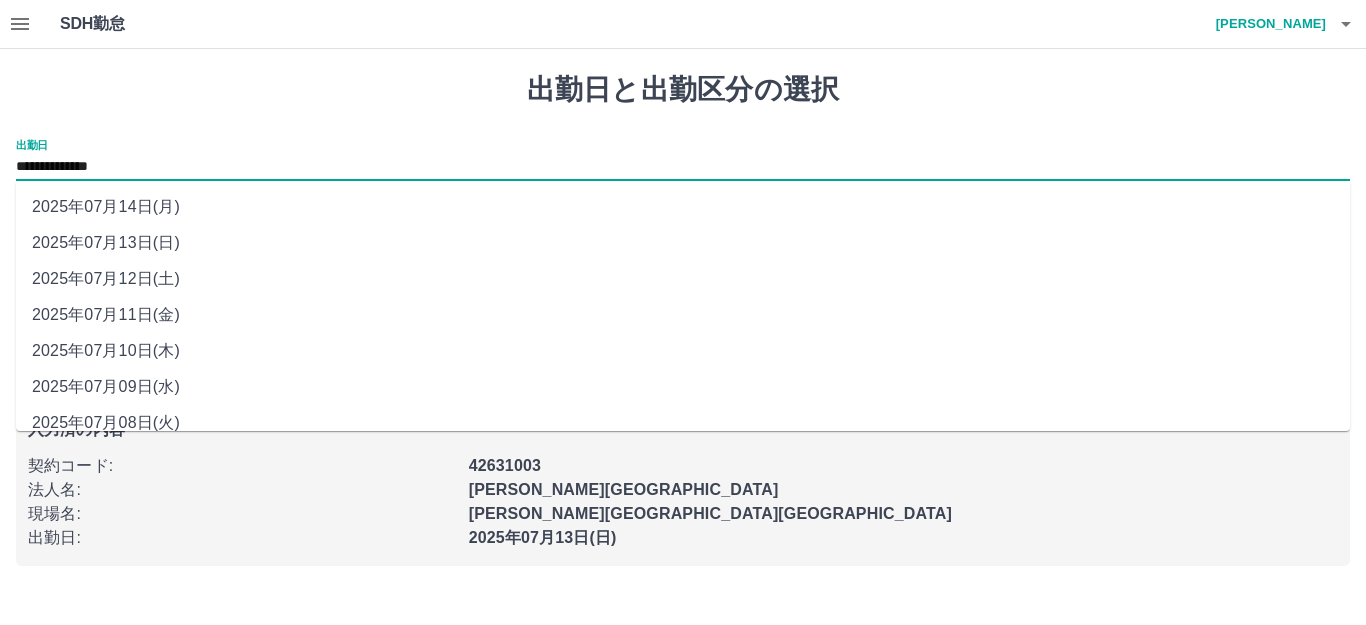 click on "2025年07月12日(土)" at bounding box center (683, 279) 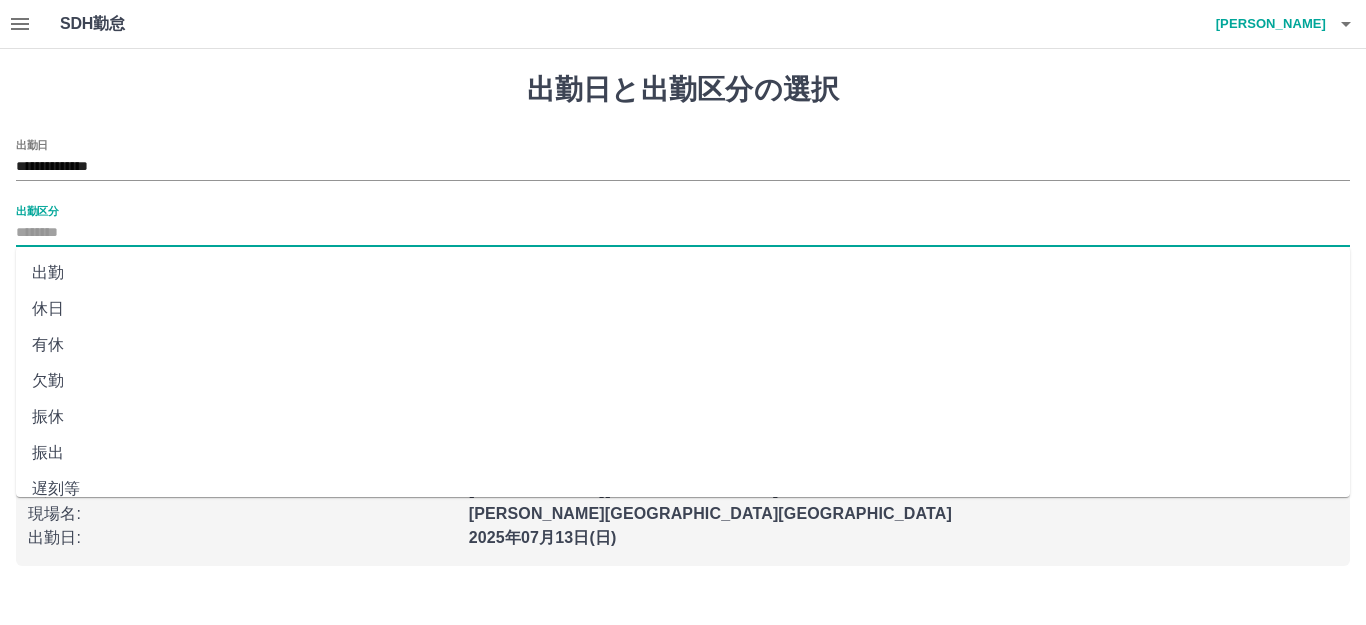 click on "出勤区分" at bounding box center (683, 233) 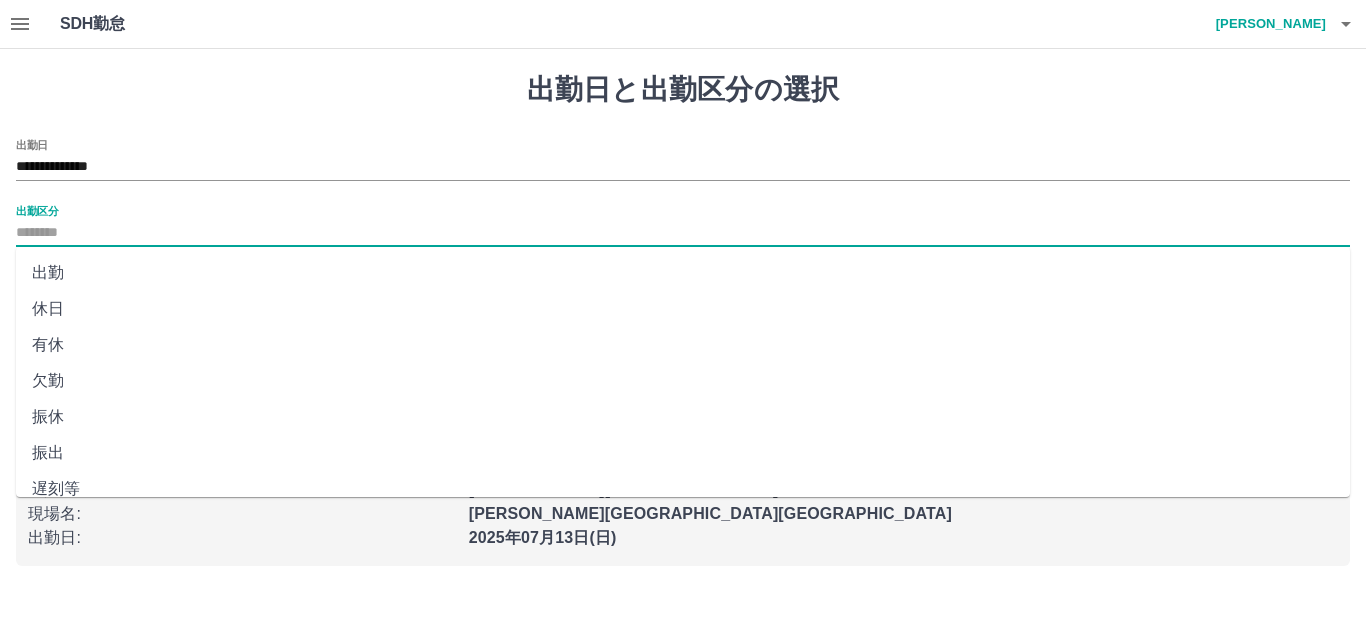 click on "有休" at bounding box center (683, 345) 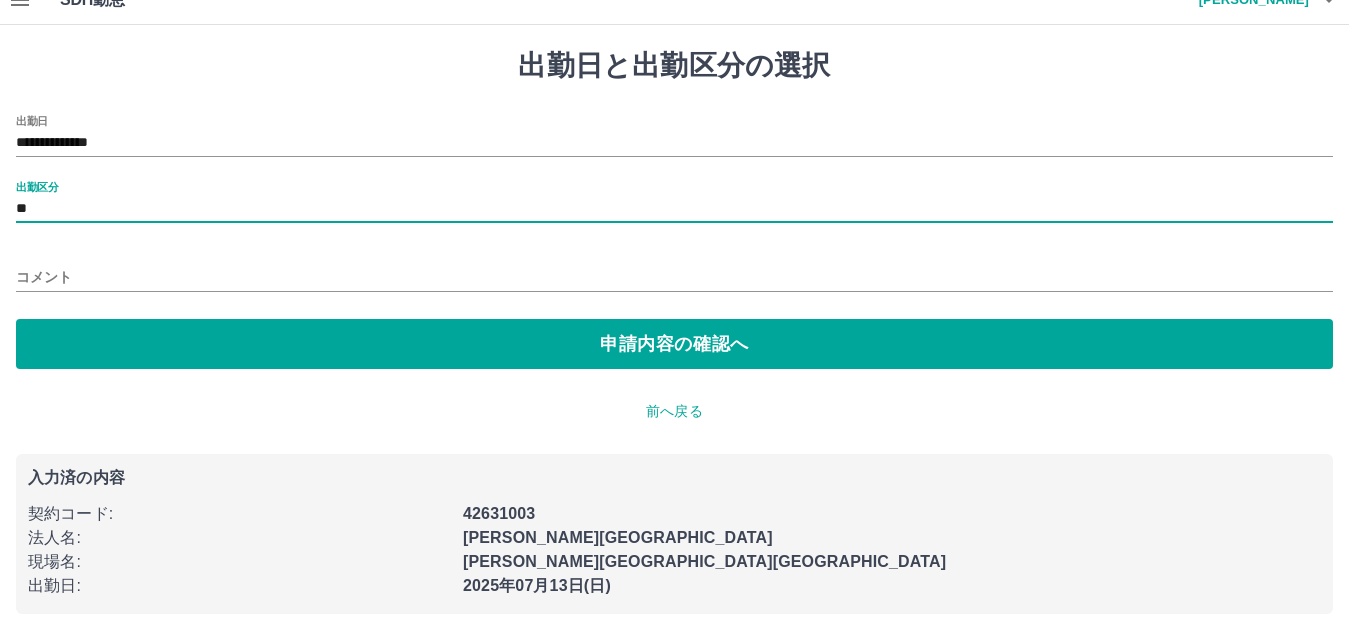 scroll, scrollTop: 37, scrollLeft: 0, axis: vertical 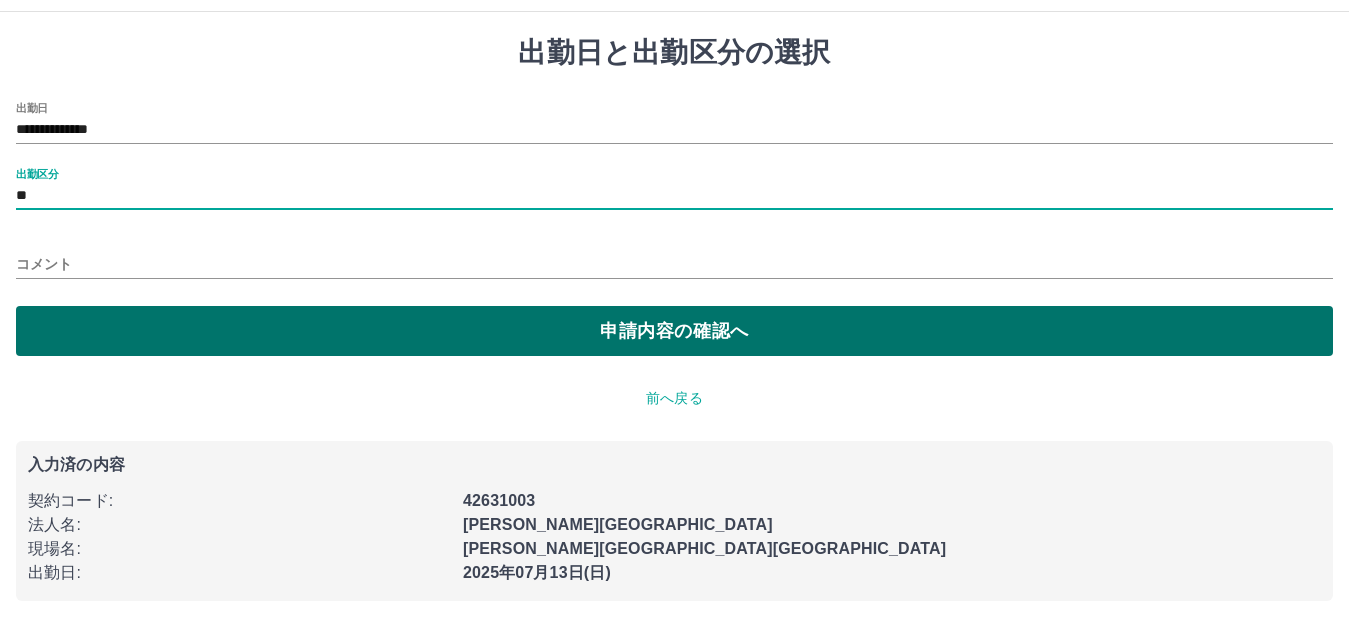 click on "申請内容の確認へ" at bounding box center [674, 331] 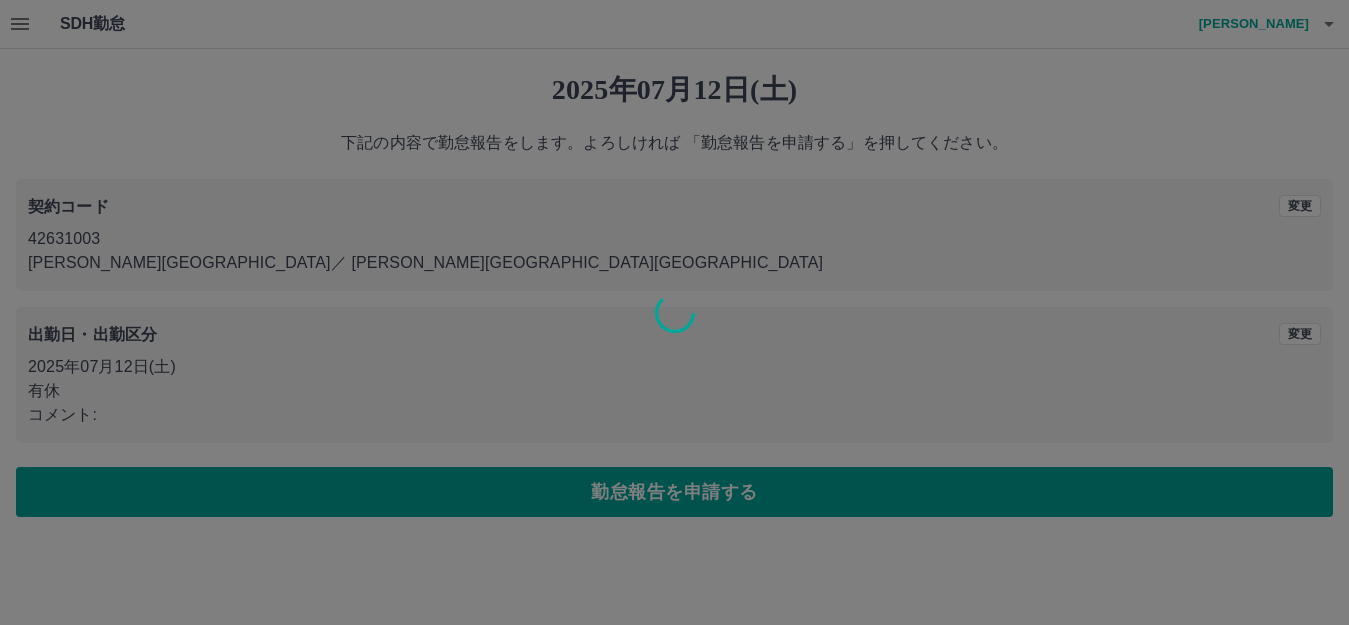 scroll, scrollTop: 0, scrollLeft: 0, axis: both 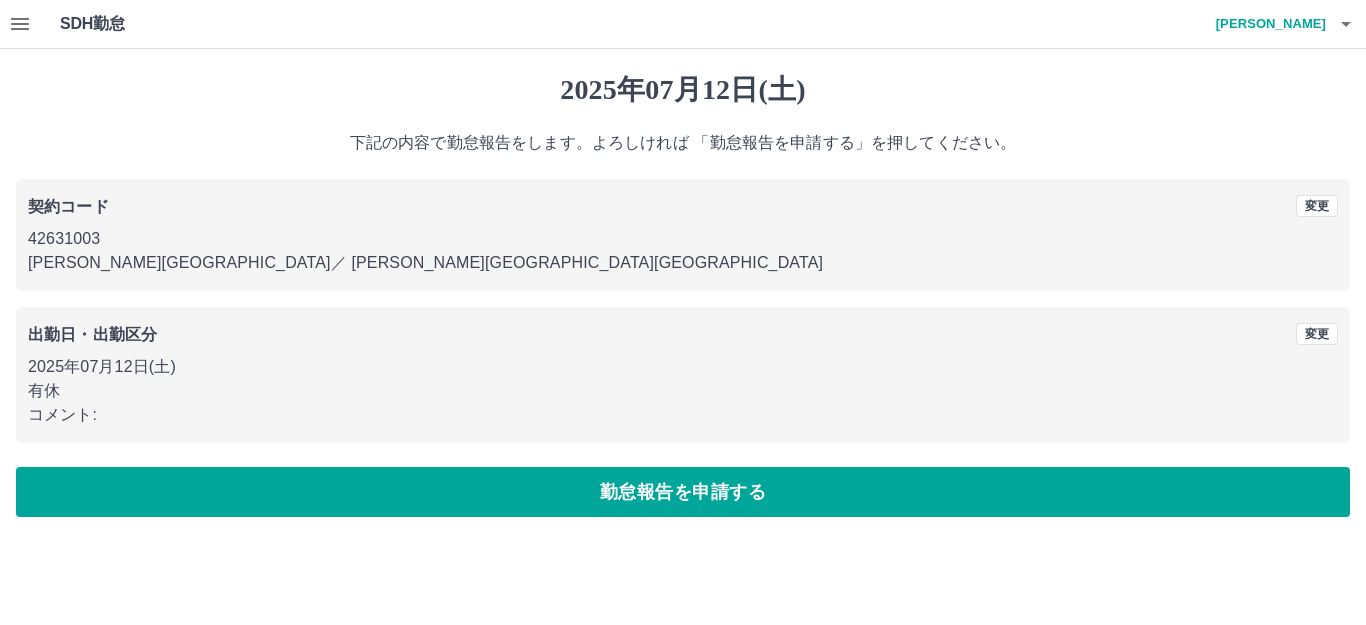 click on "コメント:" at bounding box center (683, 415) 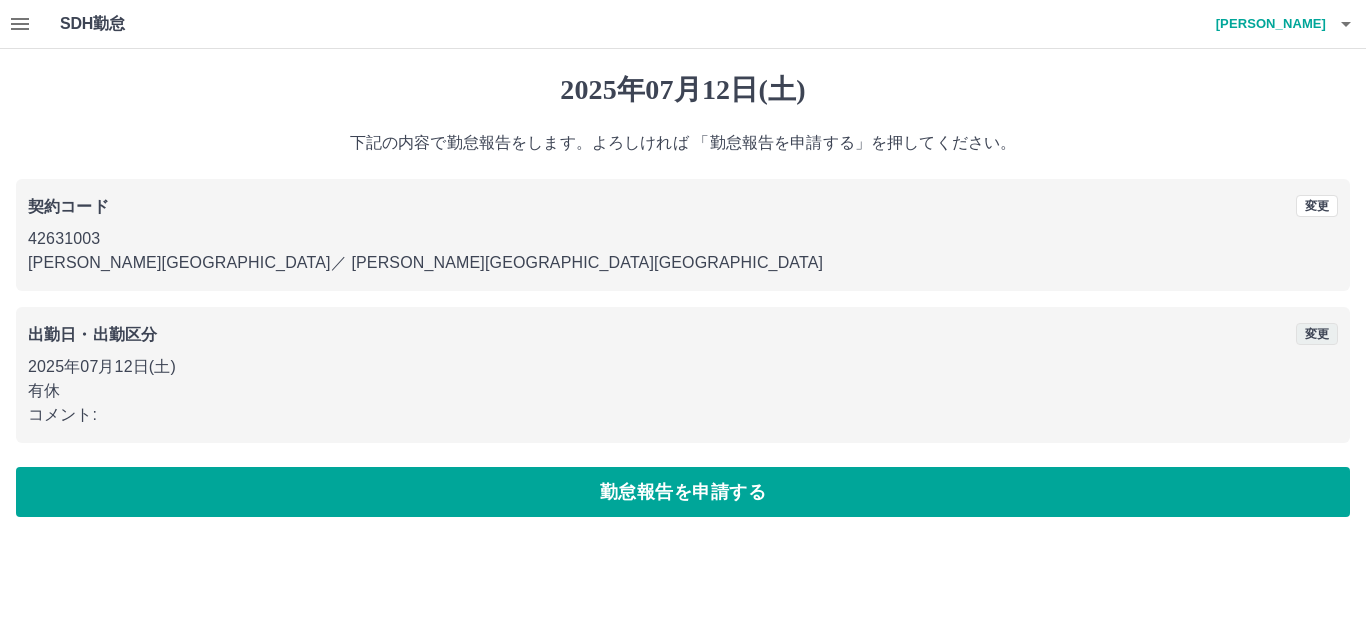 click on "変更" at bounding box center [1317, 334] 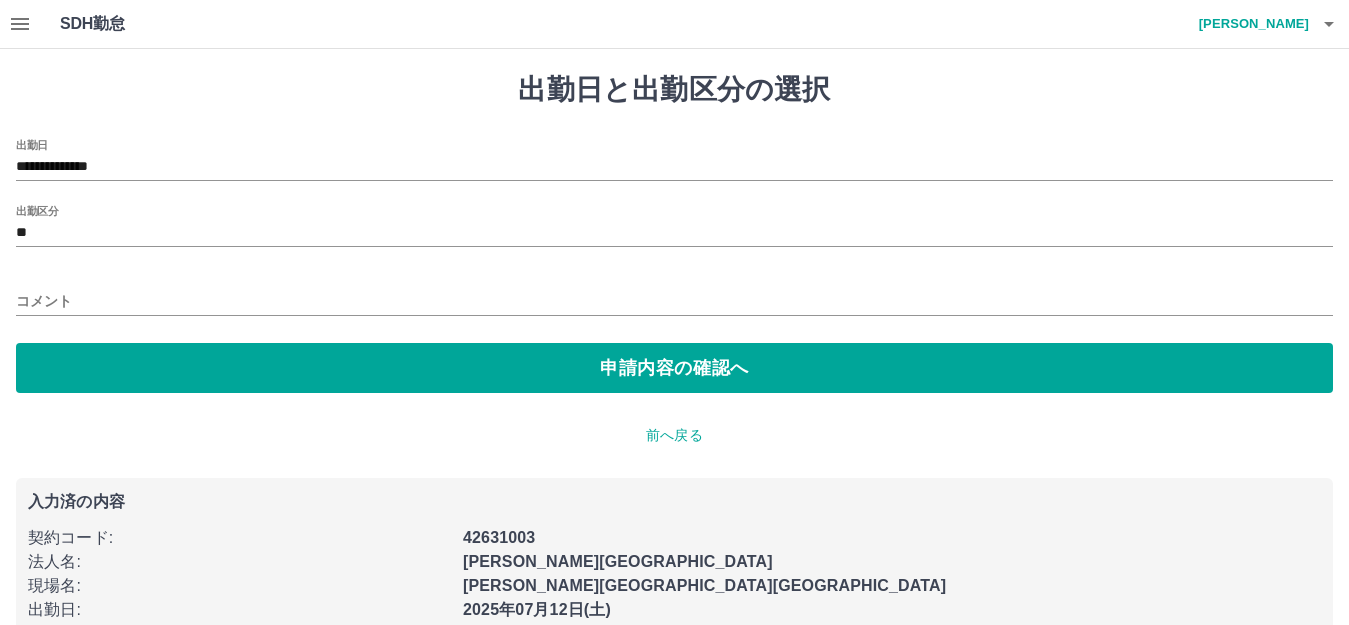 scroll, scrollTop: 61, scrollLeft: 0, axis: vertical 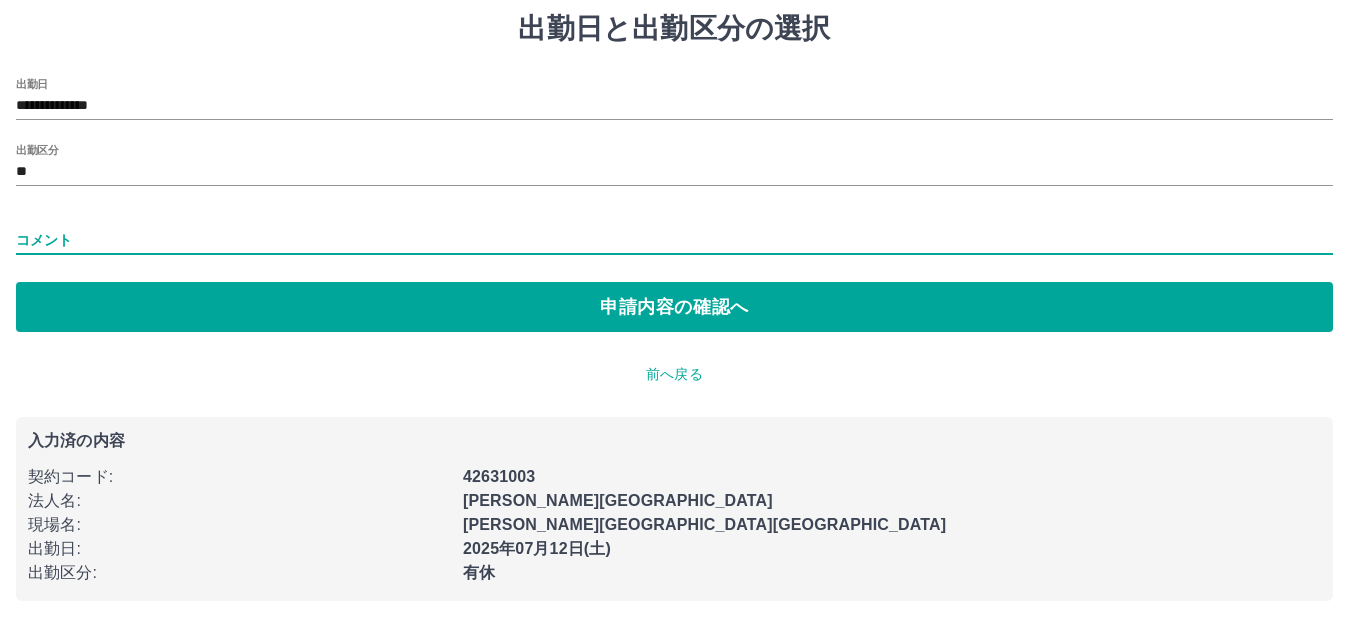 click on "コメント" at bounding box center [674, 240] 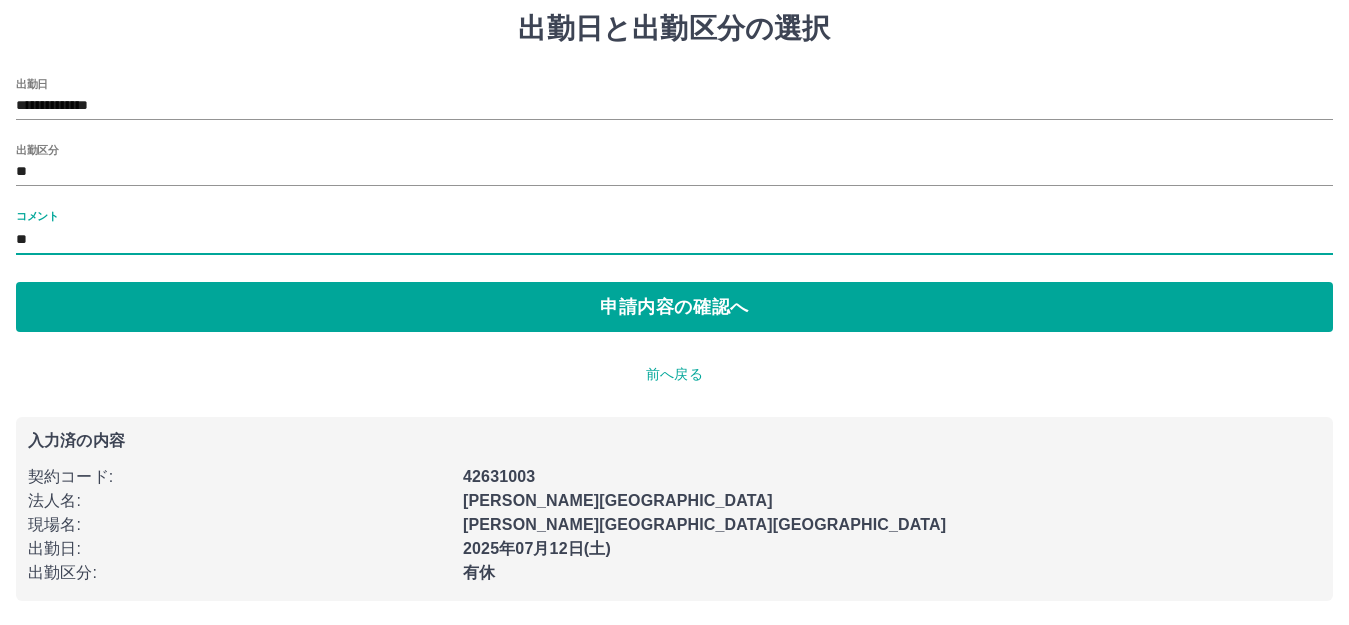 type on "*" 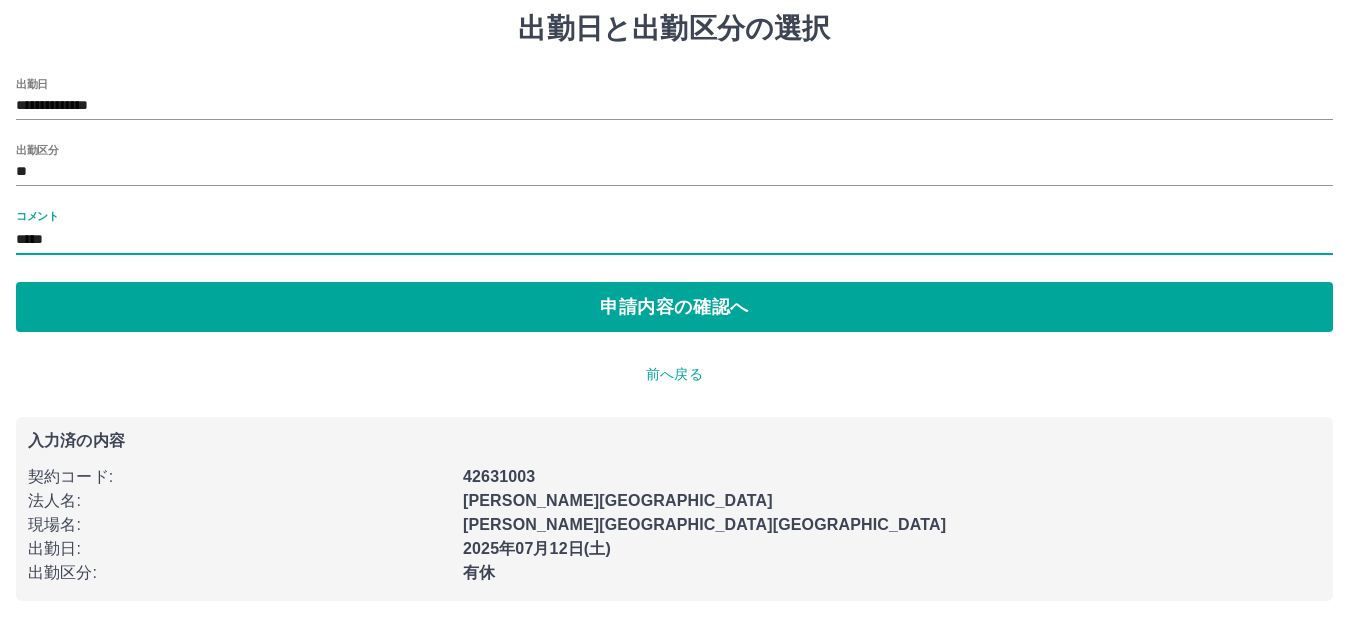 type on "*****" 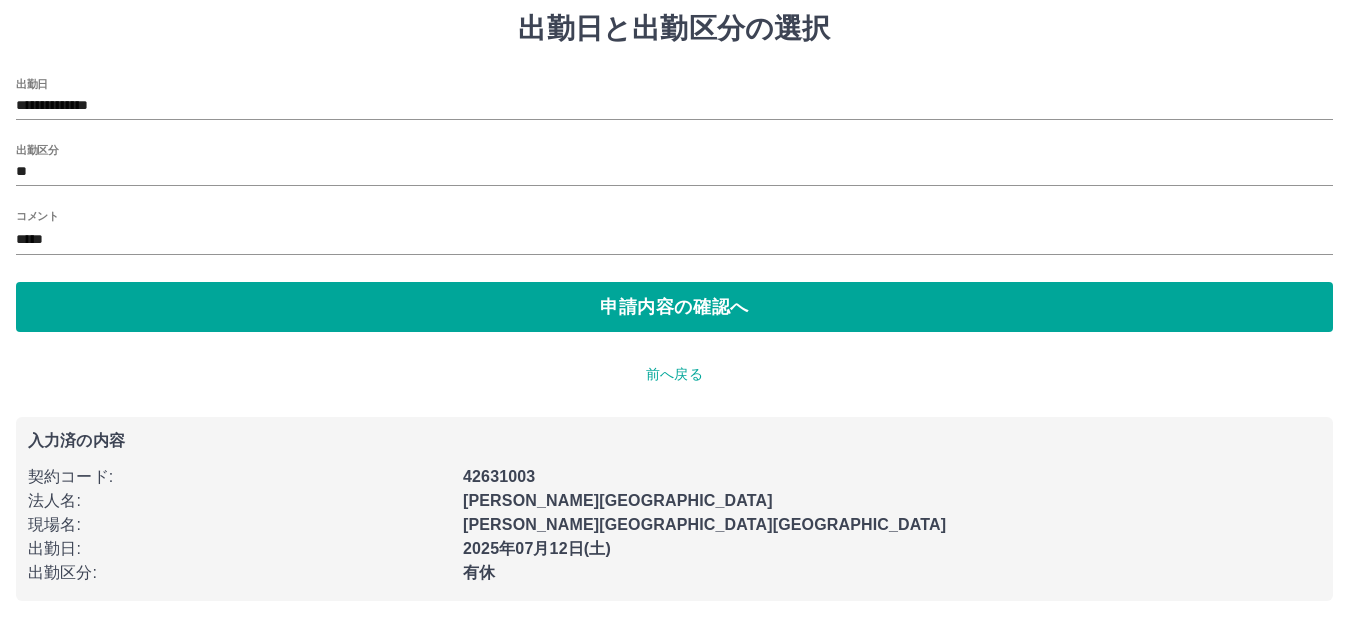 click on "前へ戻る" at bounding box center [674, 374] 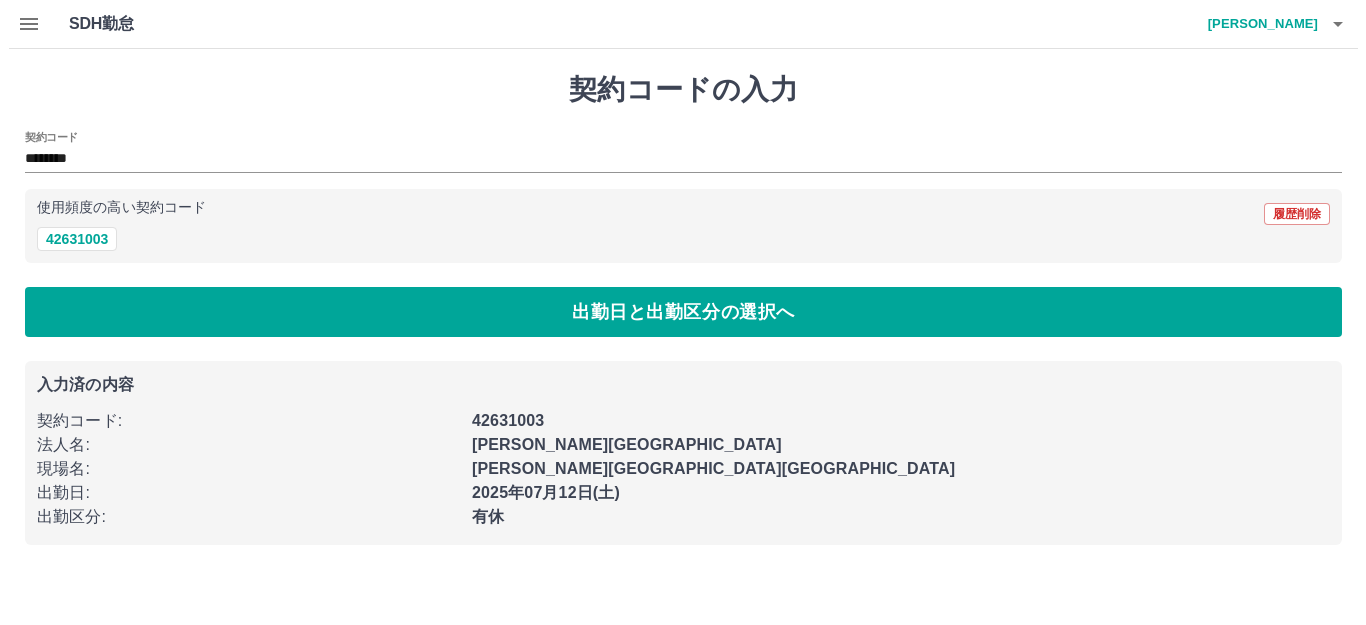 scroll, scrollTop: 0, scrollLeft: 0, axis: both 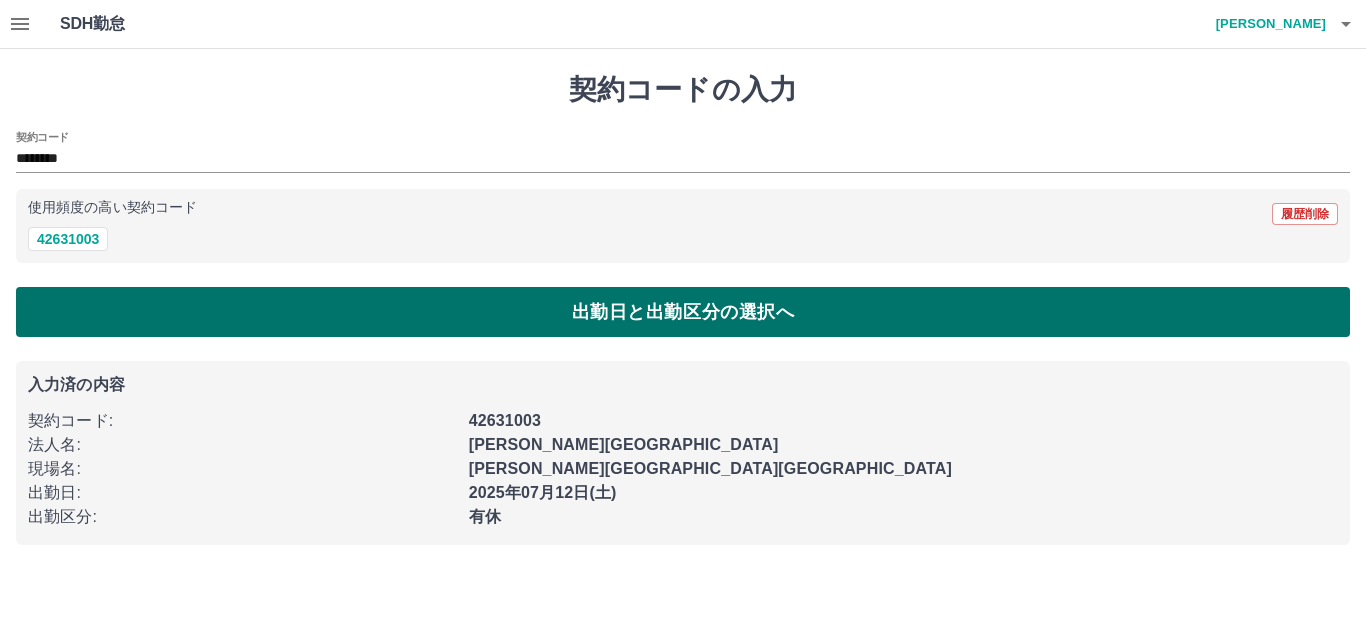click on "出勤日と出勤区分の選択へ" at bounding box center (683, 312) 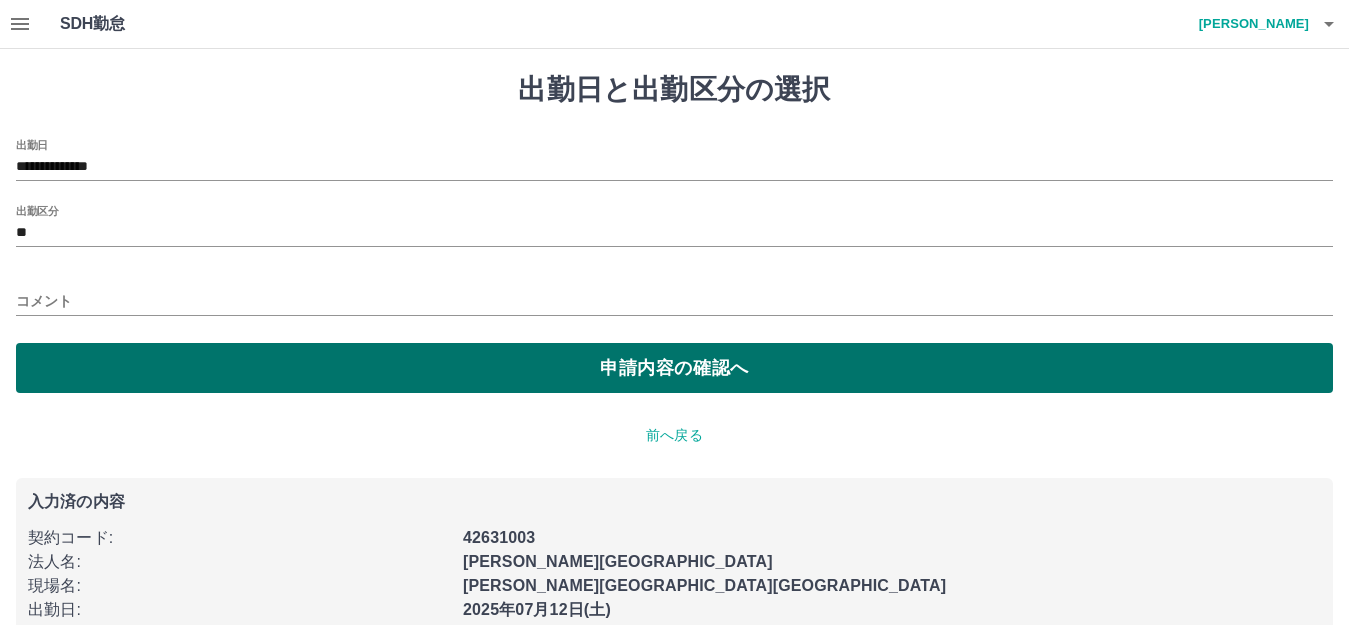 click on "申請内容の確認へ" at bounding box center (674, 368) 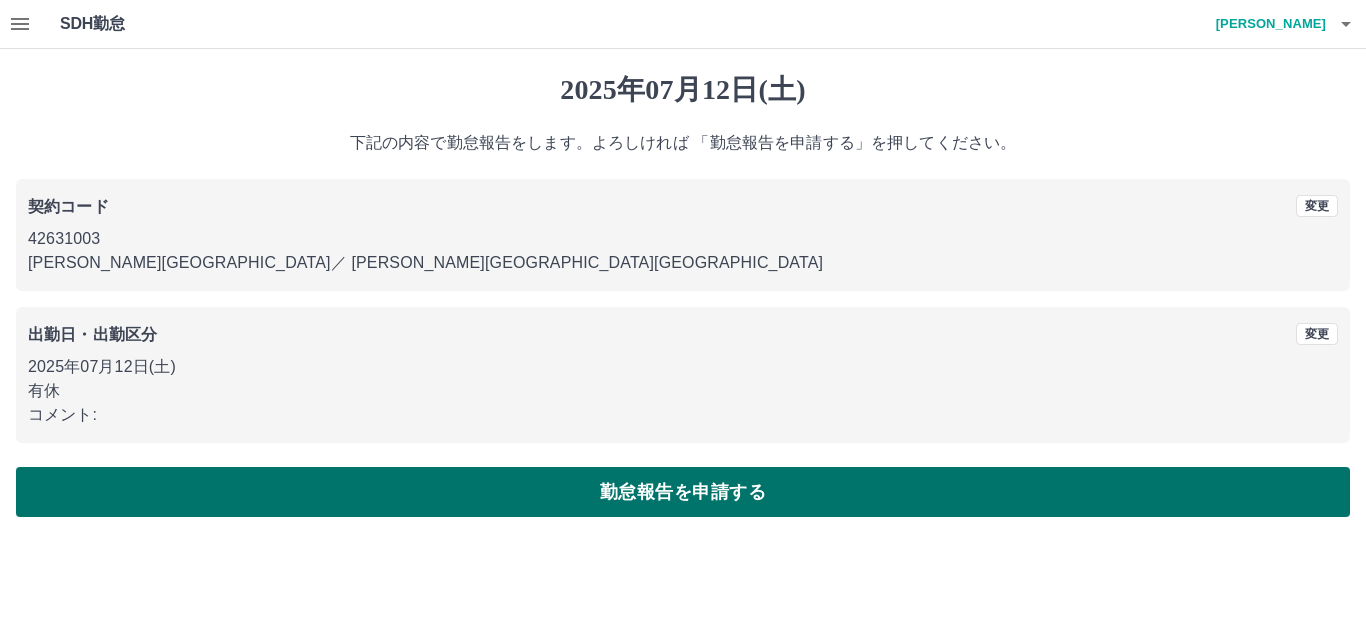 click on "勤怠報告を申請する" at bounding box center (683, 492) 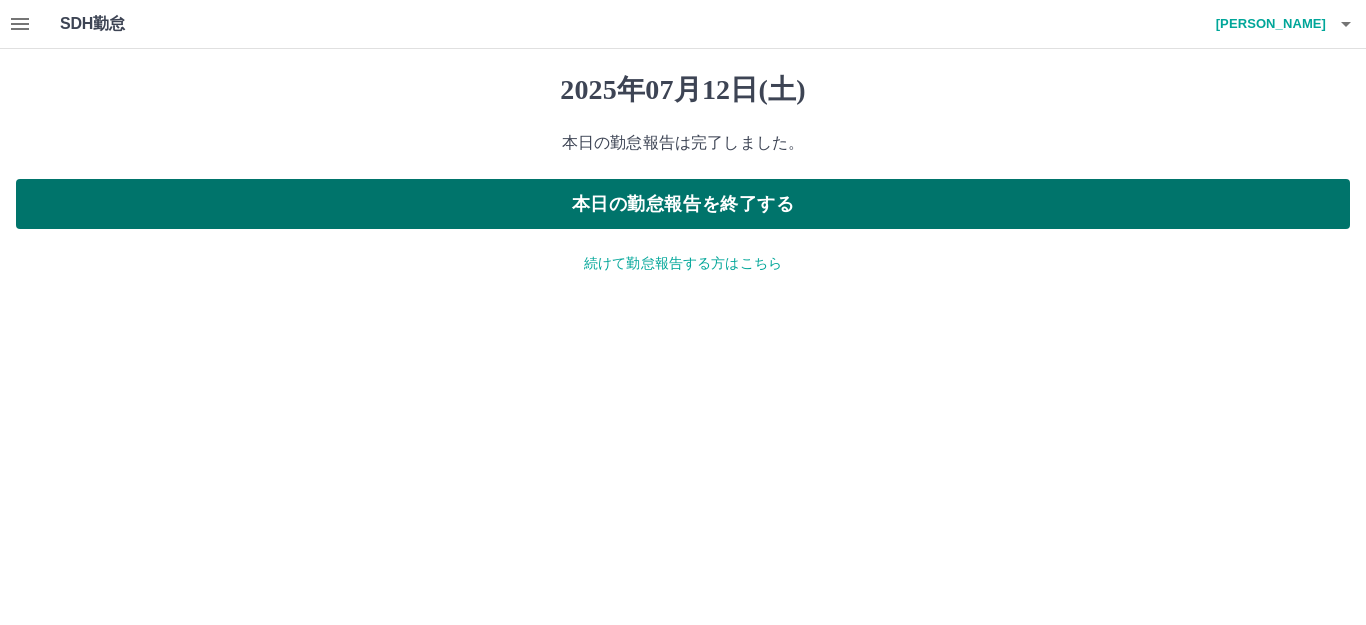 click on "本日の勤怠報告を終了する" at bounding box center (683, 204) 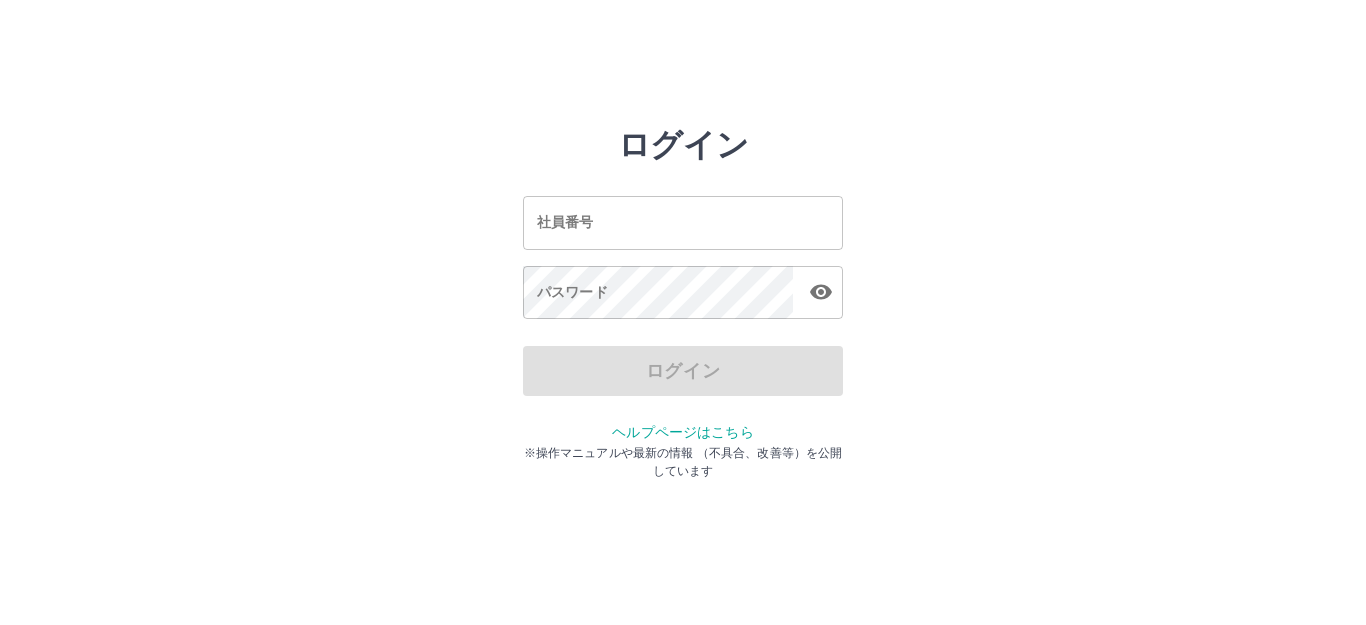 scroll, scrollTop: 0, scrollLeft: 0, axis: both 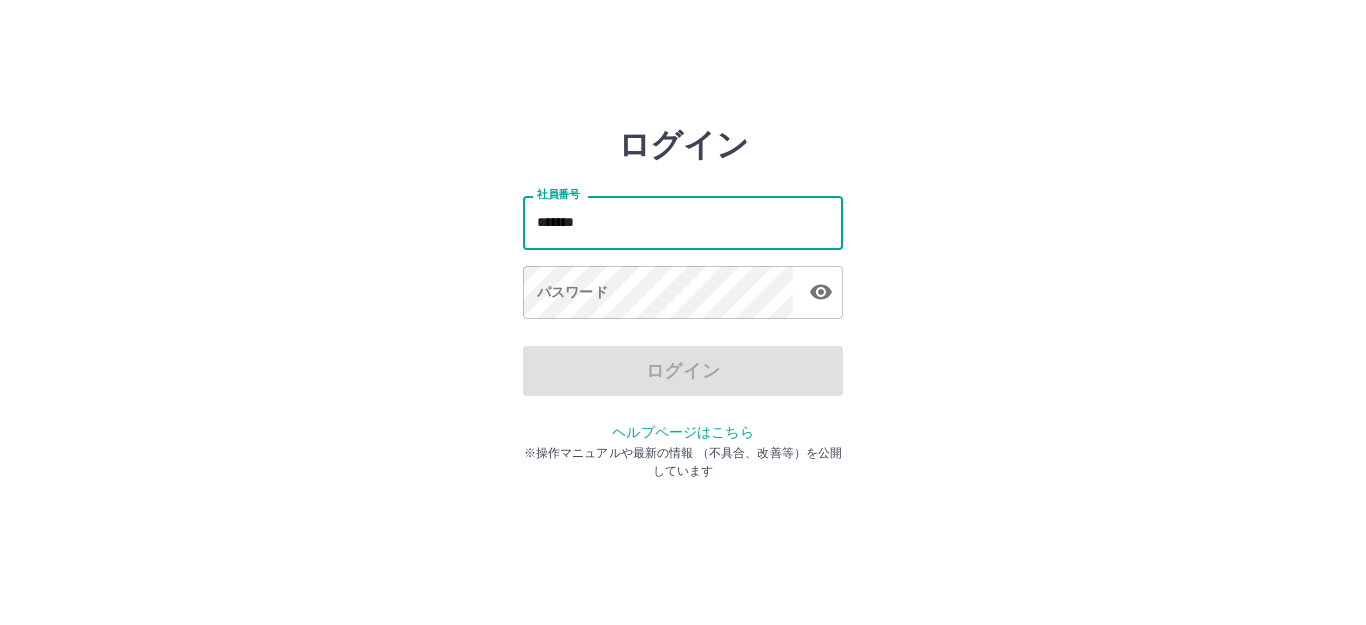 type on "*******" 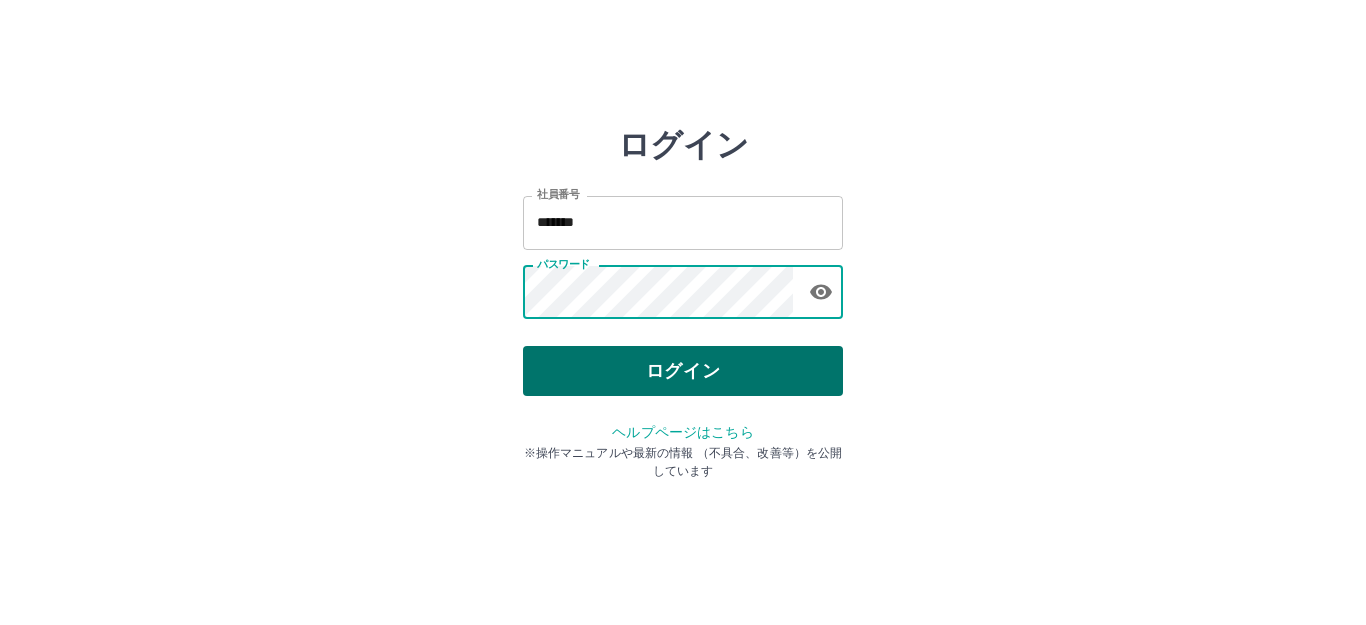 click on "ログイン" at bounding box center (683, 371) 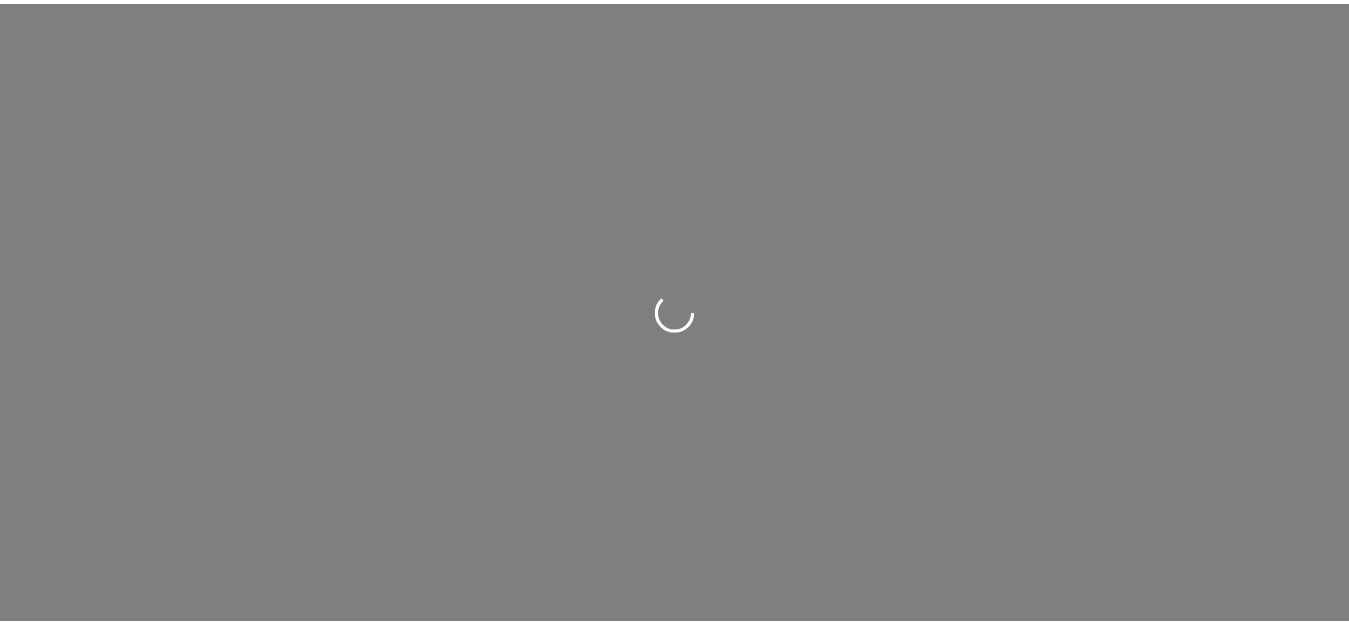 scroll, scrollTop: 0, scrollLeft: 0, axis: both 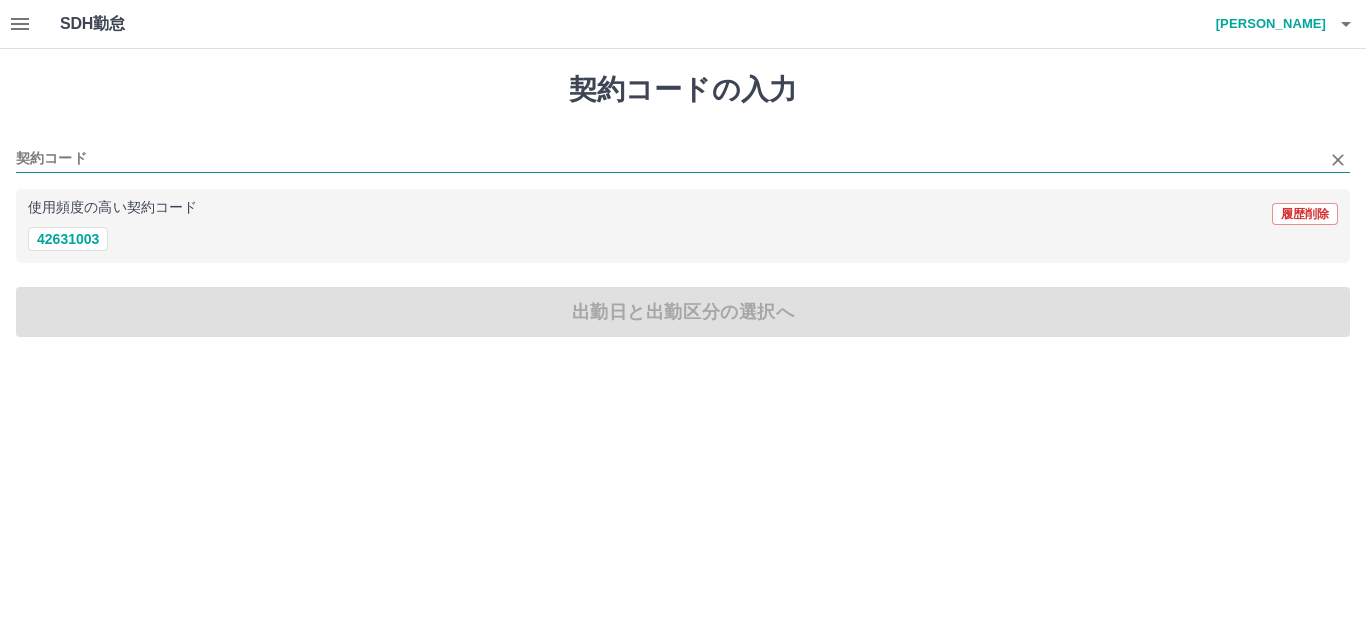 click on "契約コード" at bounding box center (668, 159) 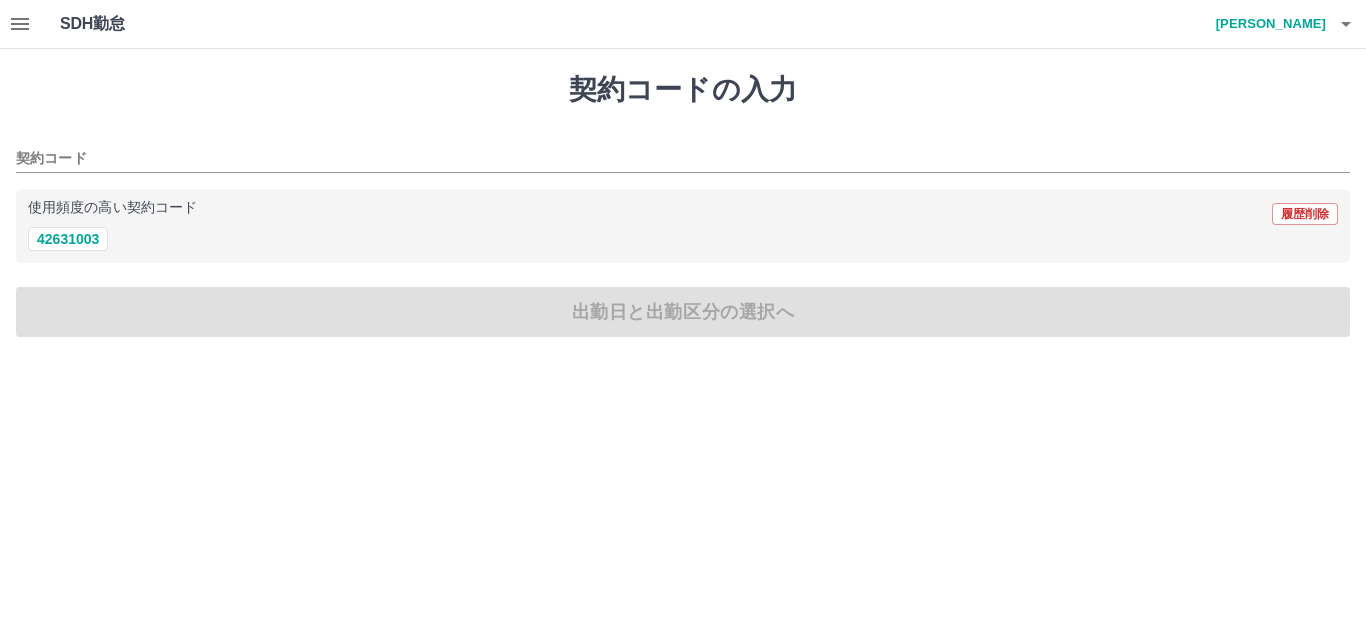 click on "42631003" at bounding box center [683, 239] 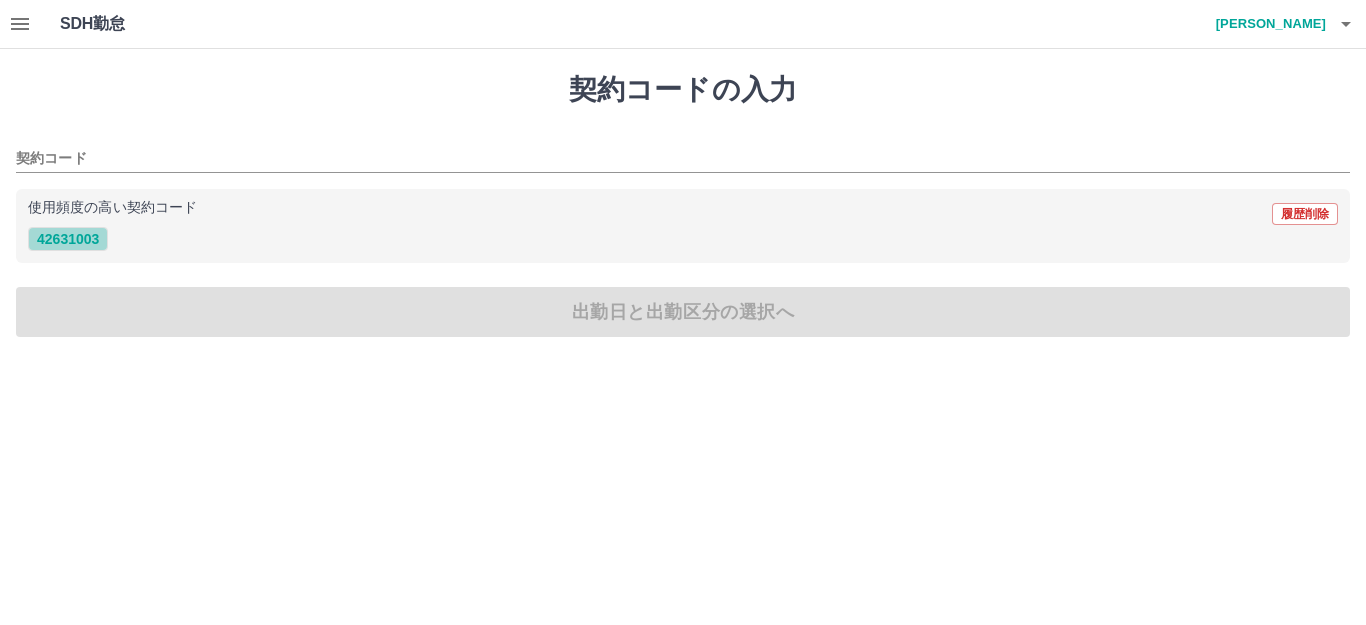 click on "42631003" at bounding box center [68, 239] 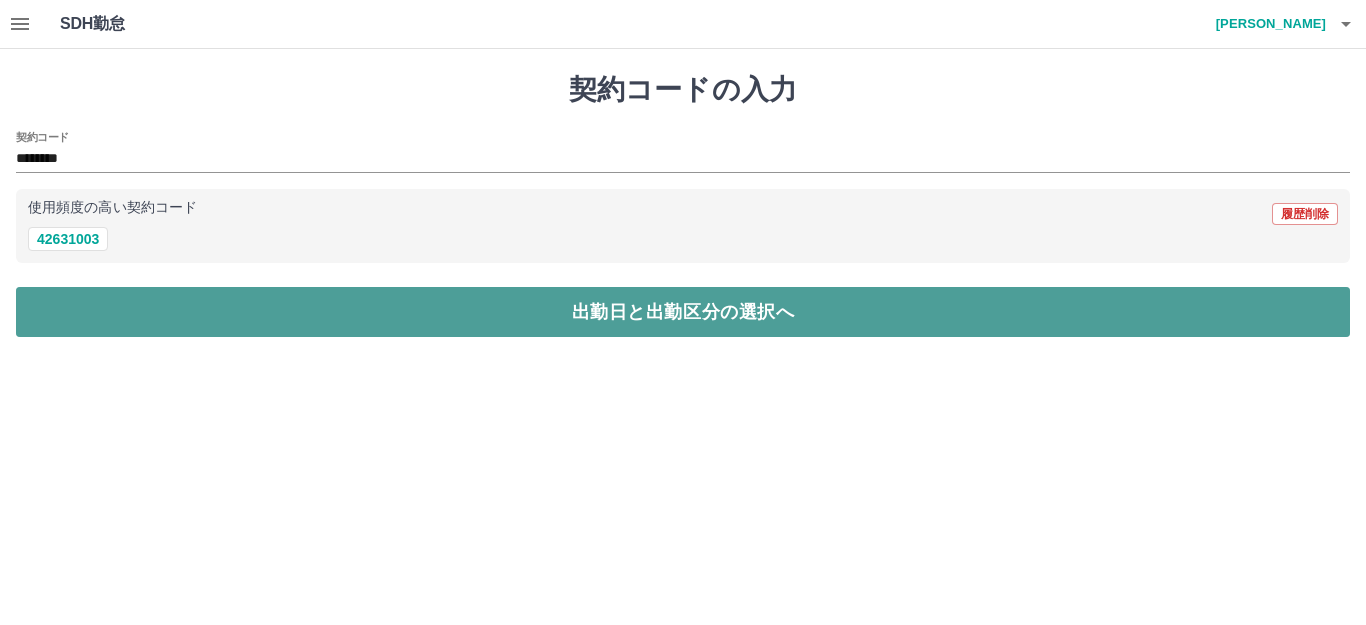 click on "出勤日と出勤区分の選択へ" at bounding box center [683, 312] 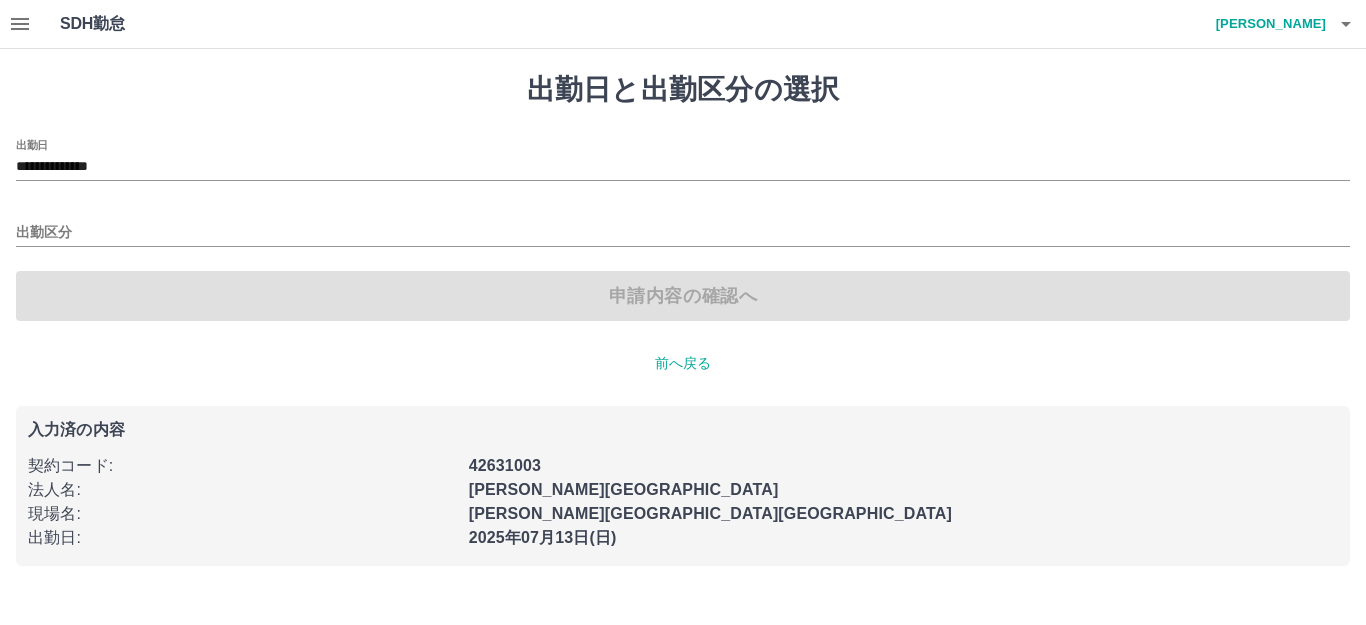 click on "出勤日" at bounding box center [32, 144] 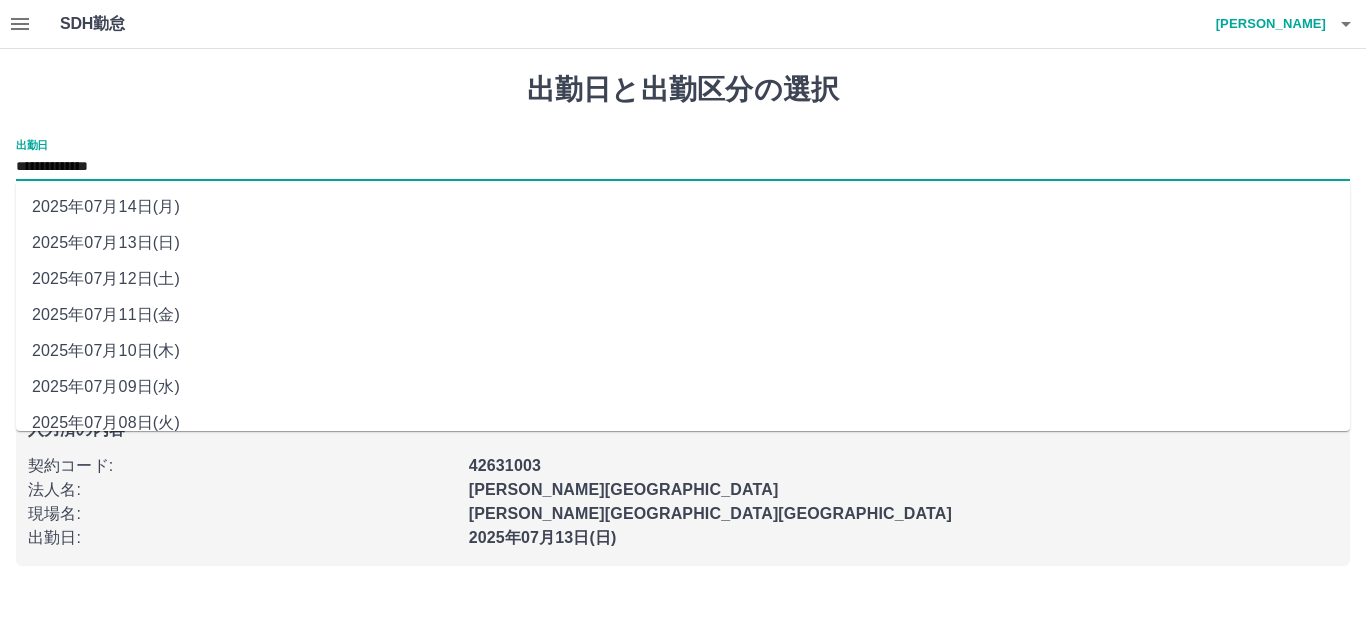 click on "**********" at bounding box center [683, 167] 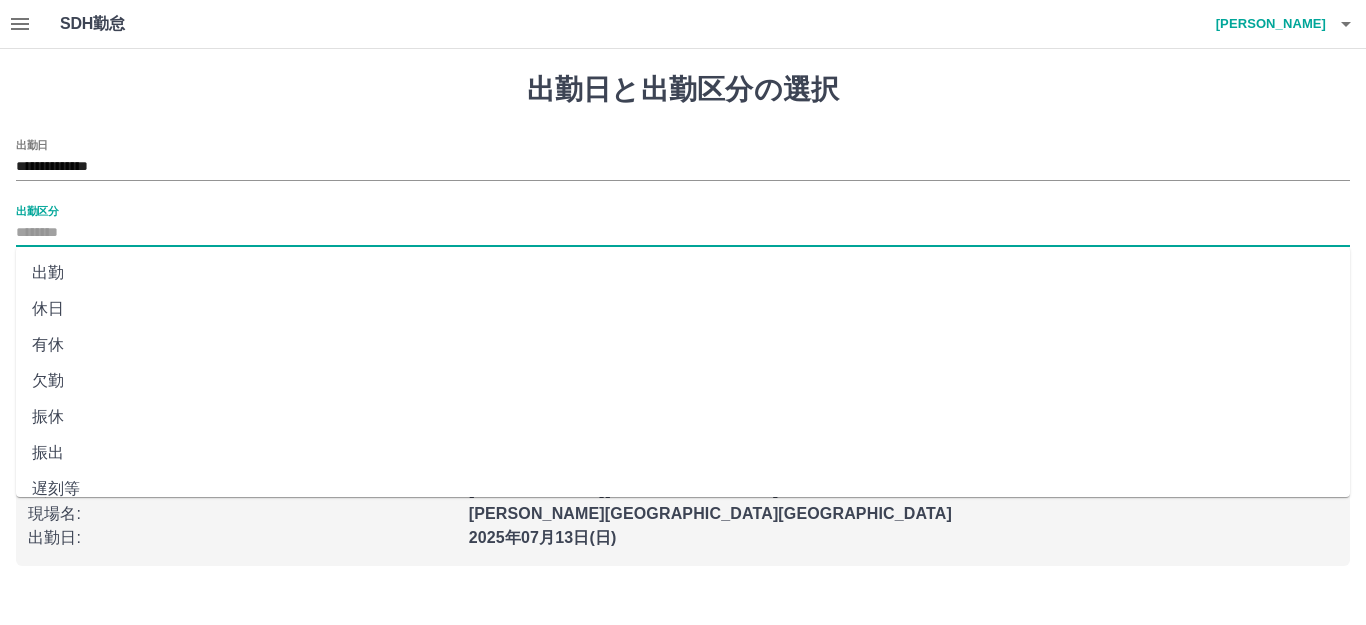 click on "出勤区分" at bounding box center (683, 233) 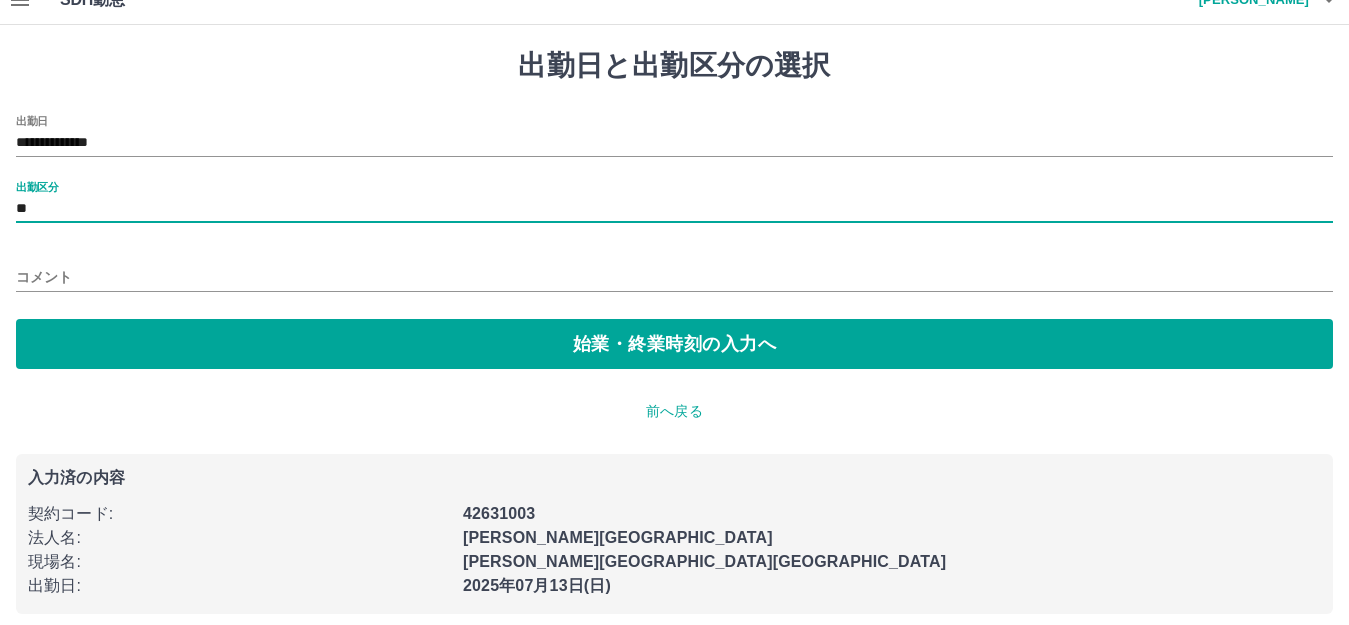 scroll, scrollTop: 37, scrollLeft: 0, axis: vertical 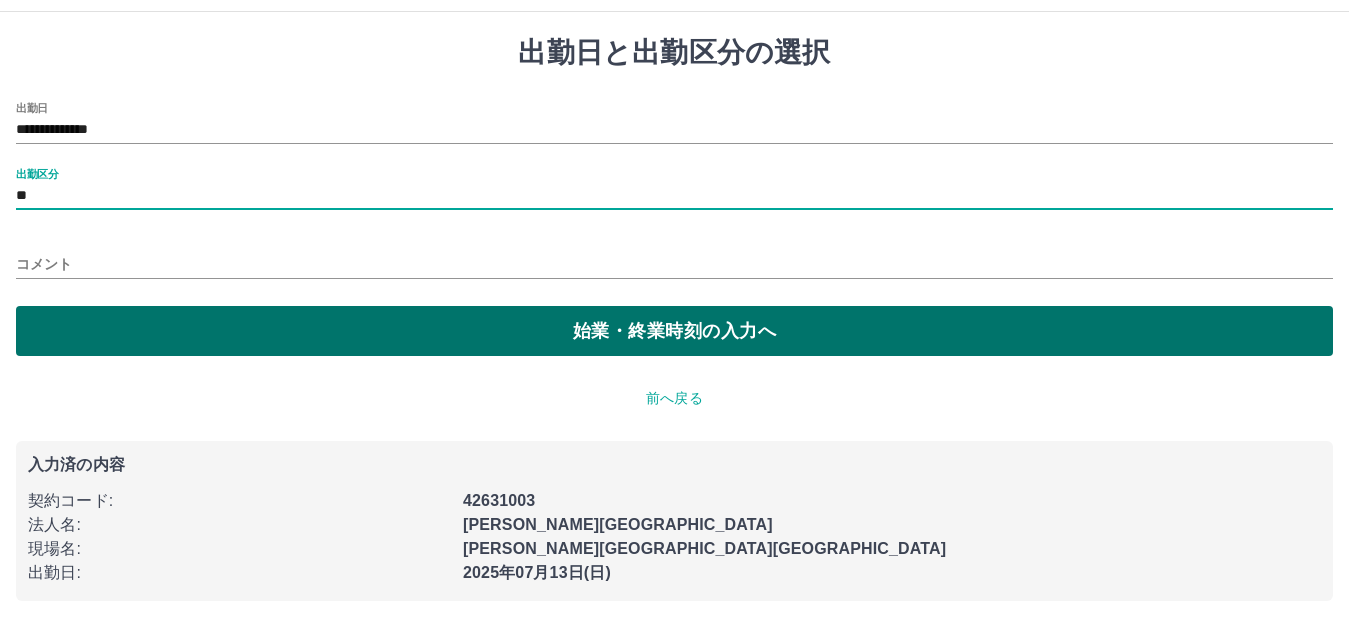 click on "始業・終業時刻の入力へ" at bounding box center (674, 331) 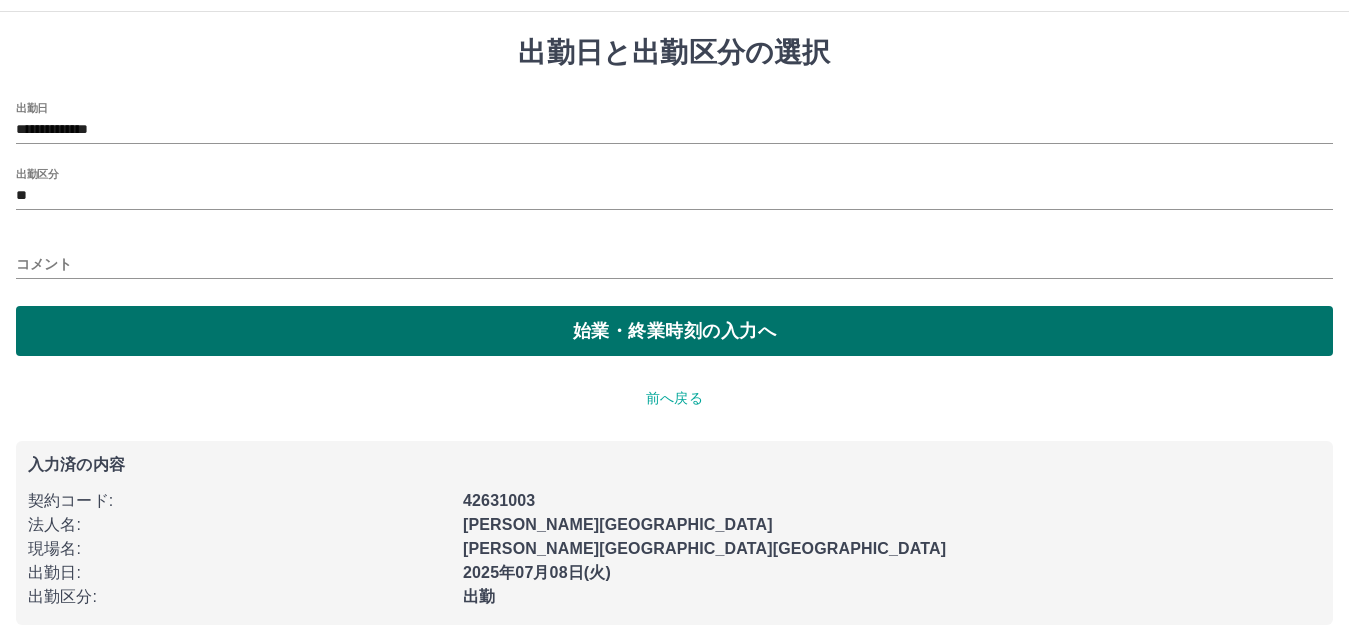scroll, scrollTop: 0, scrollLeft: 0, axis: both 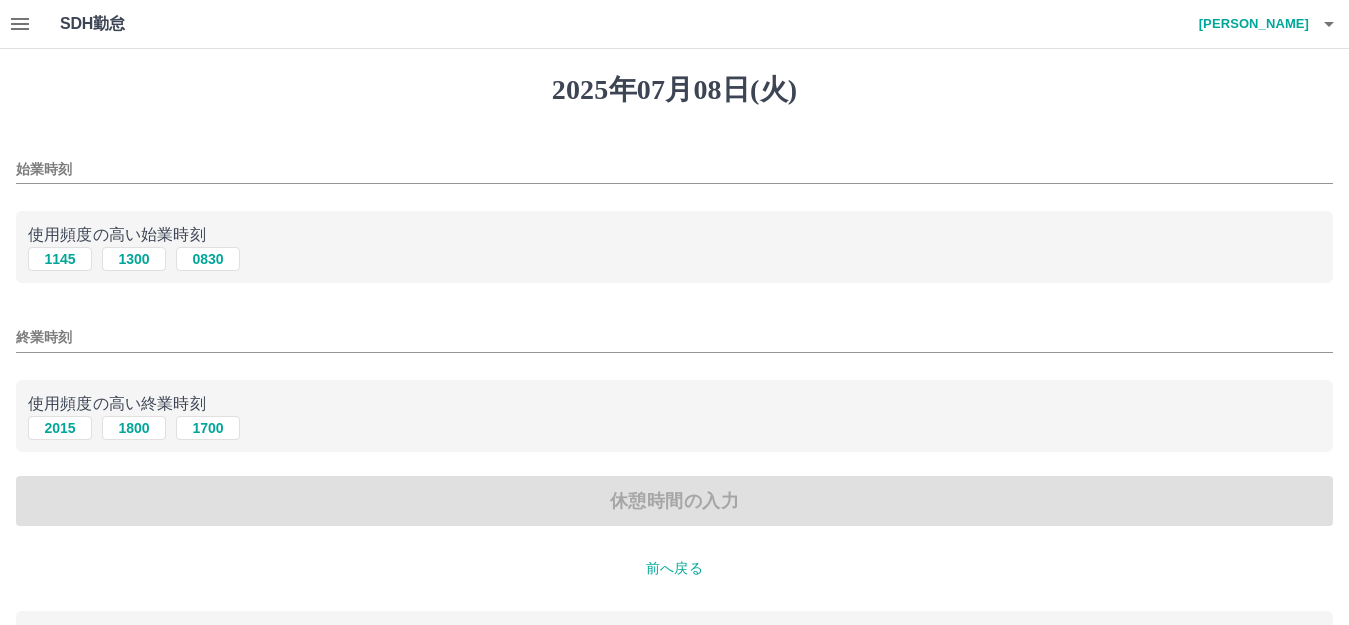 click on "始業時刻" at bounding box center (674, 169) 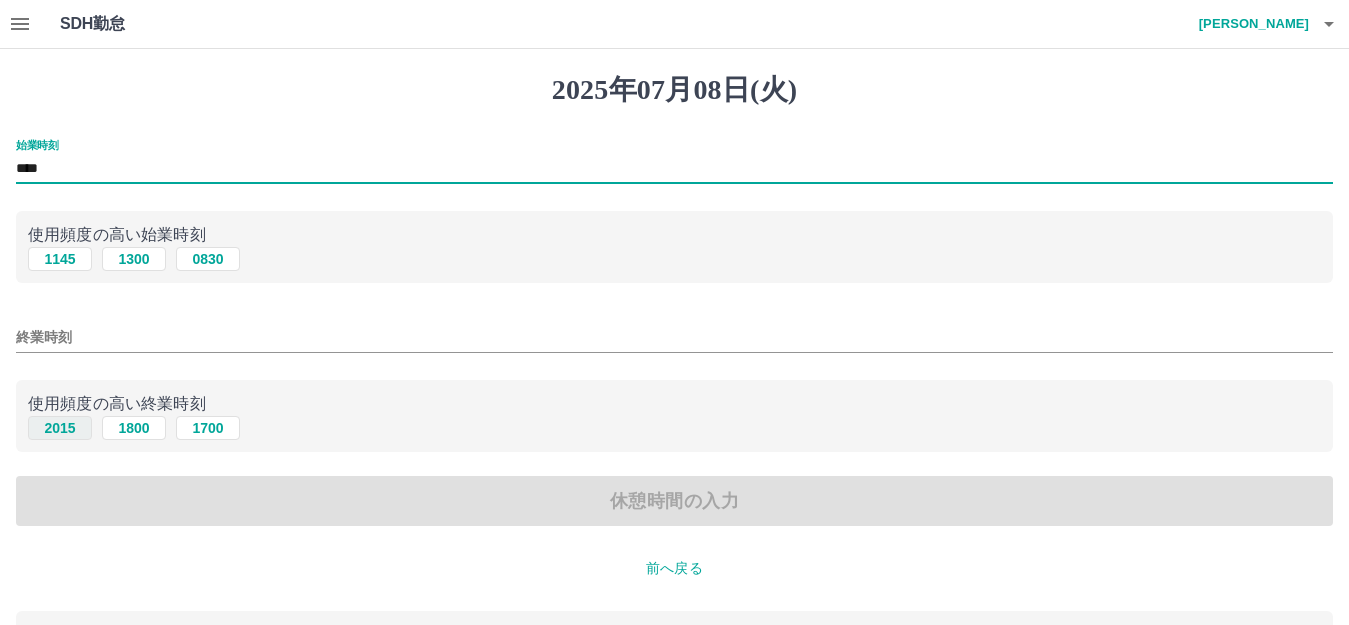 type on "****" 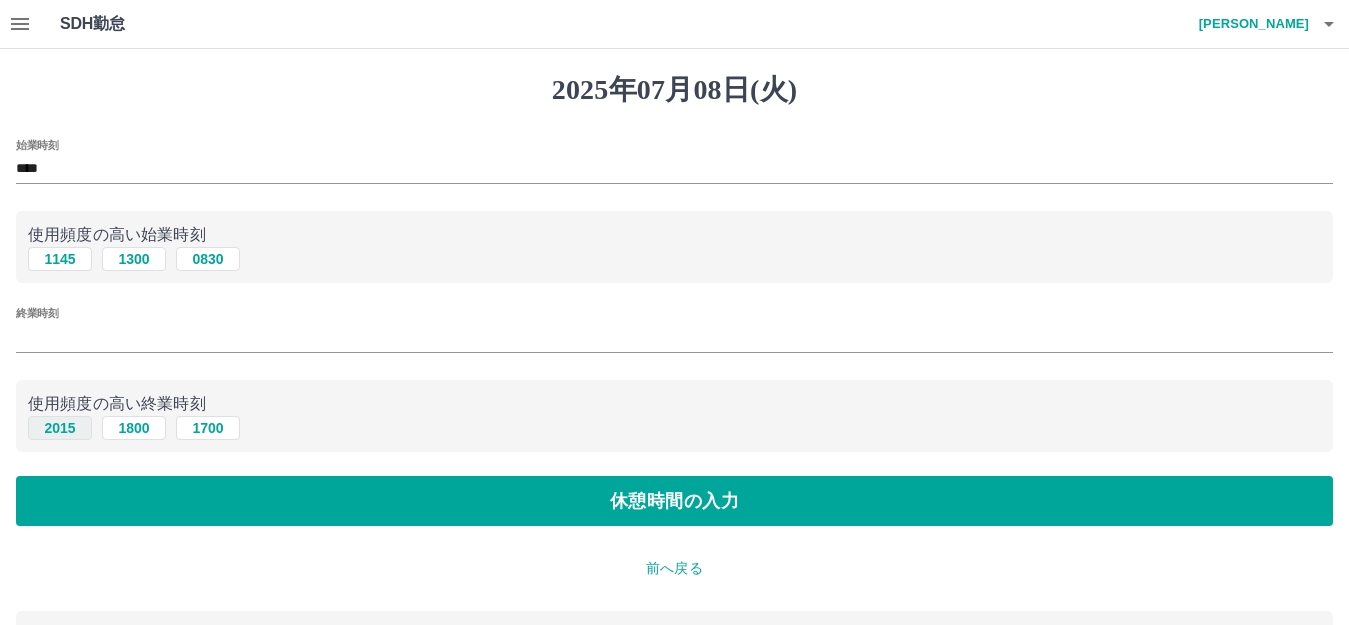 type on "****" 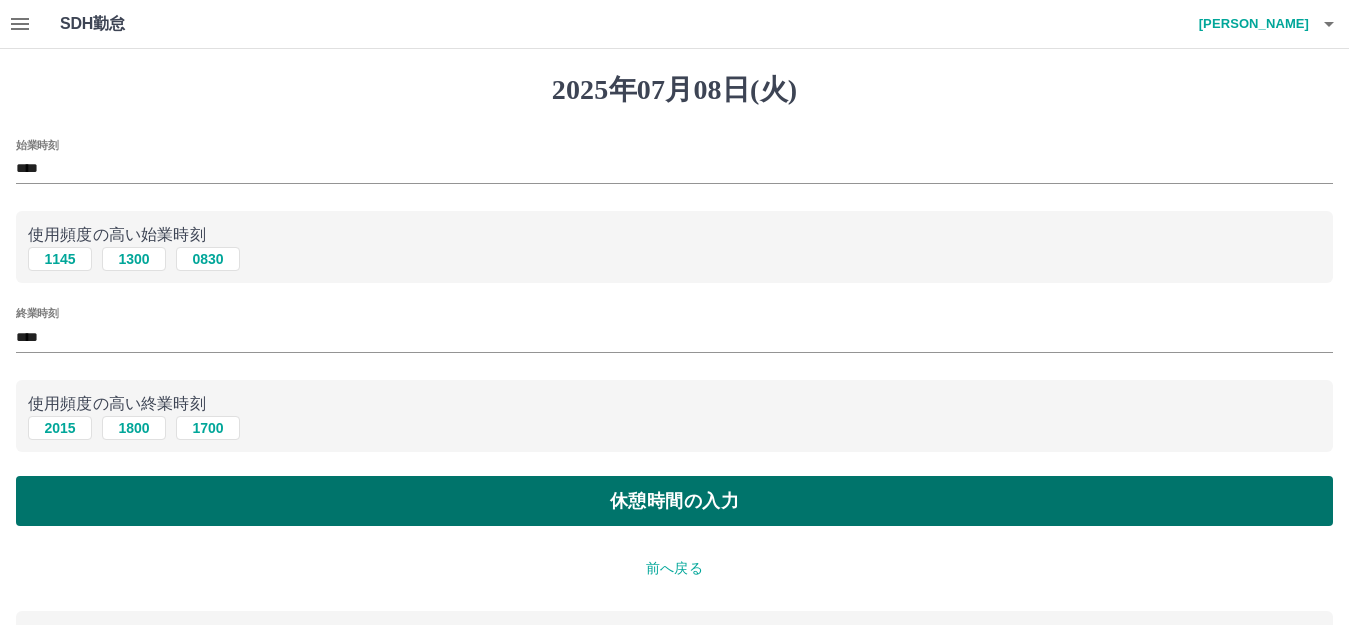 click on "休憩時間の入力" at bounding box center (674, 501) 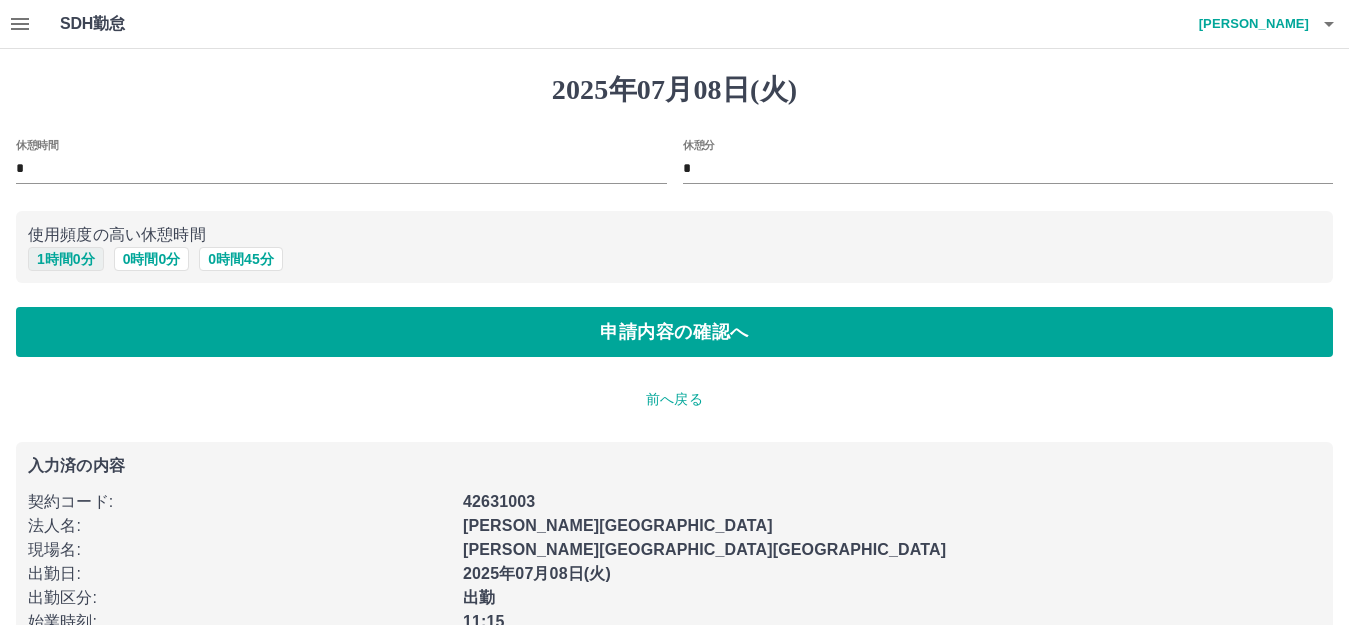 click on "1 時間 0 分" at bounding box center (66, 259) 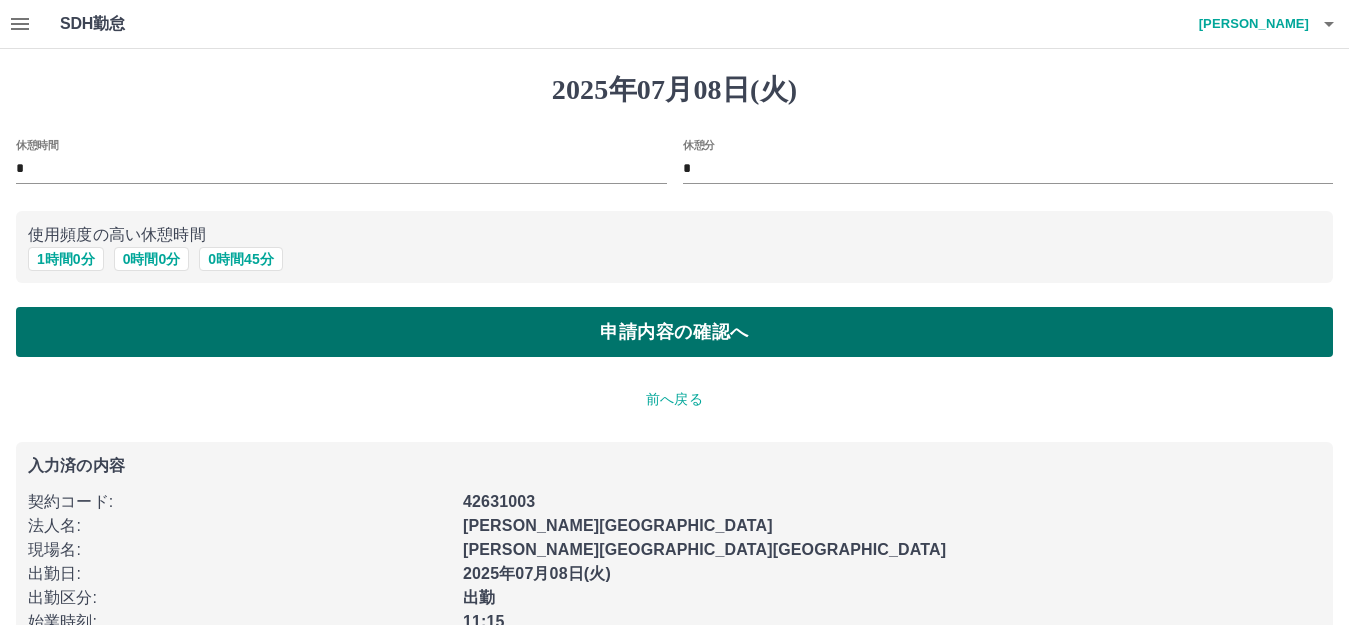 click on "申請内容の確認へ" at bounding box center (674, 332) 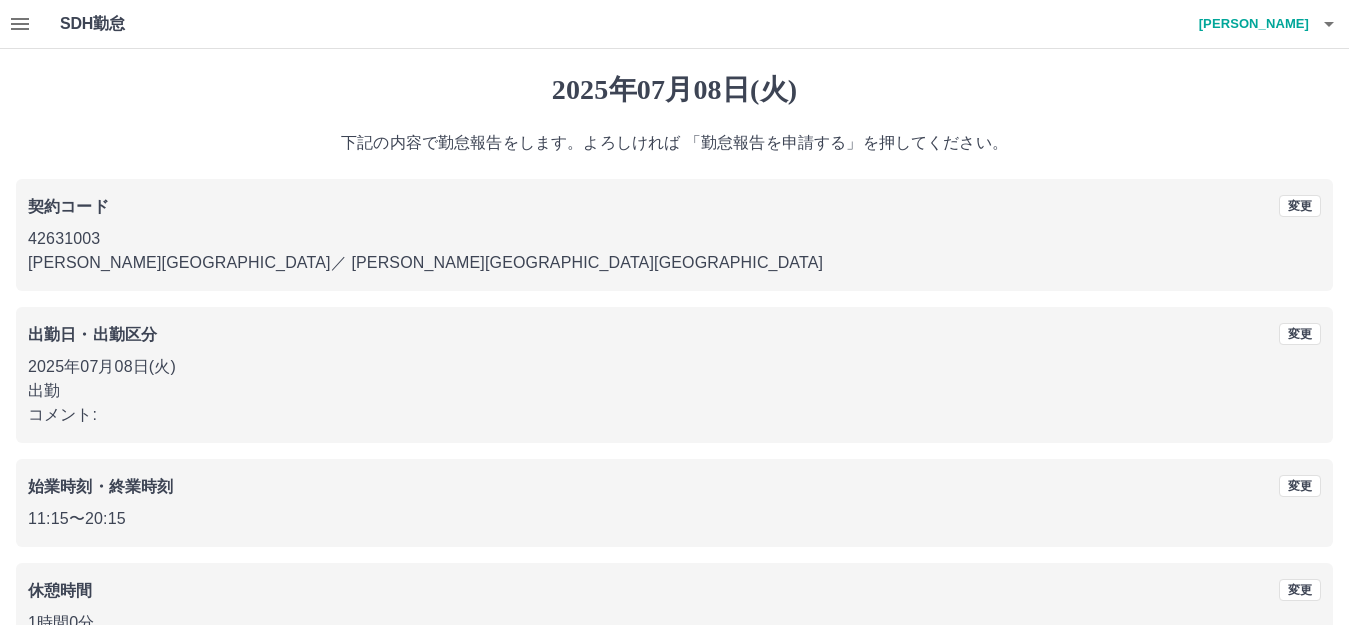 click on "出勤日・出勤区分" at bounding box center [92, 334] 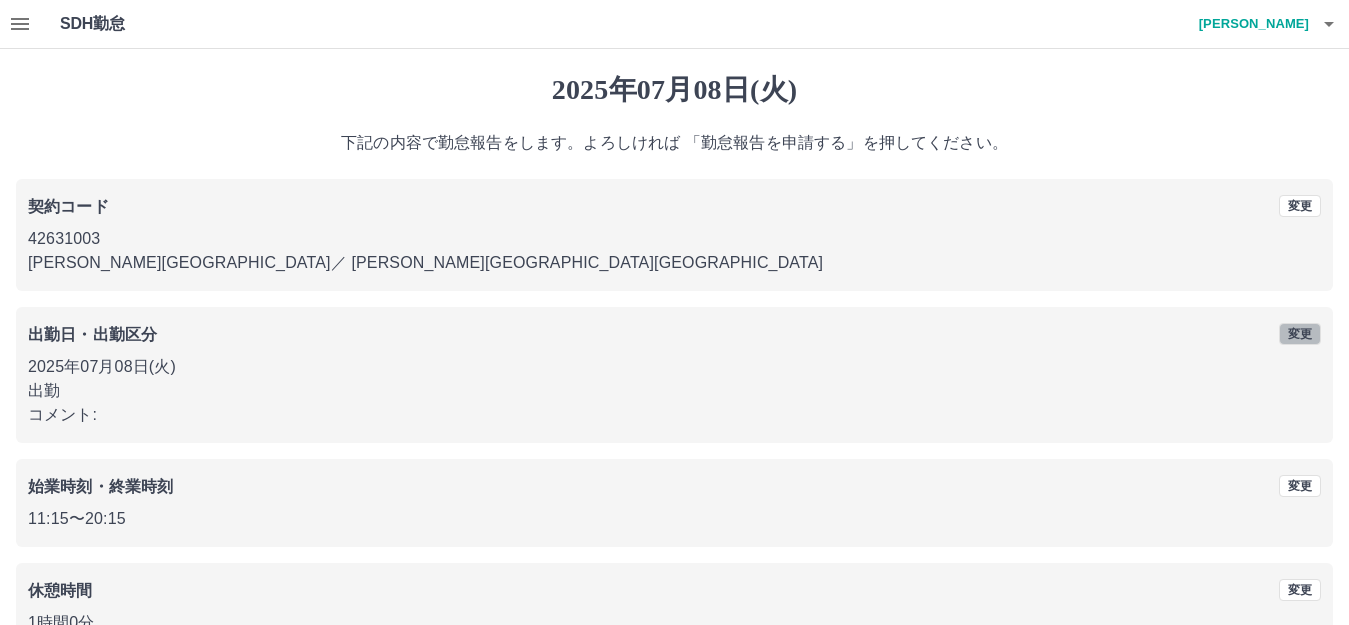 click on "変更" at bounding box center (1300, 334) 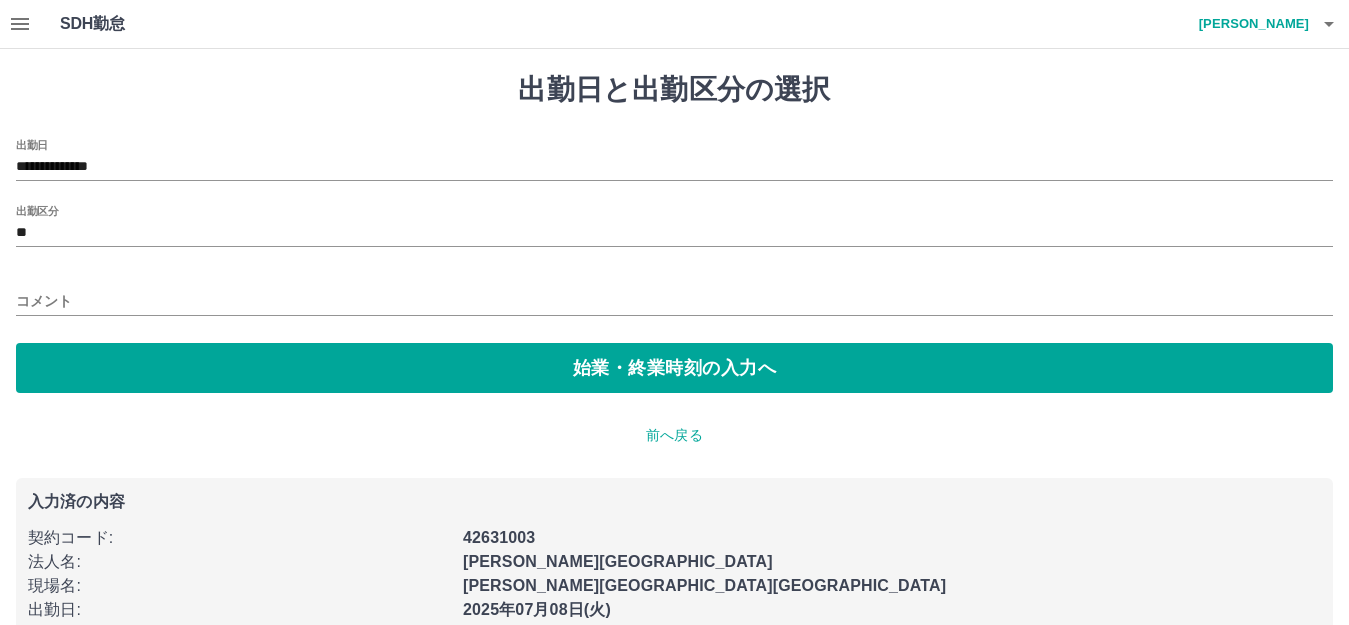 click on "コメント" at bounding box center (674, 301) 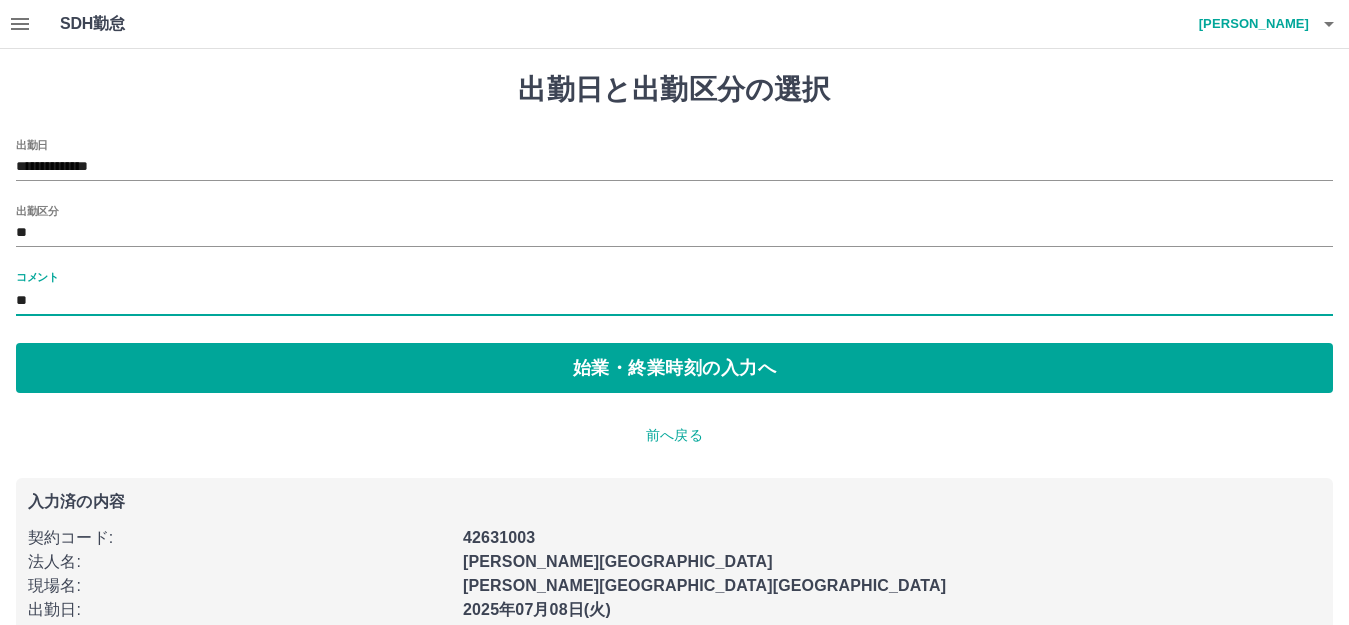 type on "*" 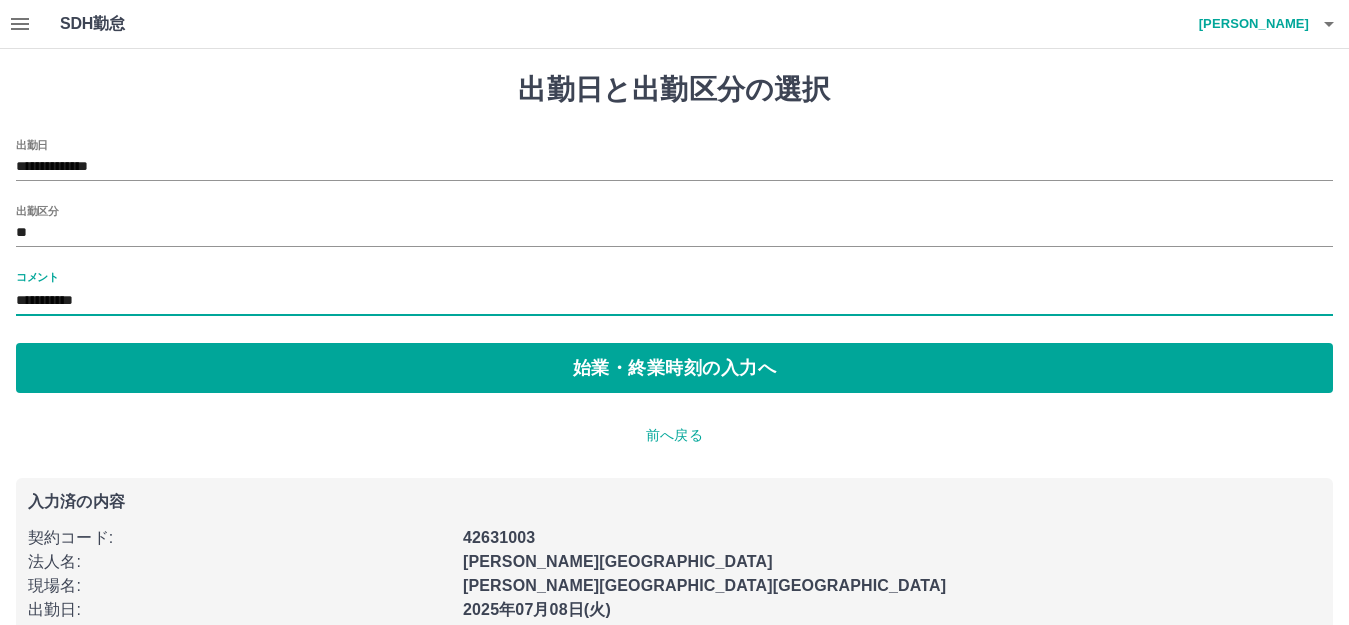 type on "**********" 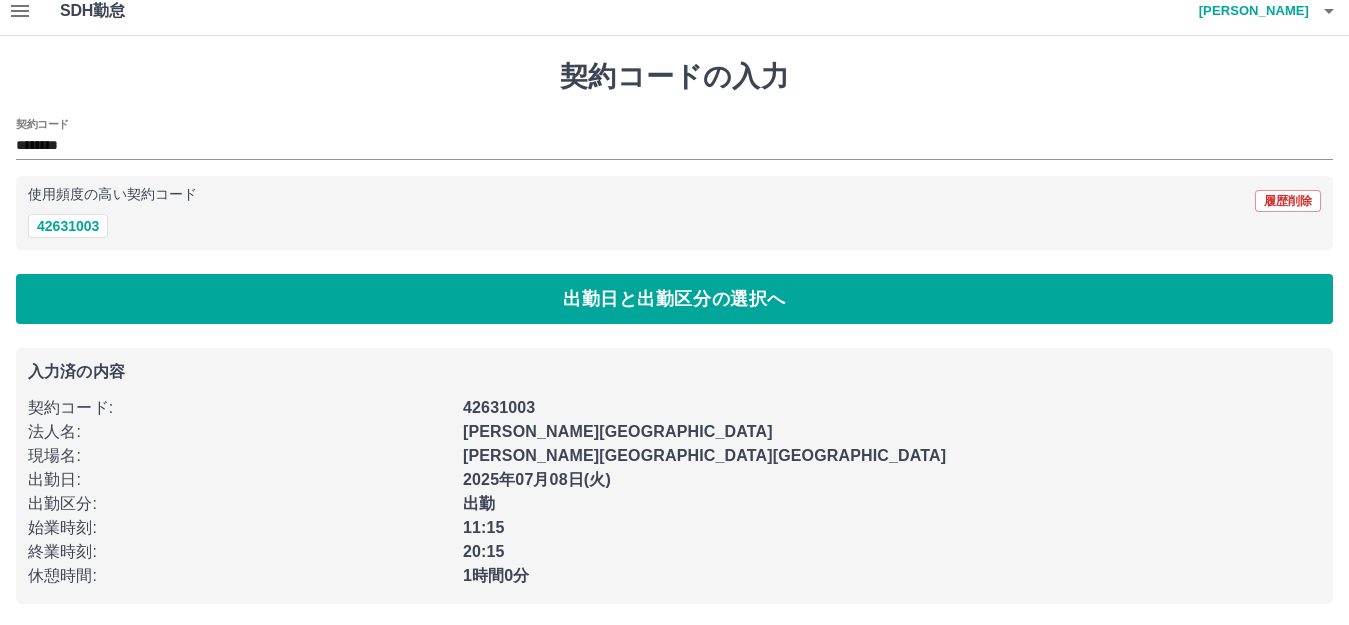 scroll, scrollTop: 17, scrollLeft: 0, axis: vertical 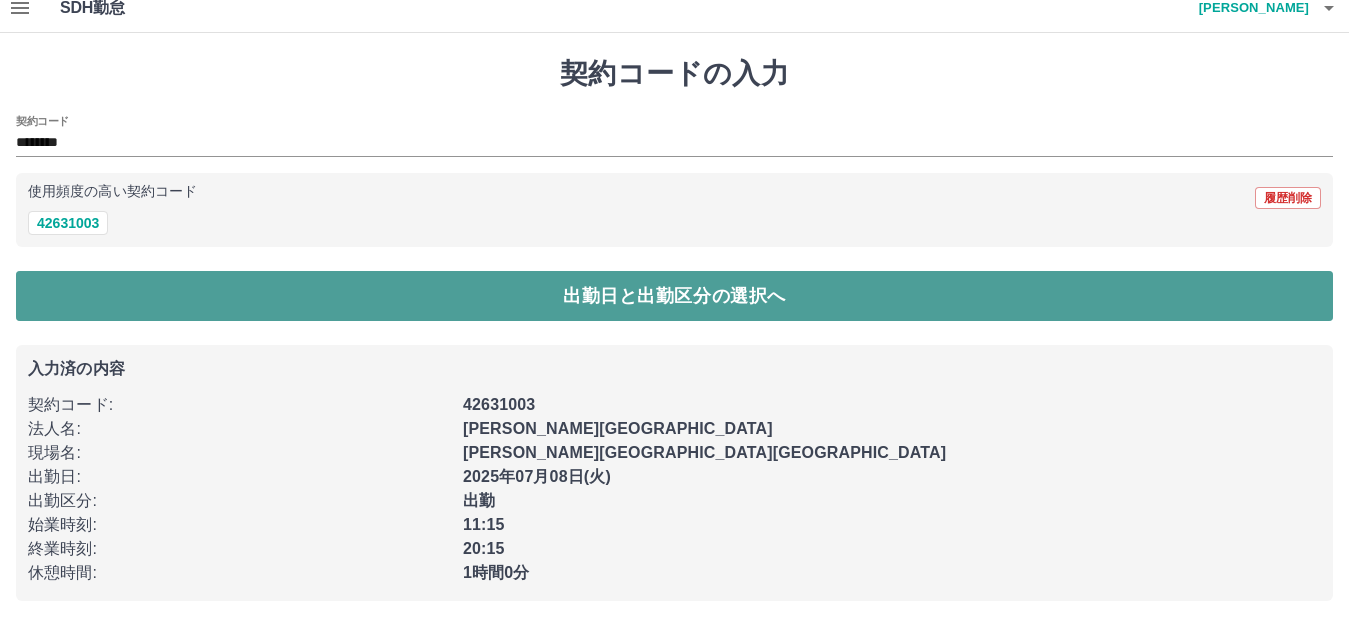 click on "出勤日と出勤区分の選択へ" at bounding box center [674, 296] 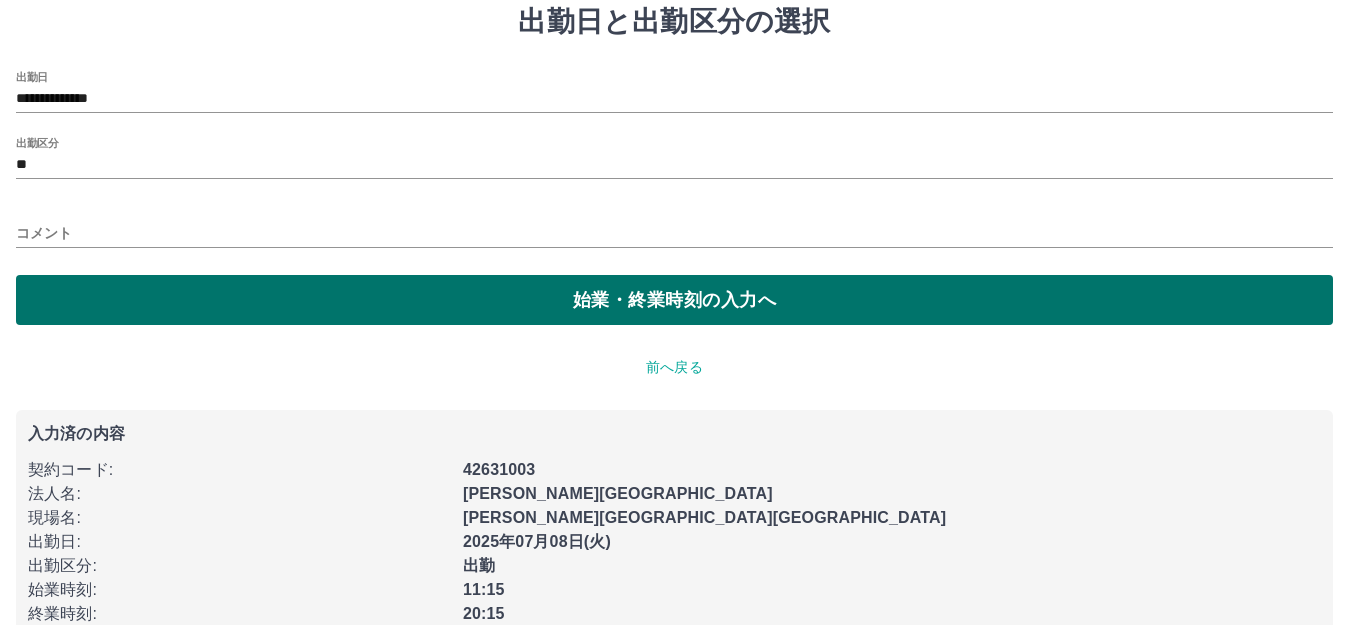 scroll, scrollTop: 0, scrollLeft: 0, axis: both 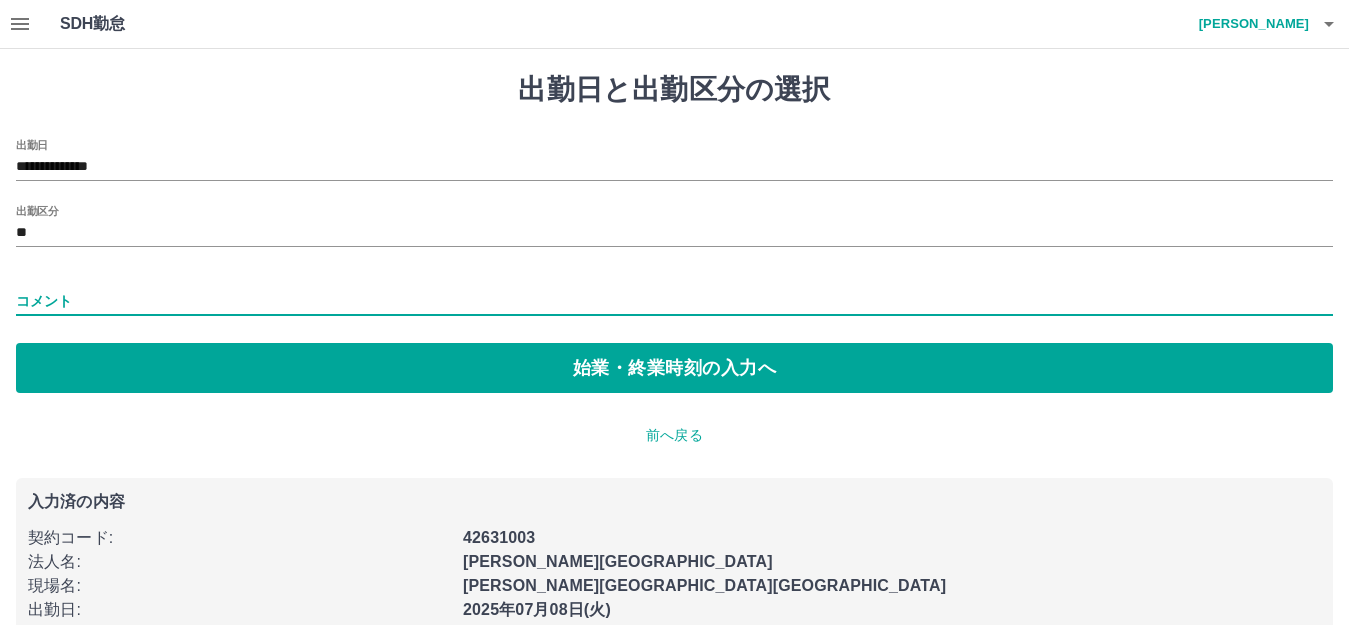 click on "コメント" at bounding box center (674, 301) 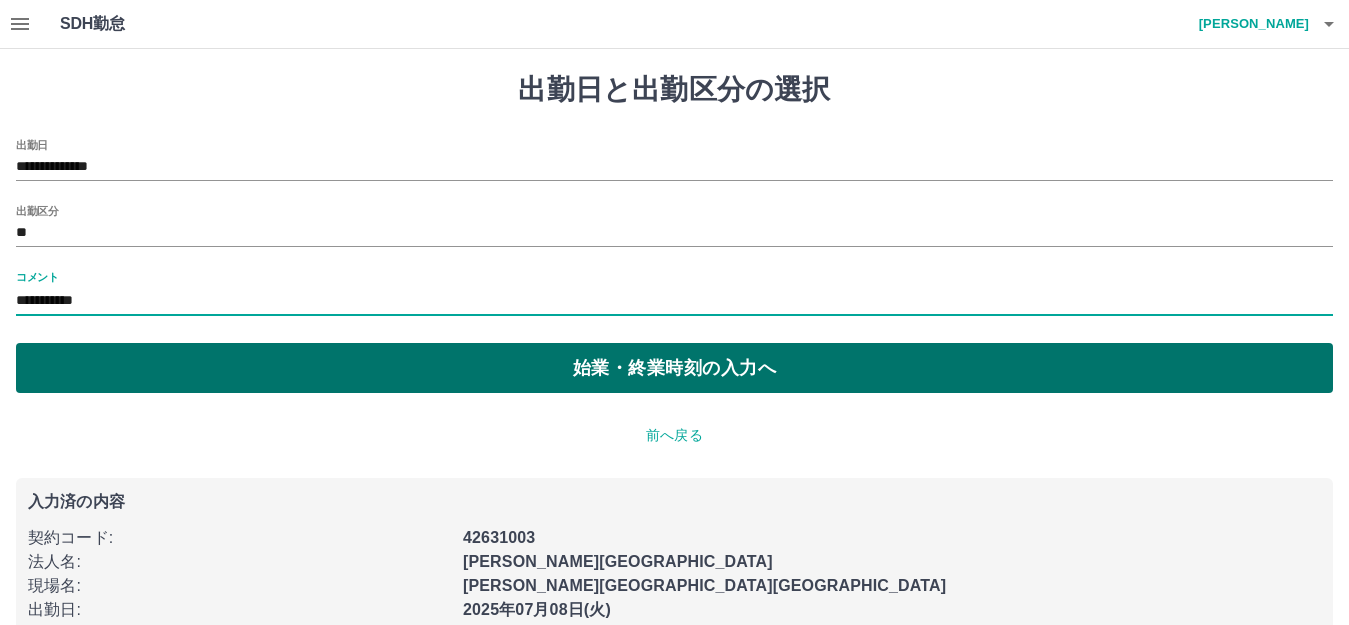 type on "**********" 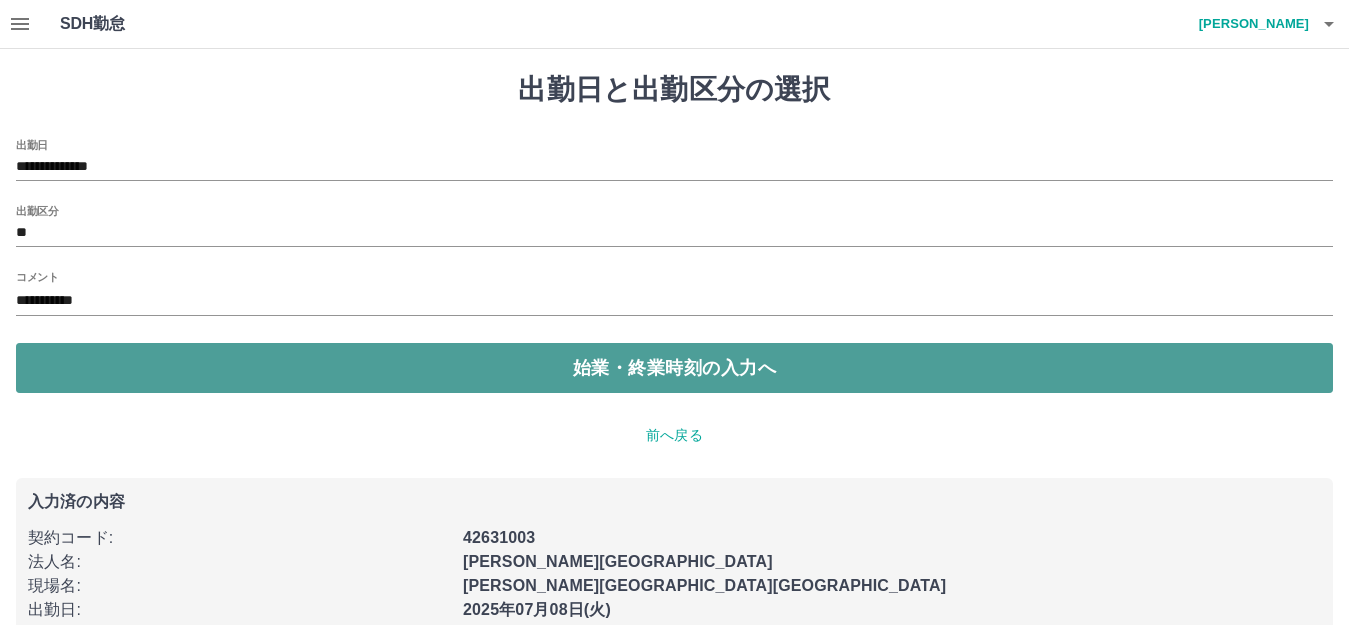 click on "始業・終業時刻の入力へ" at bounding box center [674, 368] 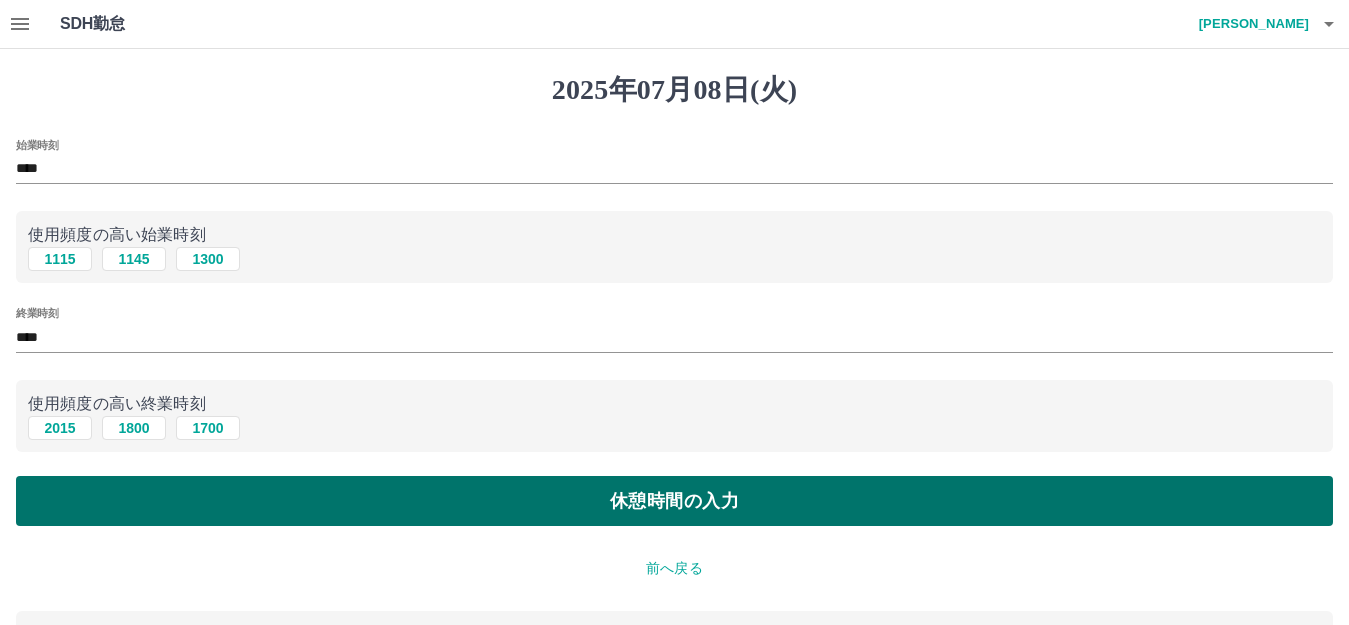 click on "休憩時間の入力" at bounding box center [674, 501] 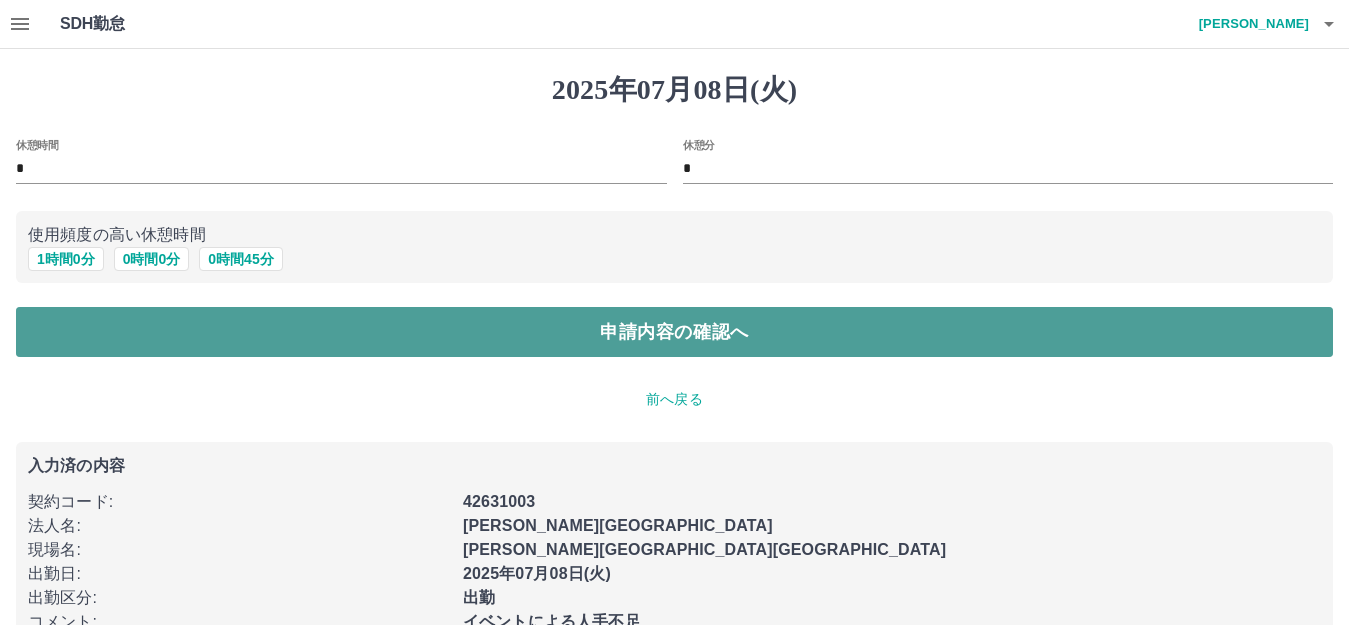 click on "申請内容の確認へ" at bounding box center [674, 332] 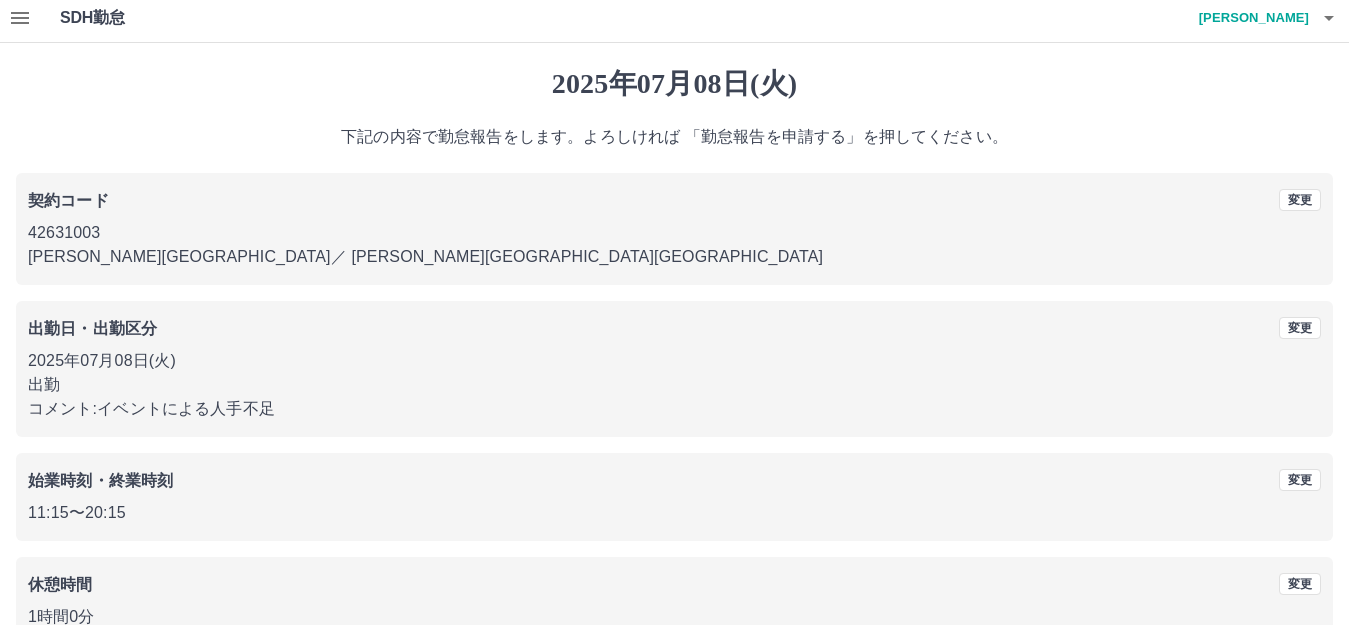 scroll, scrollTop: 124, scrollLeft: 0, axis: vertical 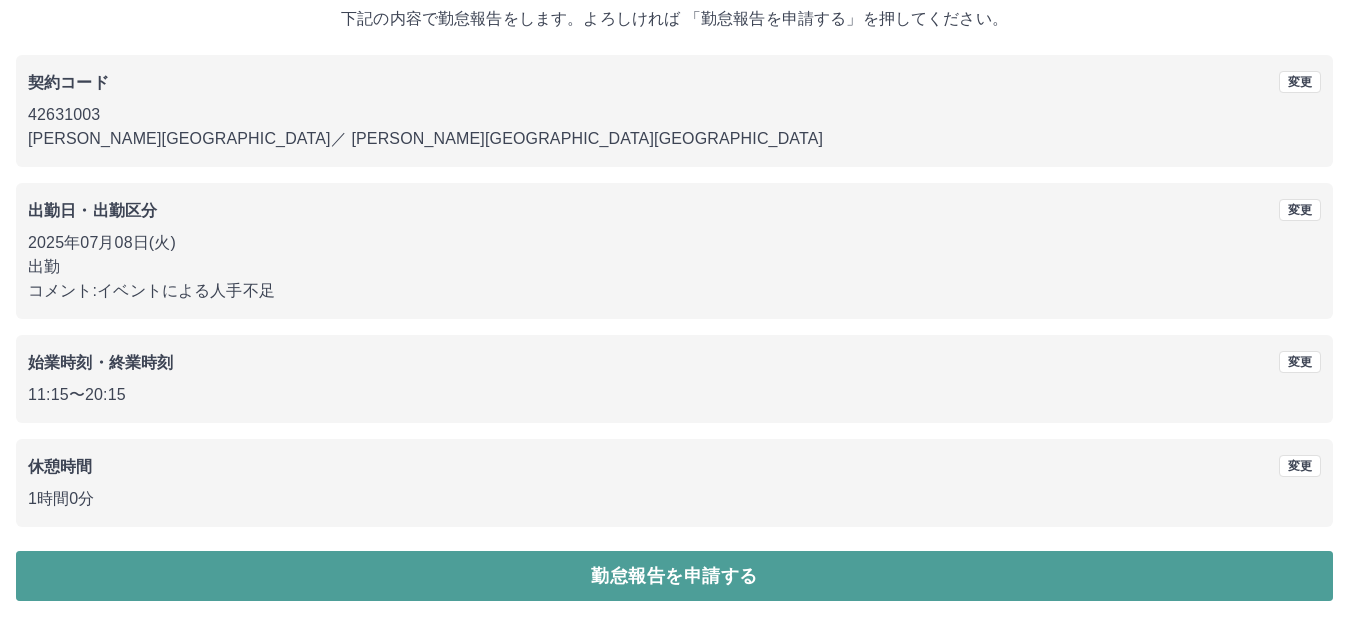 click on "勤怠報告を申請する" at bounding box center (674, 576) 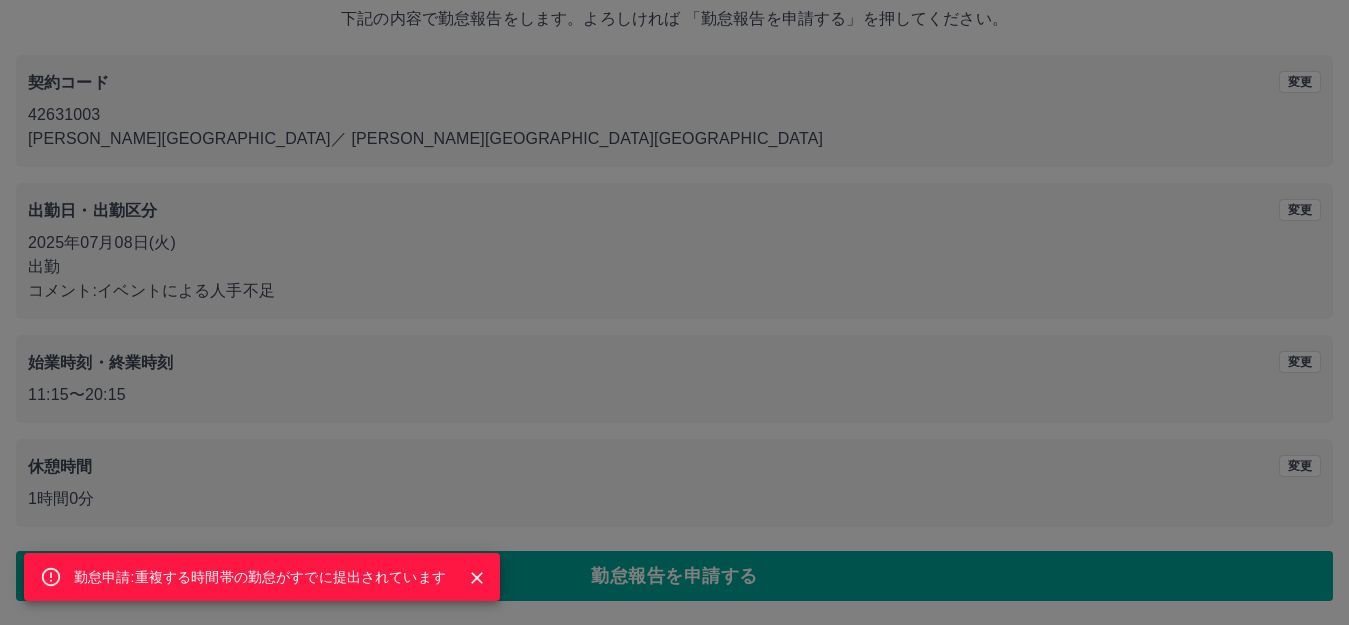 click 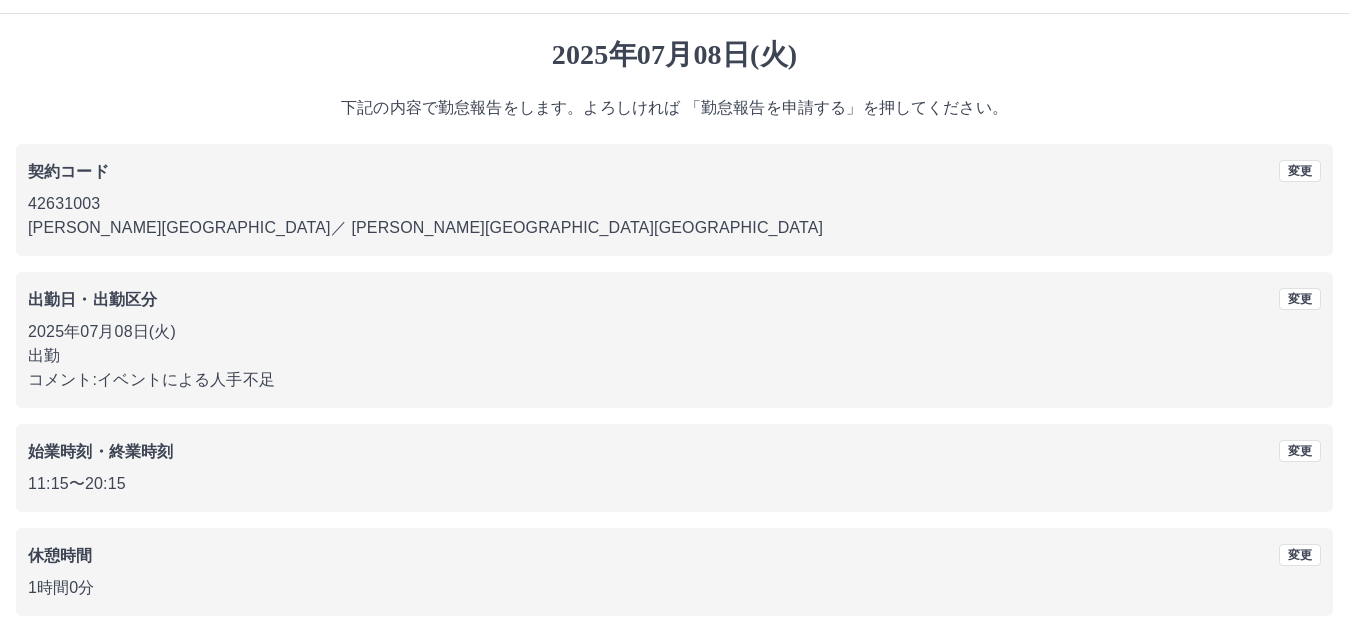 scroll, scrollTop: 0, scrollLeft: 0, axis: both 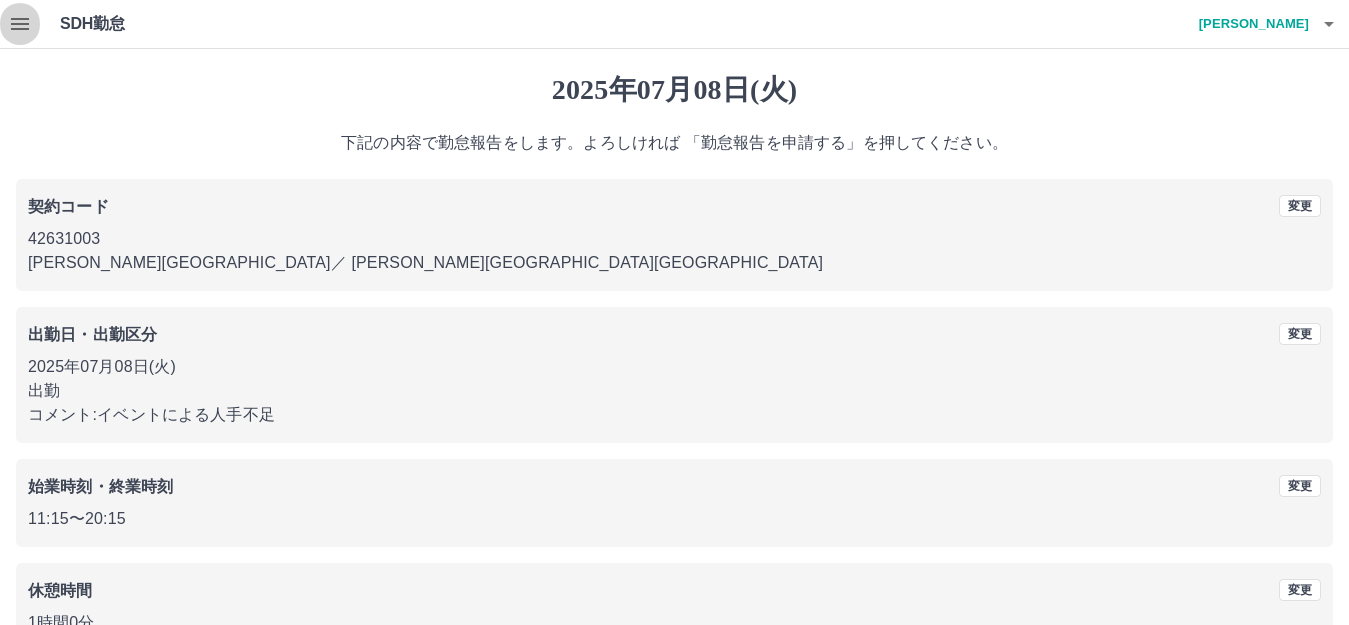 click 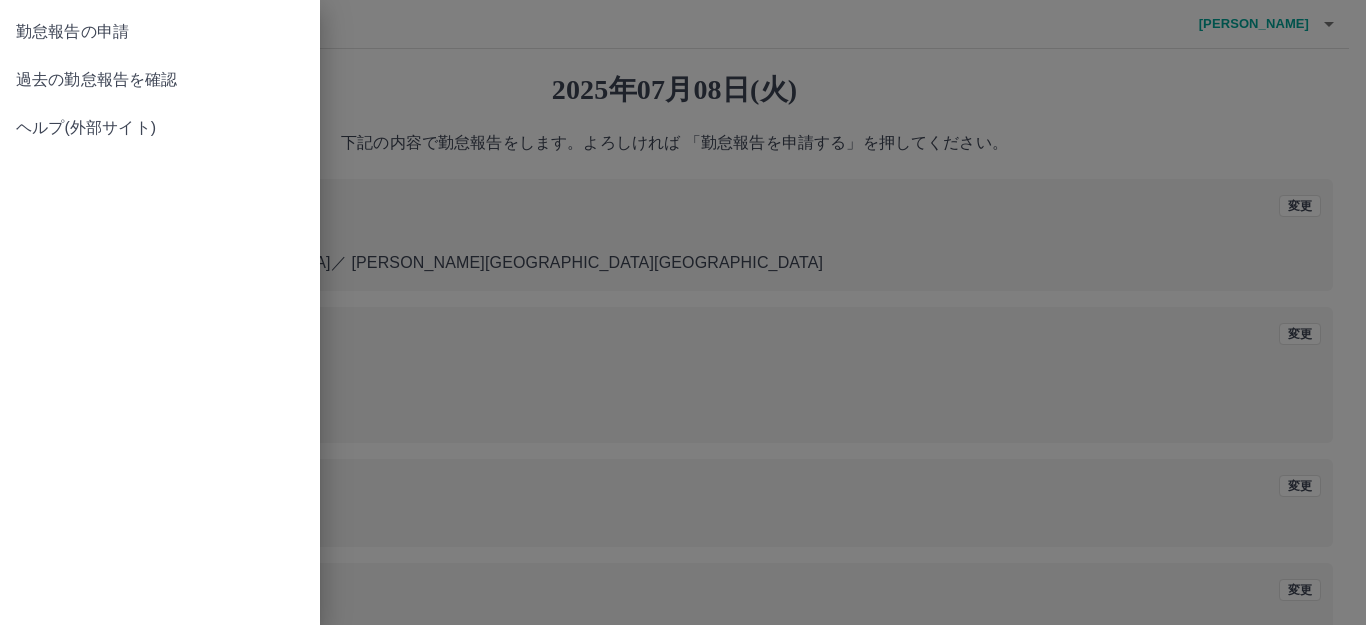 click on "勤怠報告の申請" at bounding box center (160, 32) 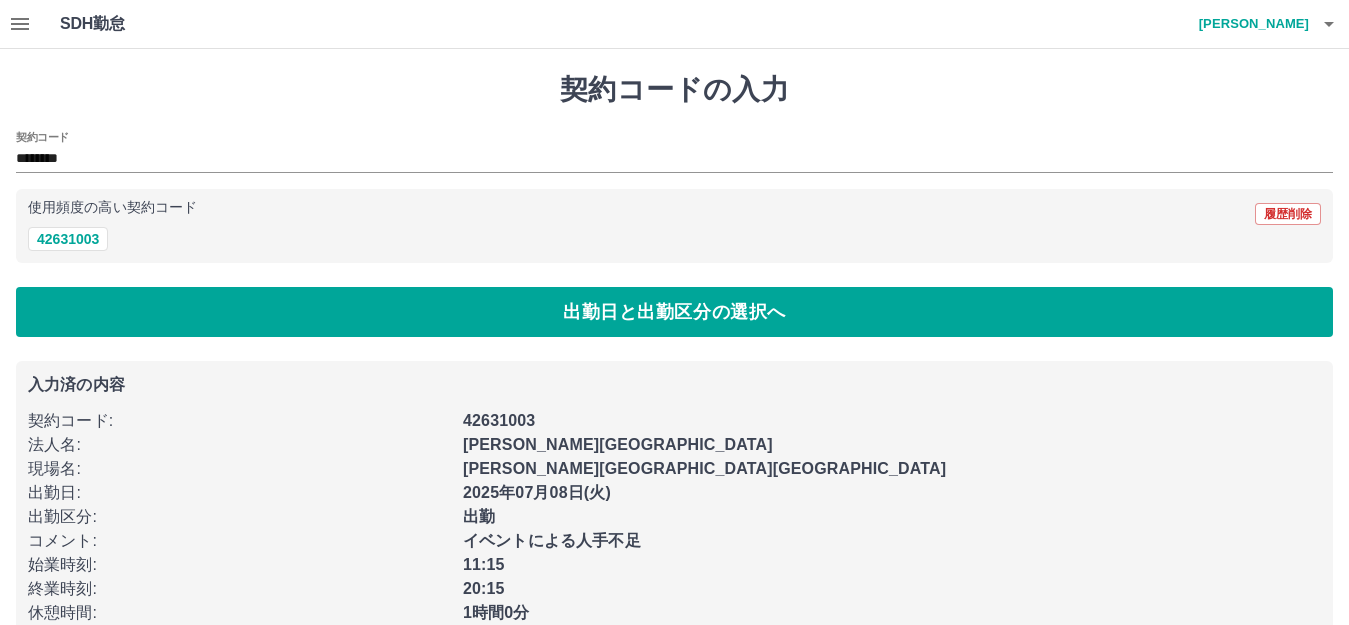 click 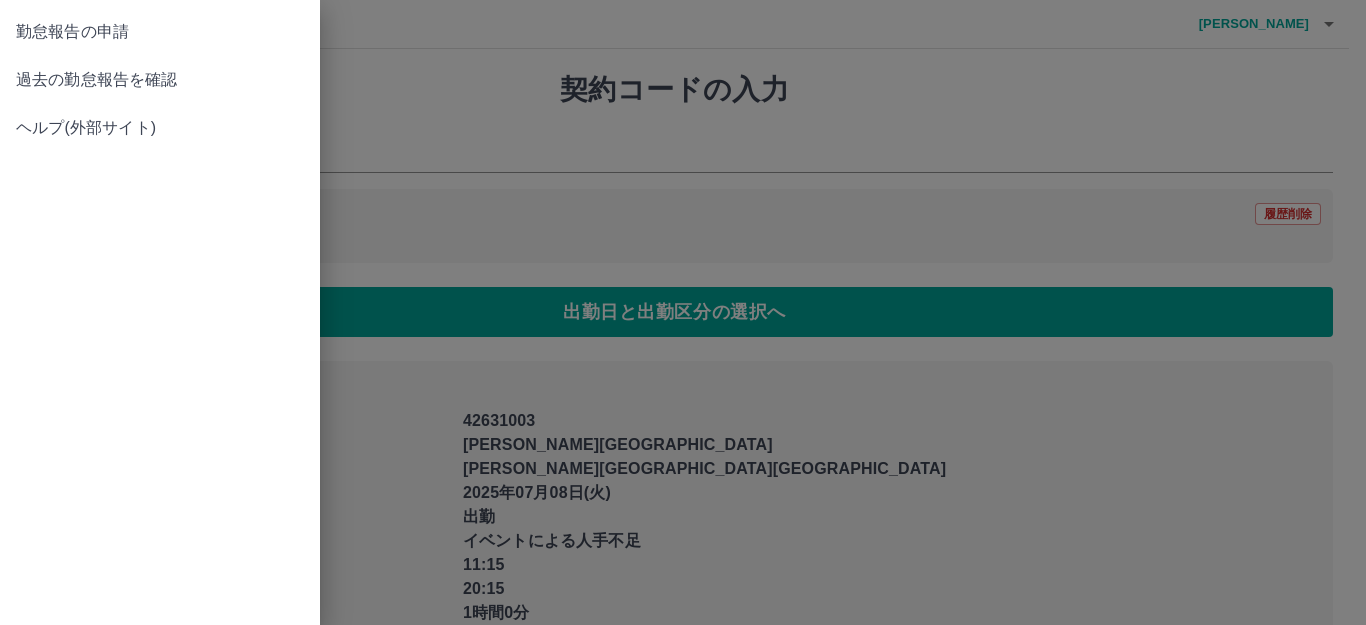 click on "過去の勤怠報告を確認" at bounding box center [160, 80] 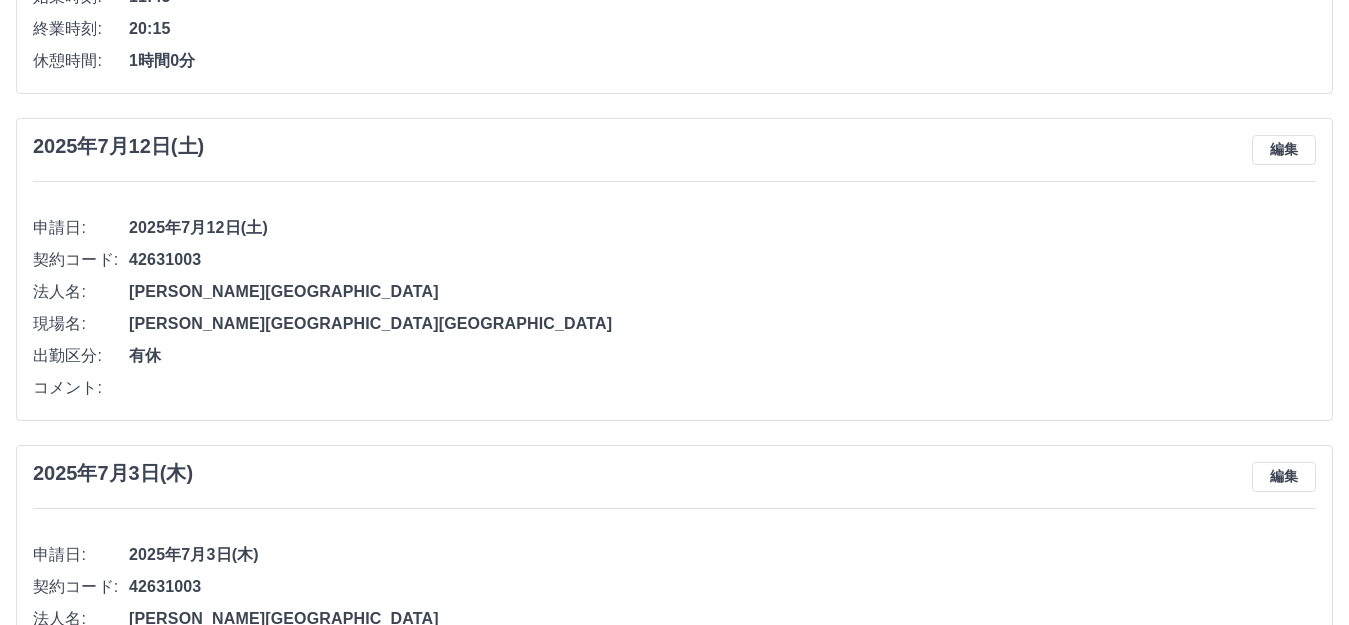 scroll, scrollTop: 605, scrollLeft: 0, axis: vertical 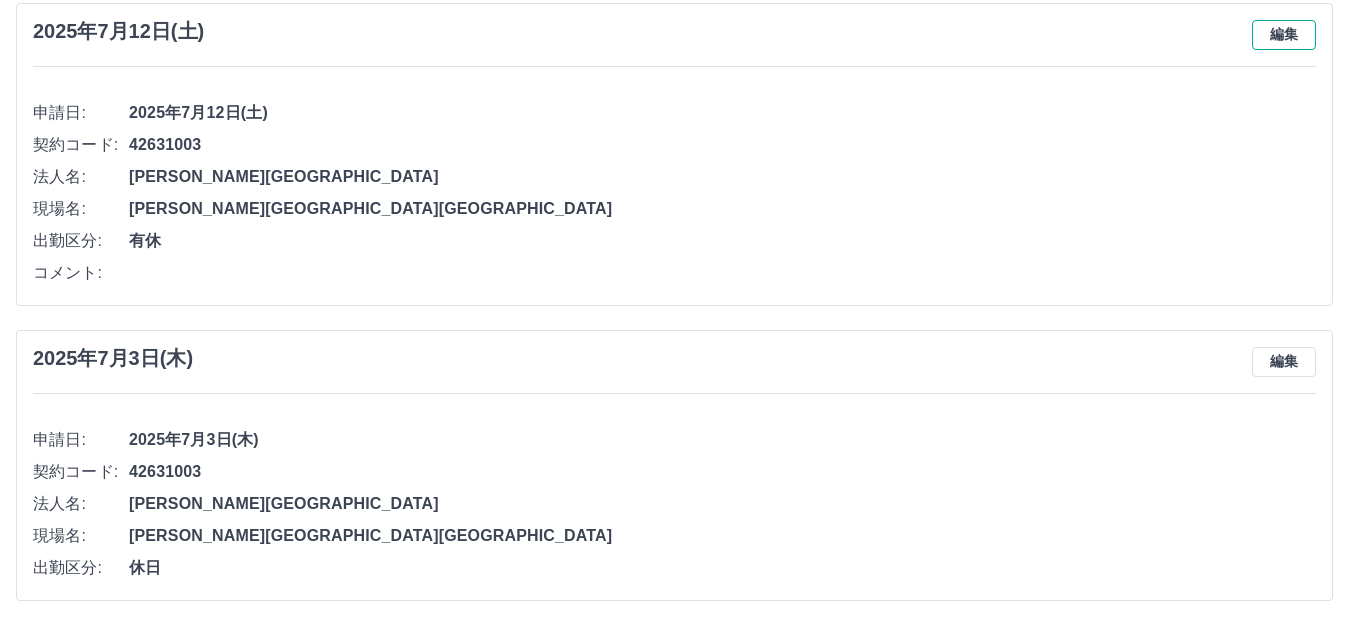 click on "編集" at bounding box center (1284, 35) 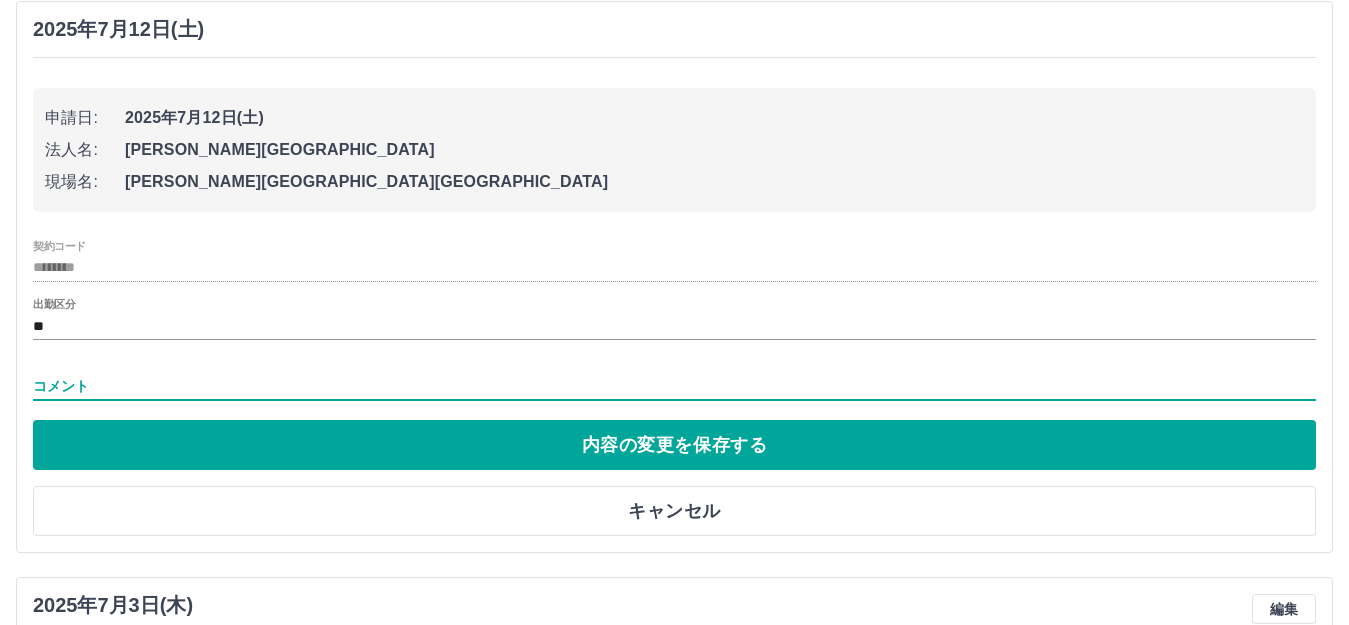 click on "コメント" at bounding box center (674, 386) 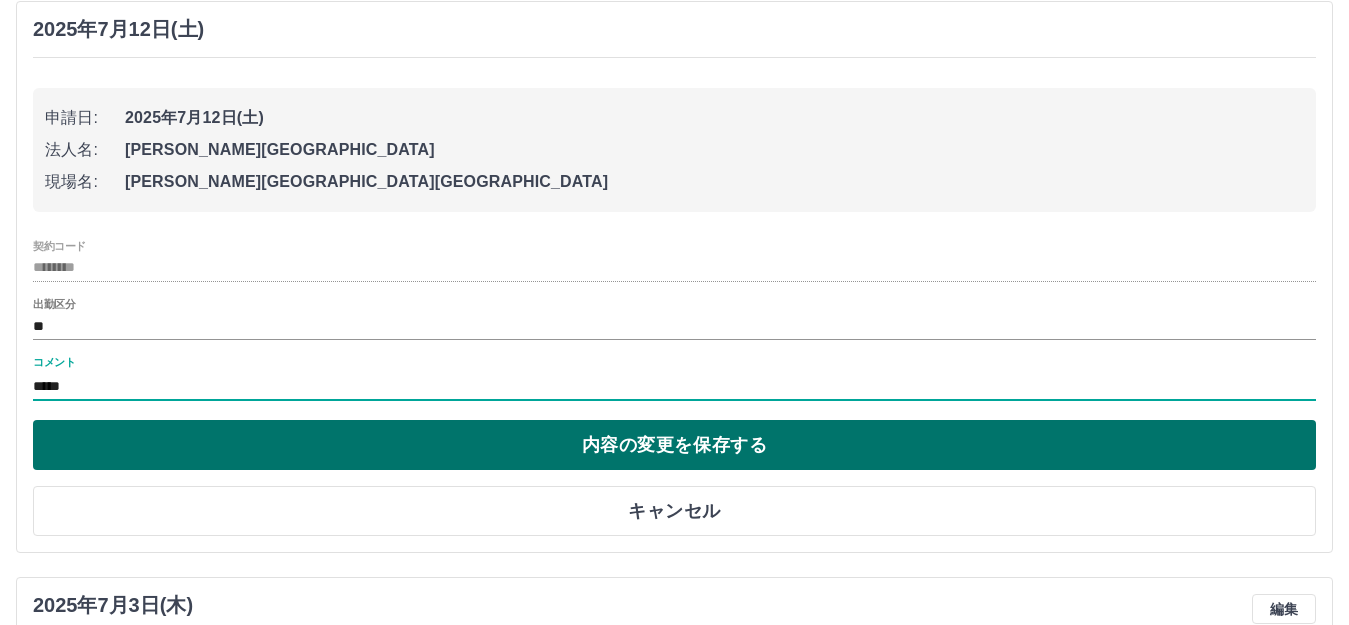 type on "*****" 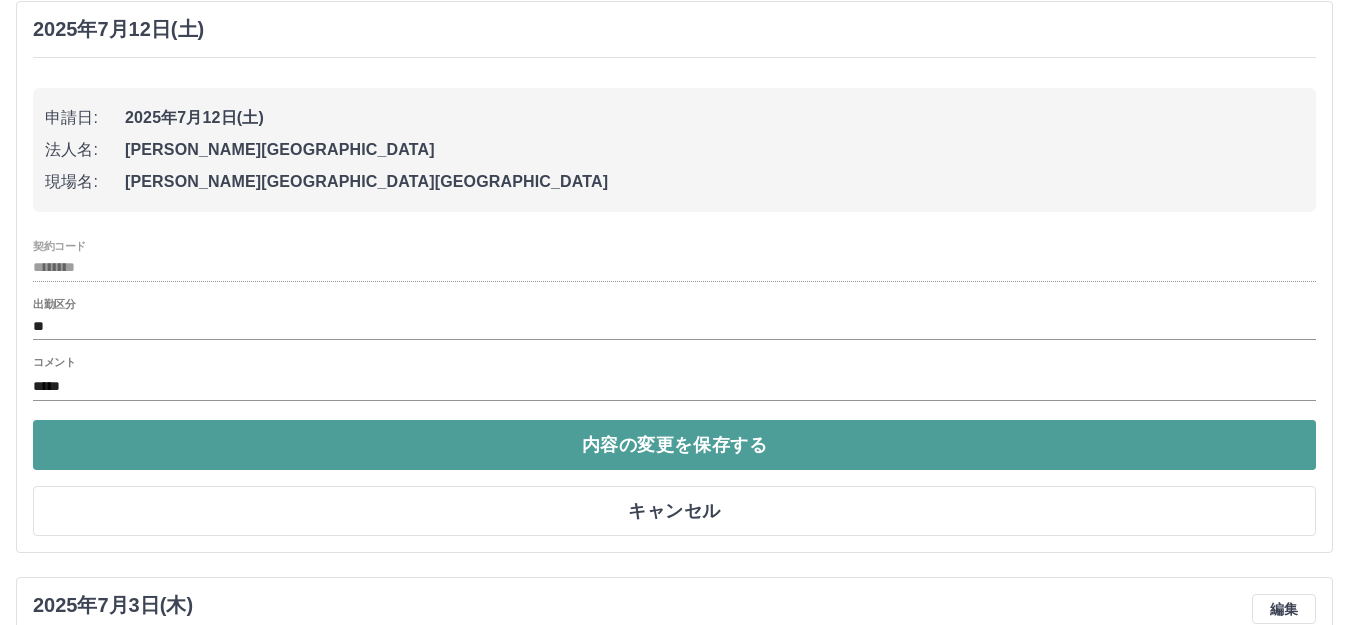click on "内容の変更を保存する" at bounding box center [674, 445] 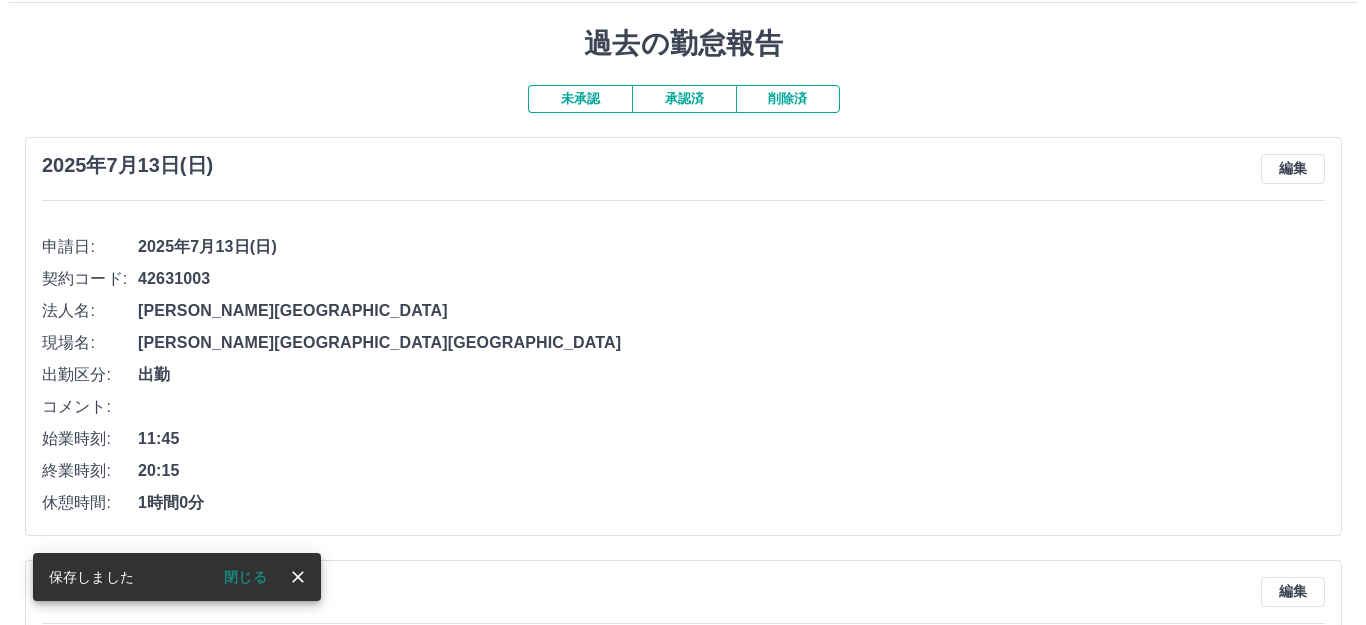 scroll, scrollTop: 0, scrollLeft: 0, axis: both 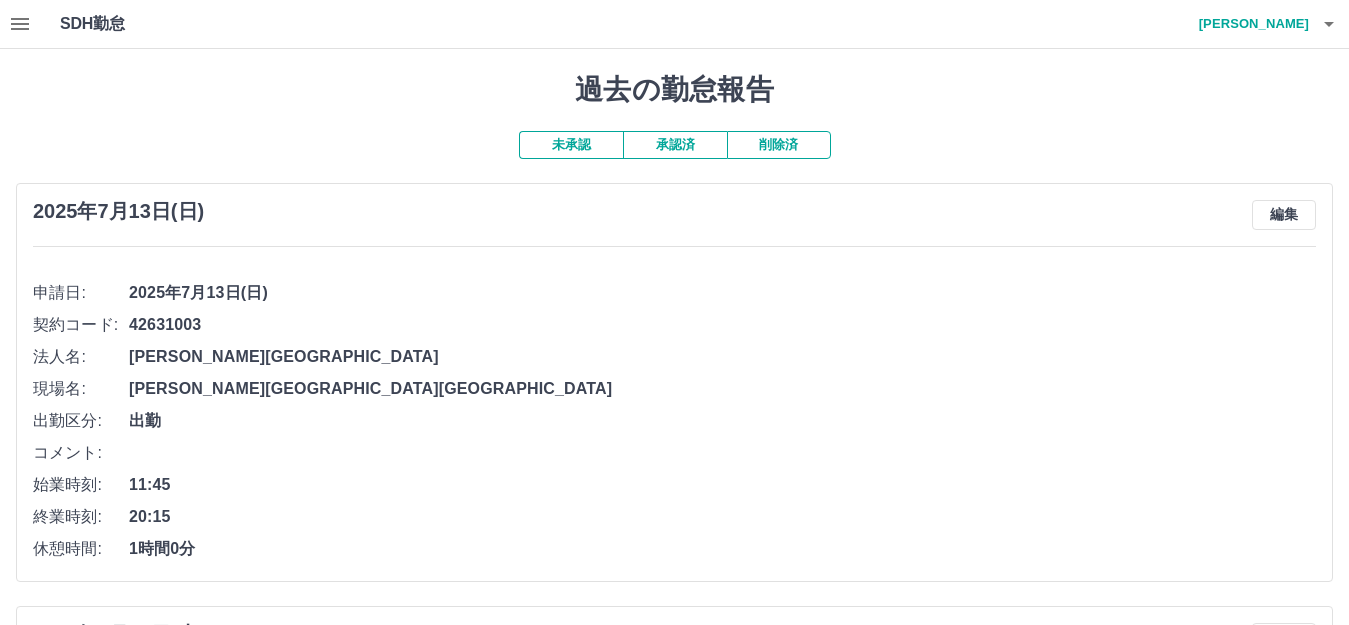 click 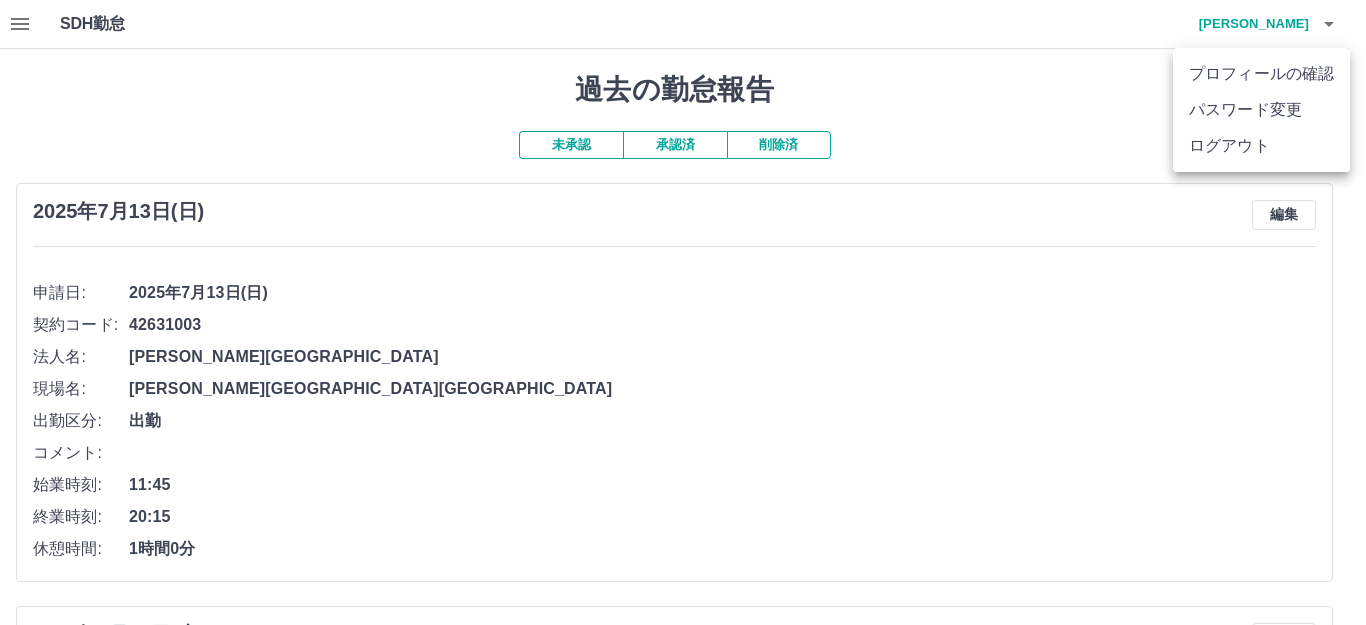 click on "ログアウト" at bounding box center [1261, 146] 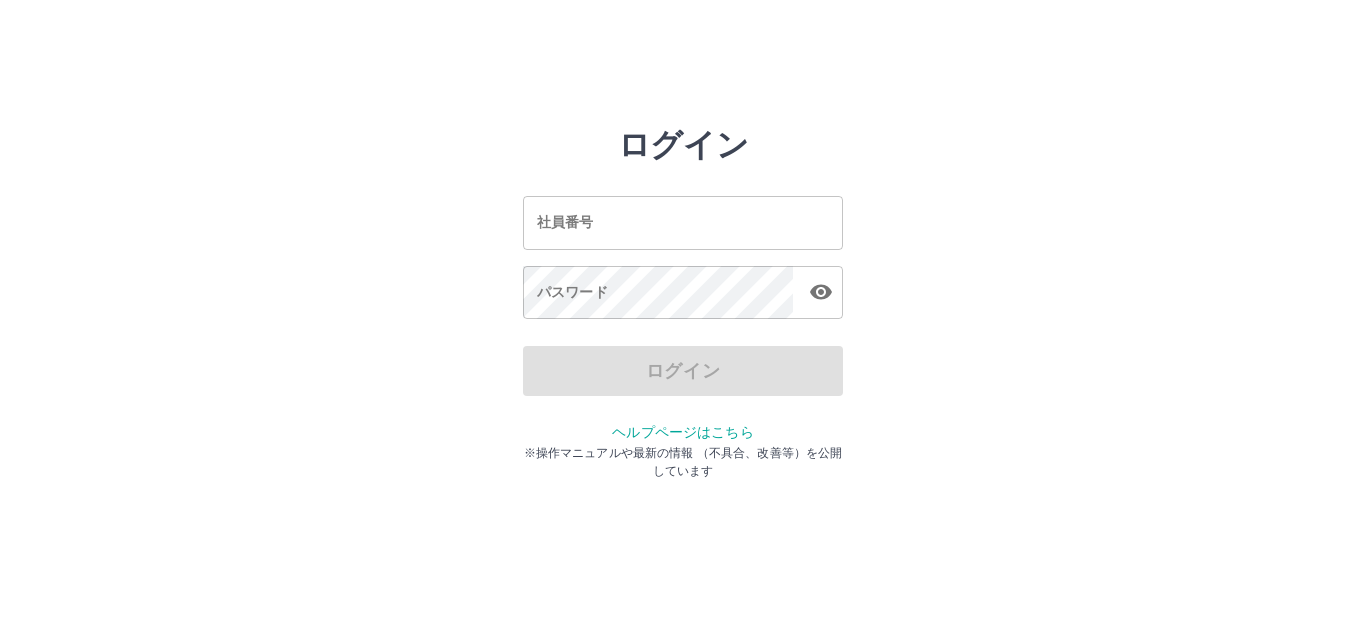 scroll, scrollTop: 0, scrollLeft: 0, axis: both 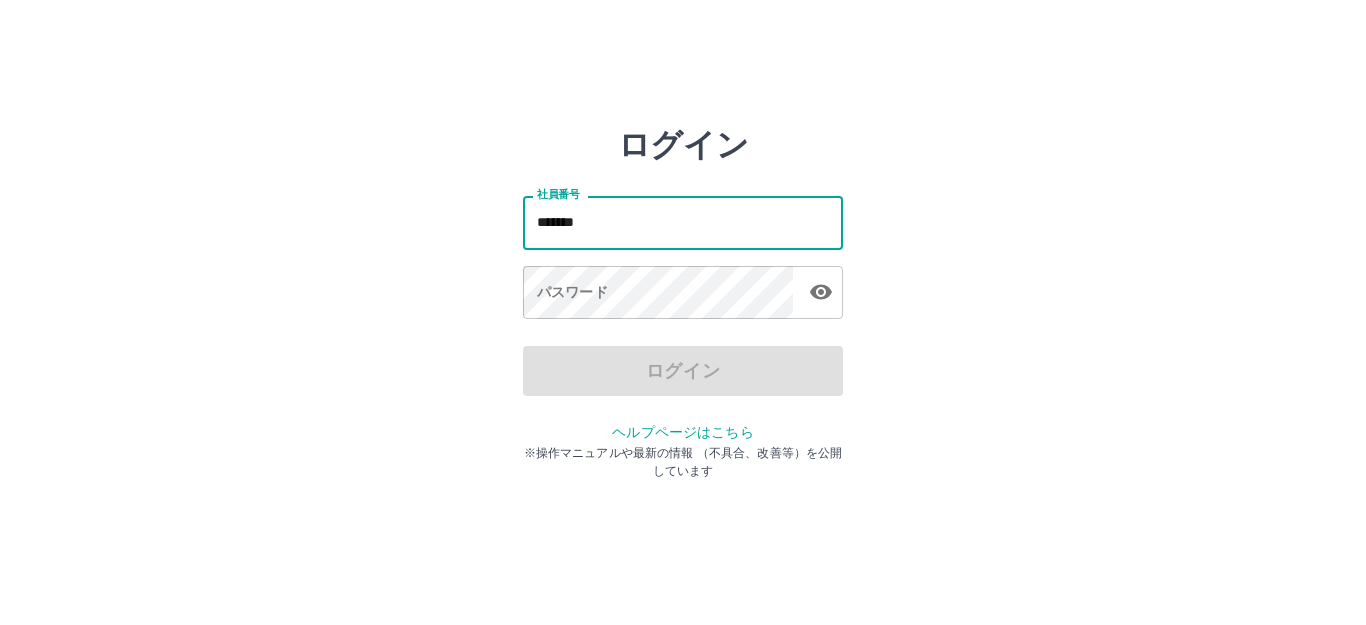 type on "*******" 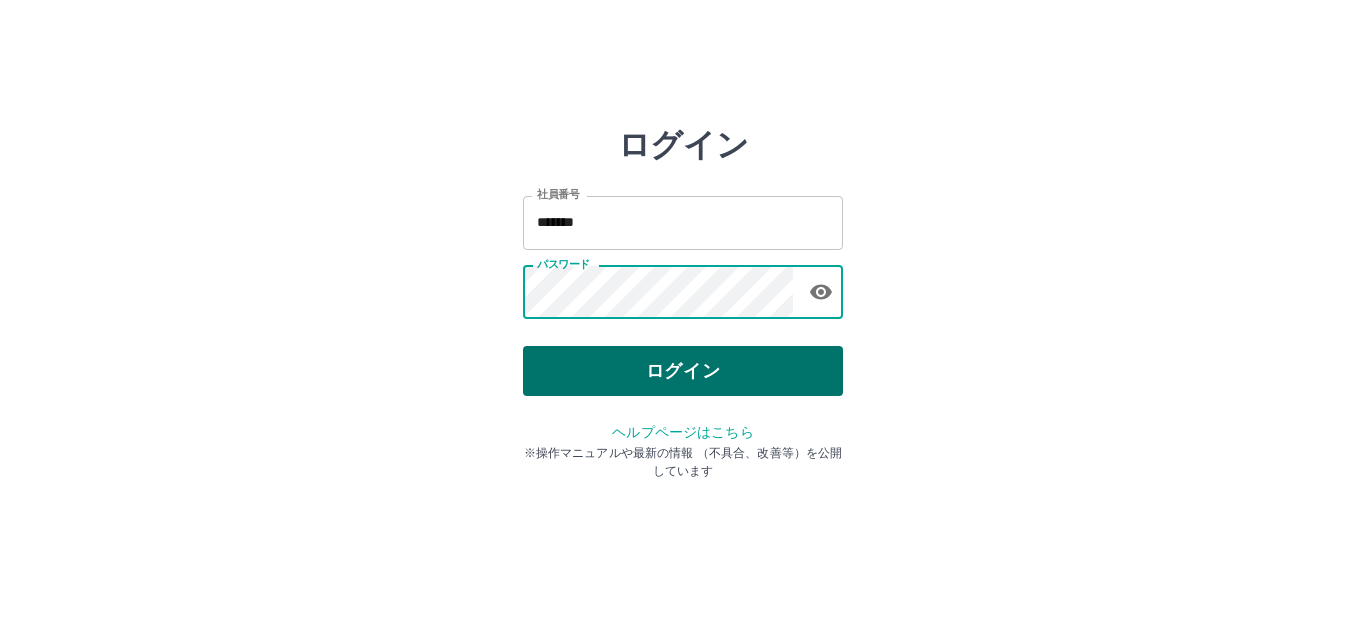 click on "ログイン" at bounding box center (683, 371) 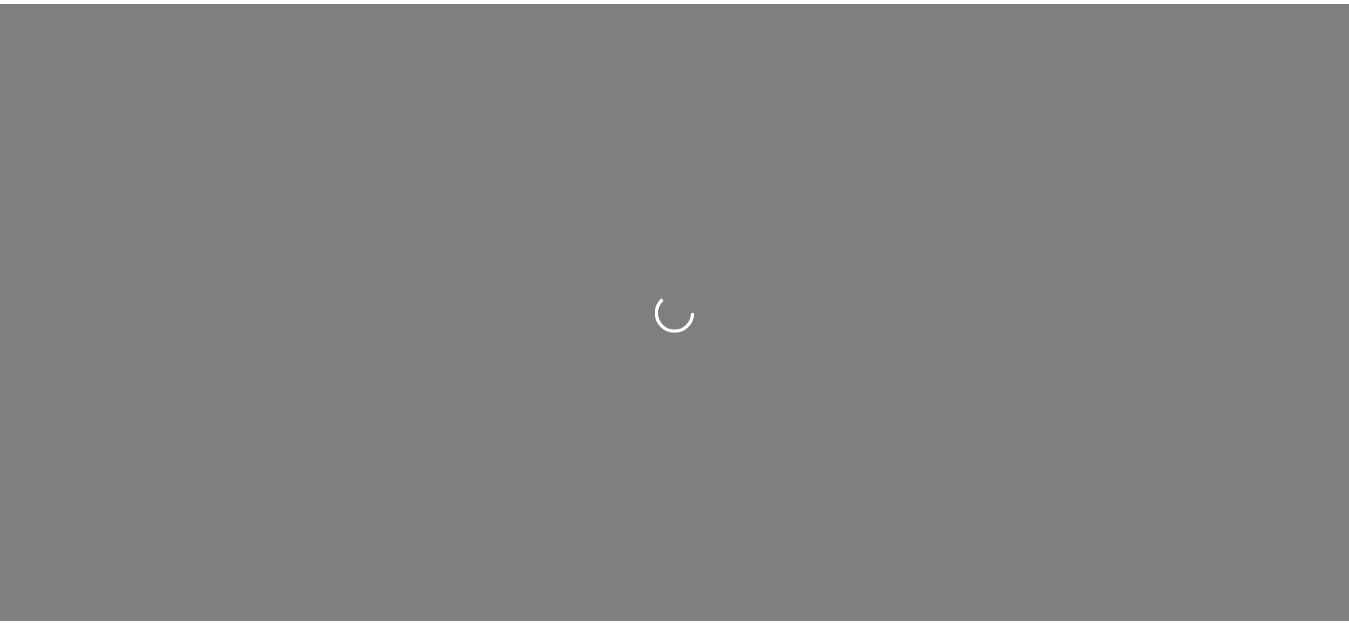 scroll, scrollTop: 0, scrollLeft: 0, axis: both 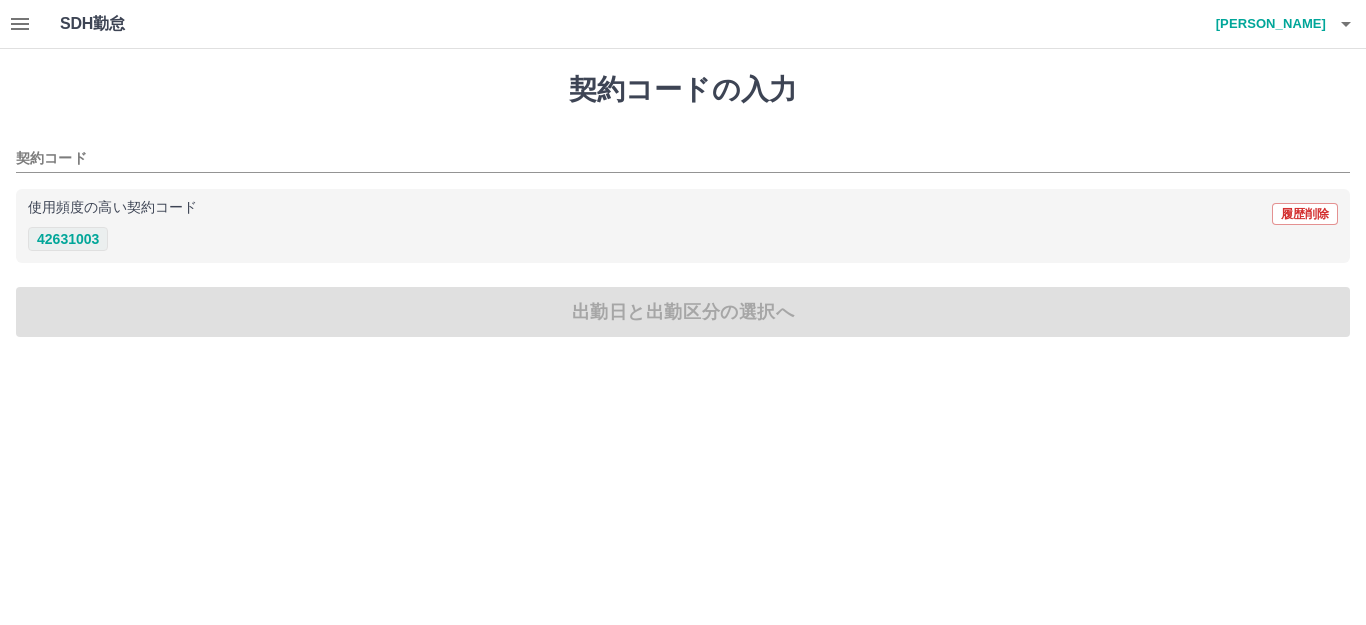 click on "42631003" at bounding box center (68, 239) 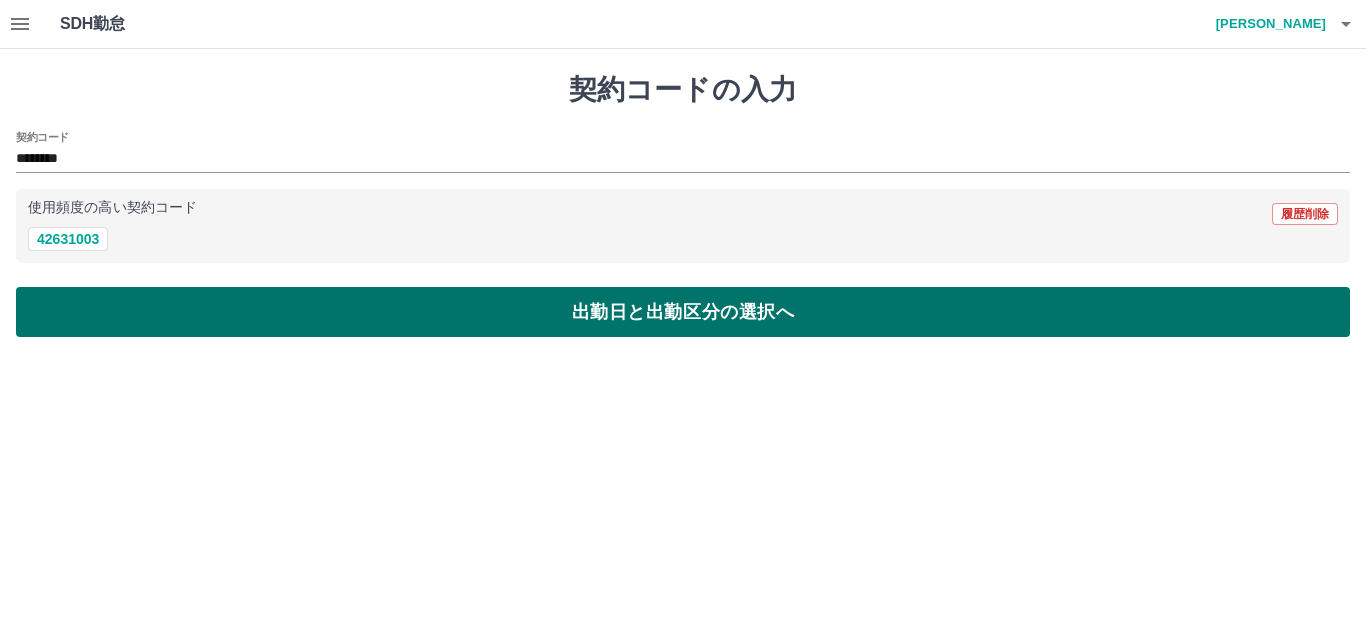 click on "出勤日と出勤区分の選択へ" at bounding box center [683, 312] 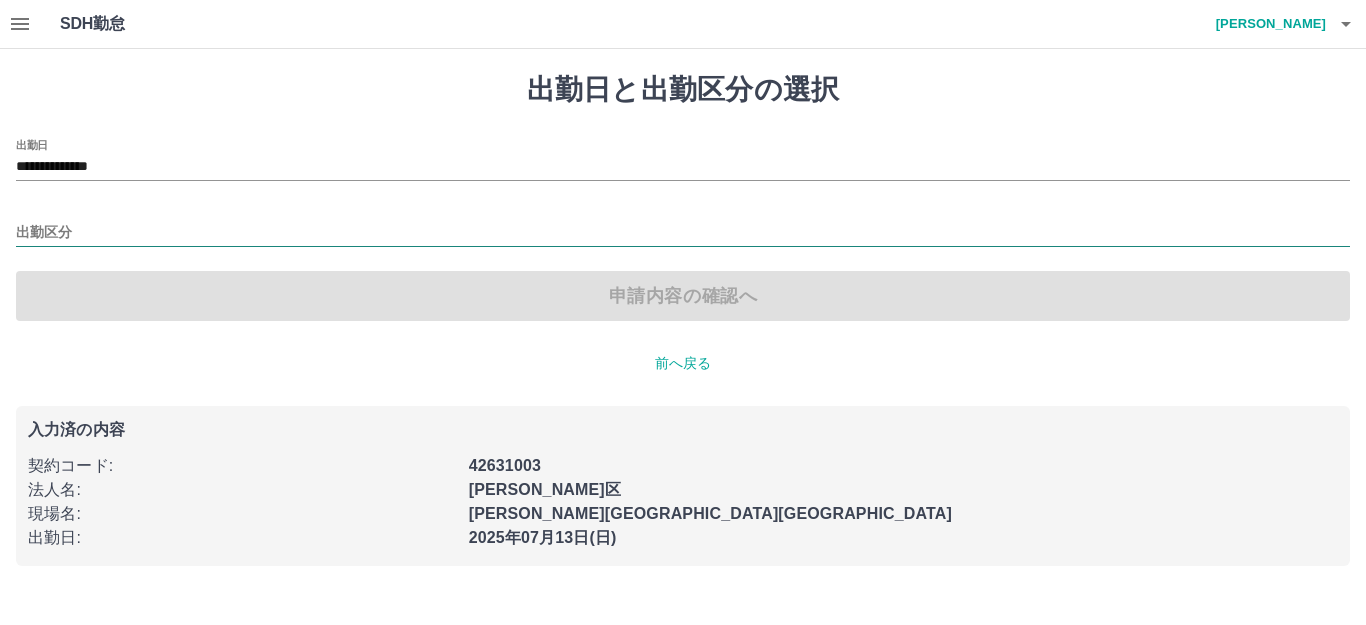 click on "出勤区分" at bounding box center [683, 233] 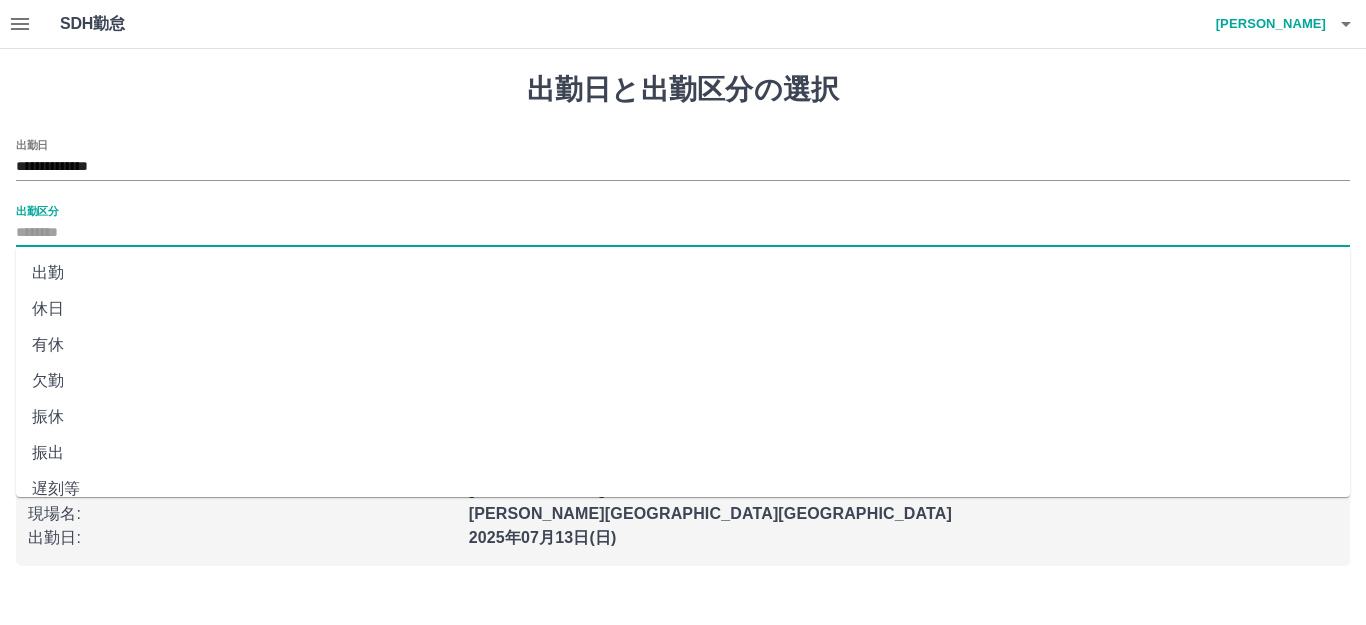 click on "出勤" at bounding box center (683, 273) 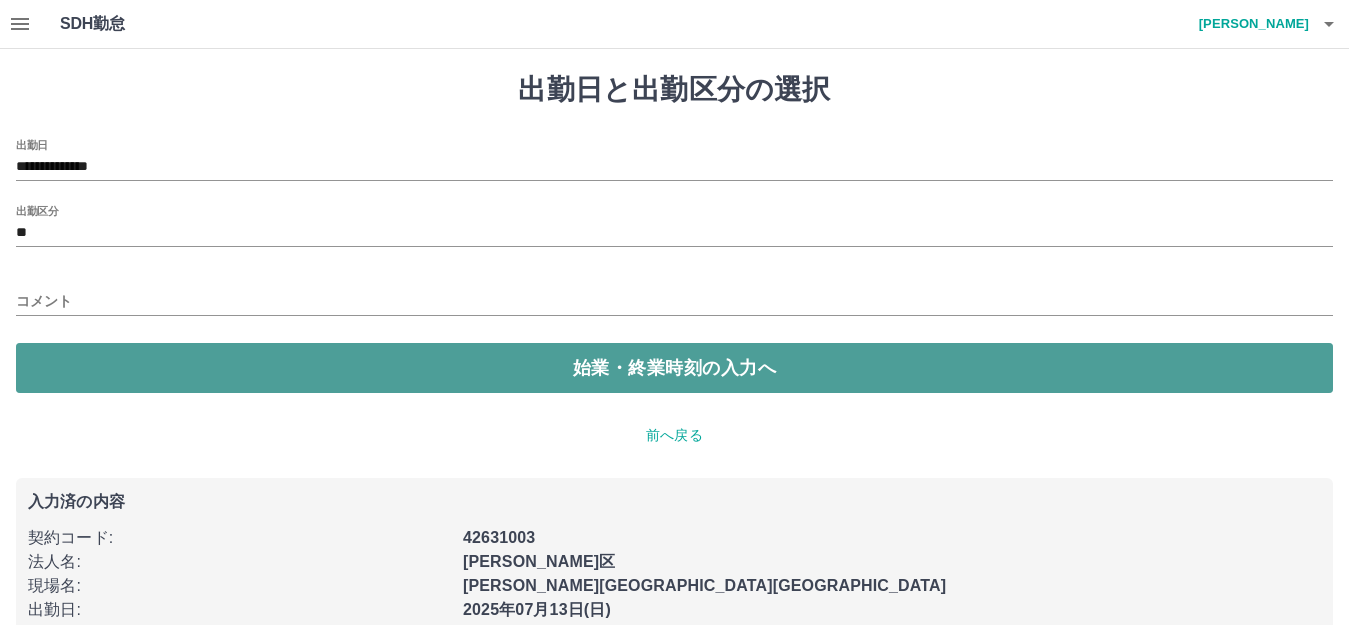 click on "始業・終業時刻の入力へ" at bounding box center [674, 368] 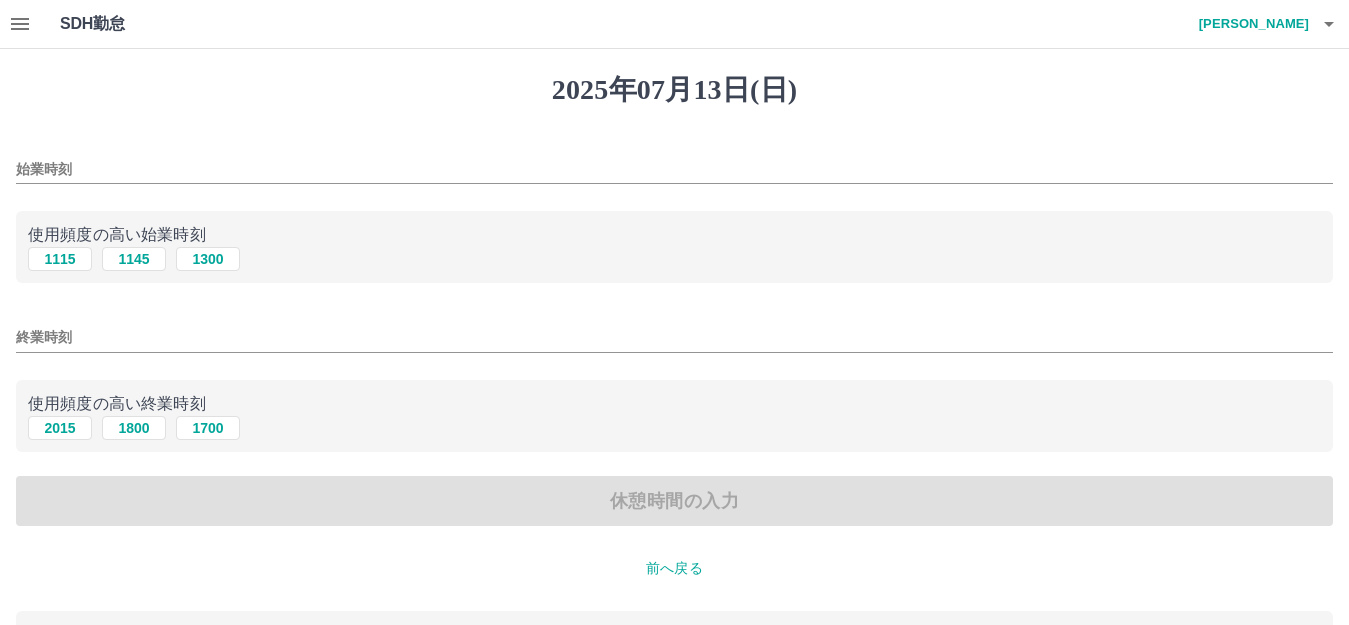 click on "[DATE] [DATE] [DATE]" at bounding box center [674, 259] 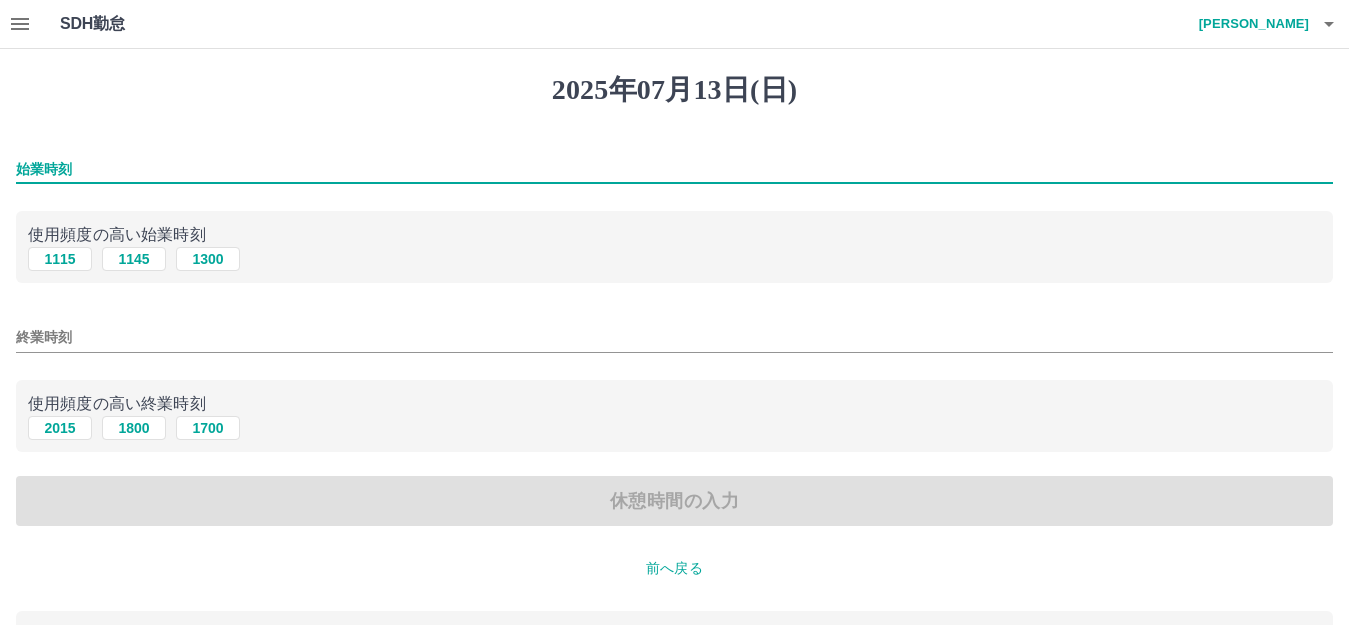 type on "****" 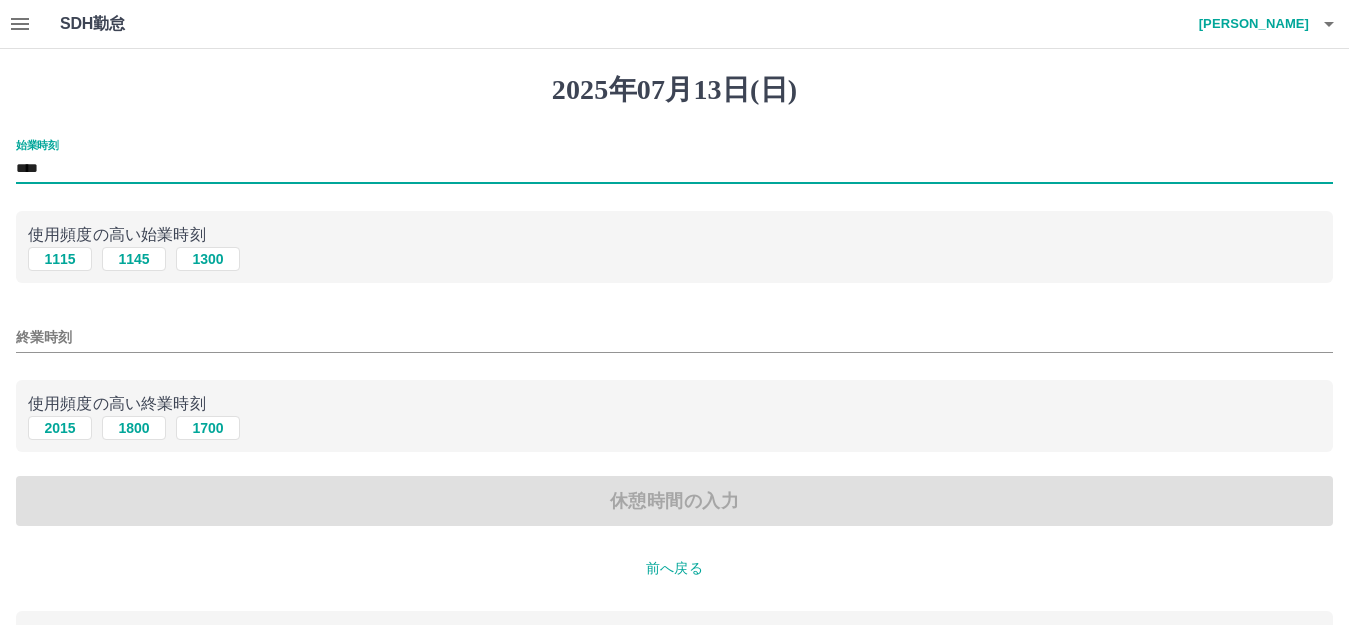 click on "終業時刻" at bounding box center [674, 337] 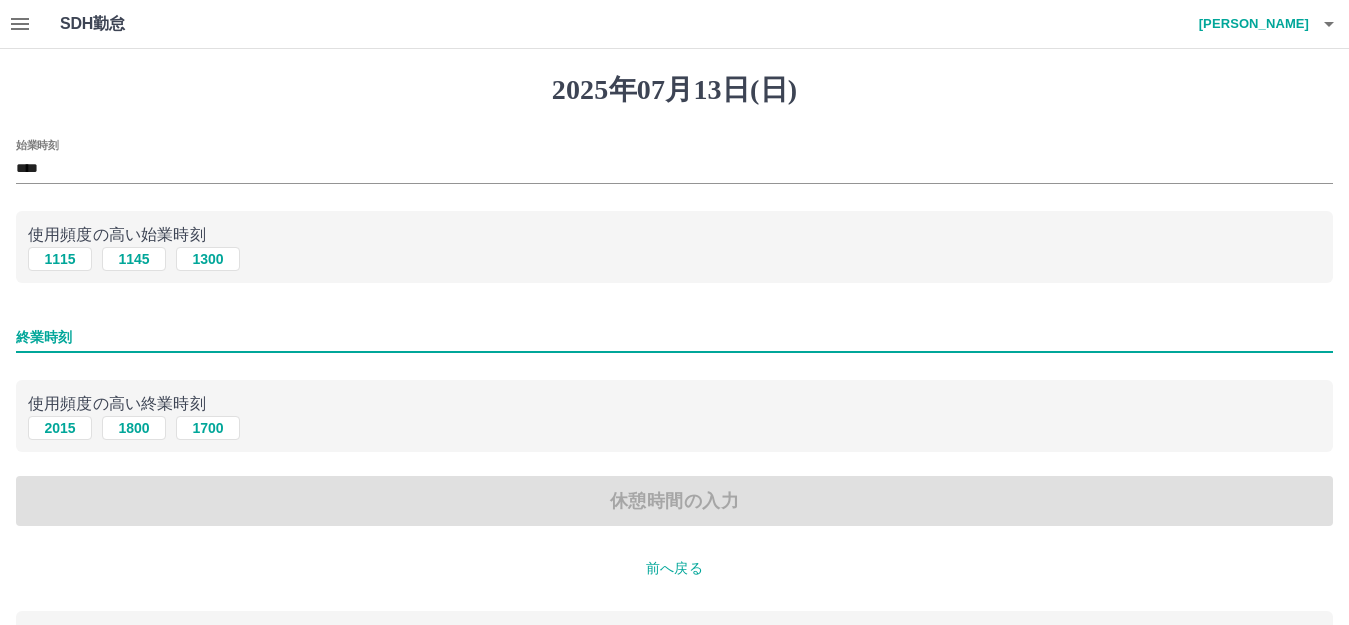 type on "****" 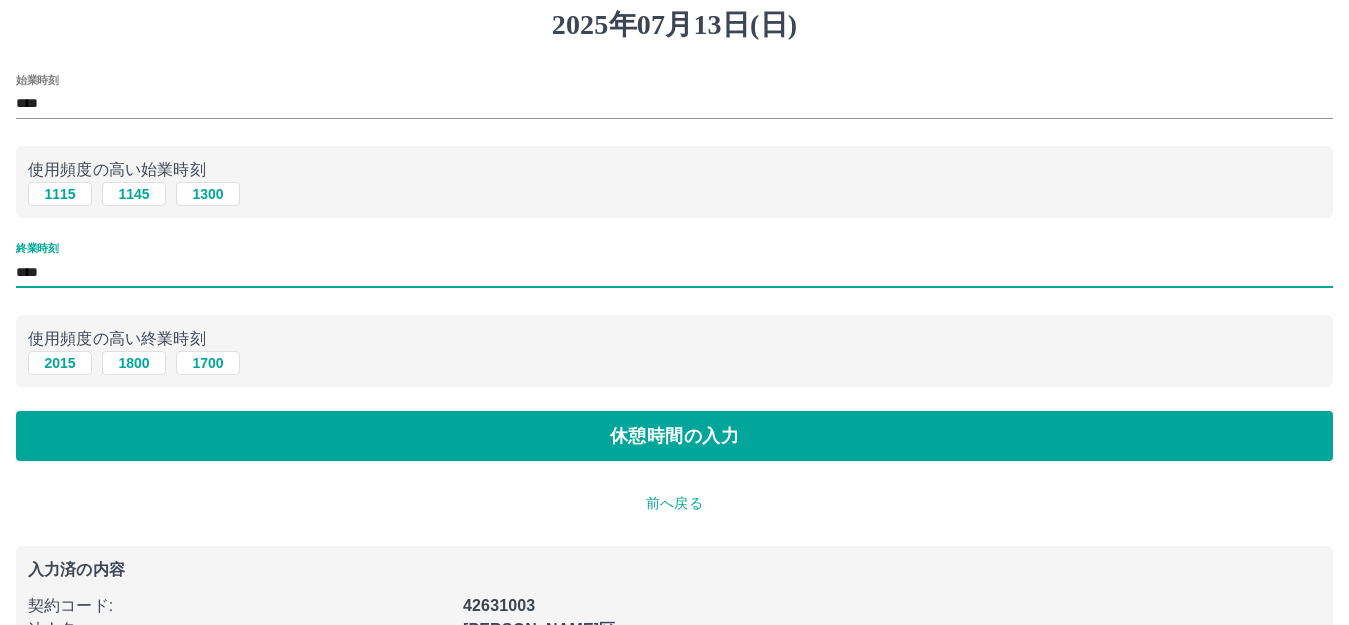 scroll, scrollTop: 100, scrollLeft: 0, axis: vertical 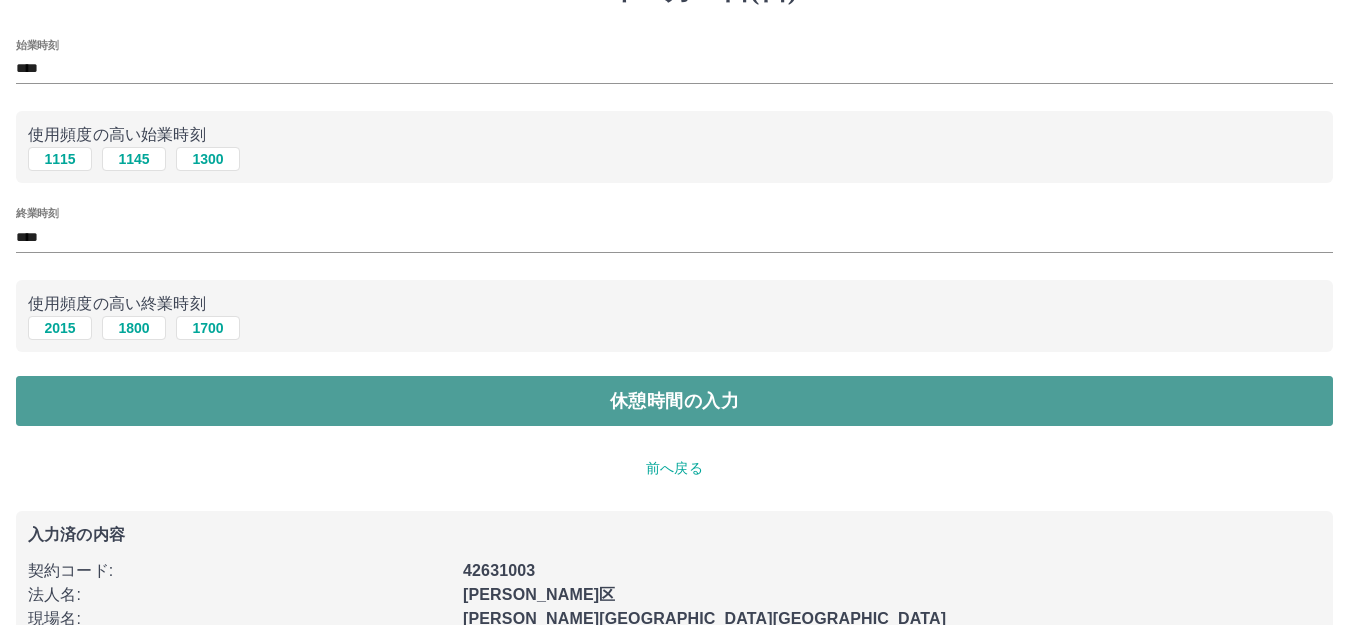 click on "休憩時間の入力" at bounding box center [674, 401] 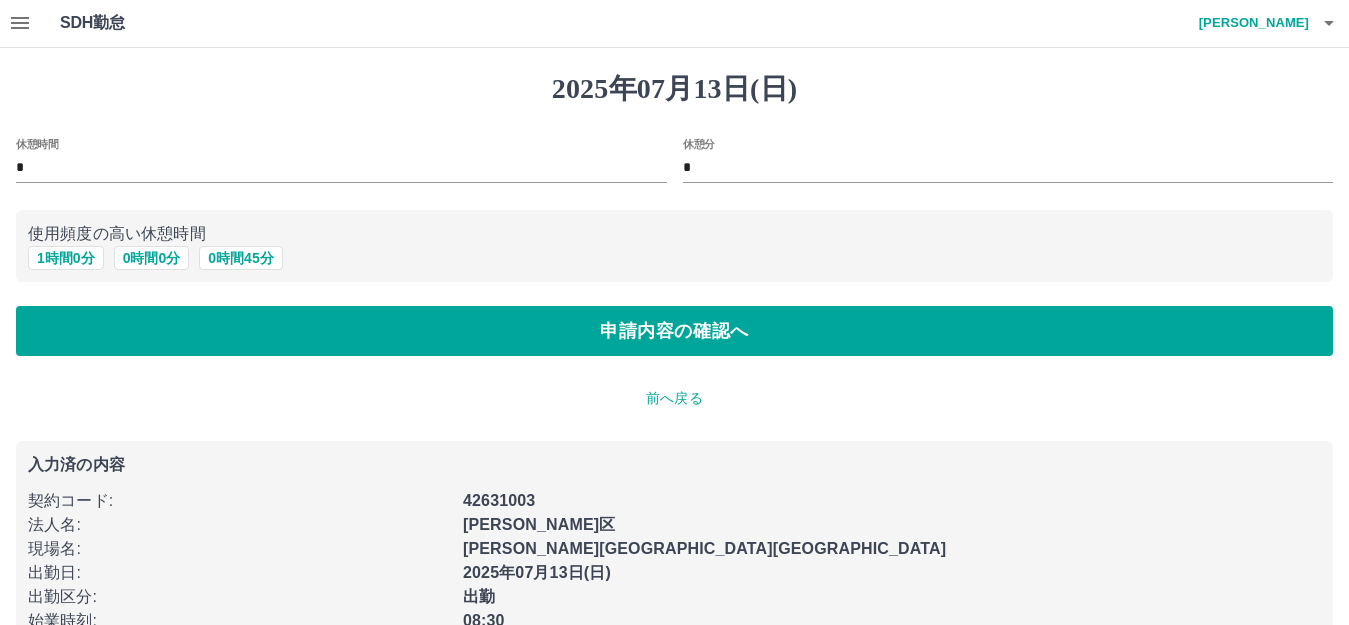 scroll, scrollTop: 74, scrollLeft: 0, axis: vertical 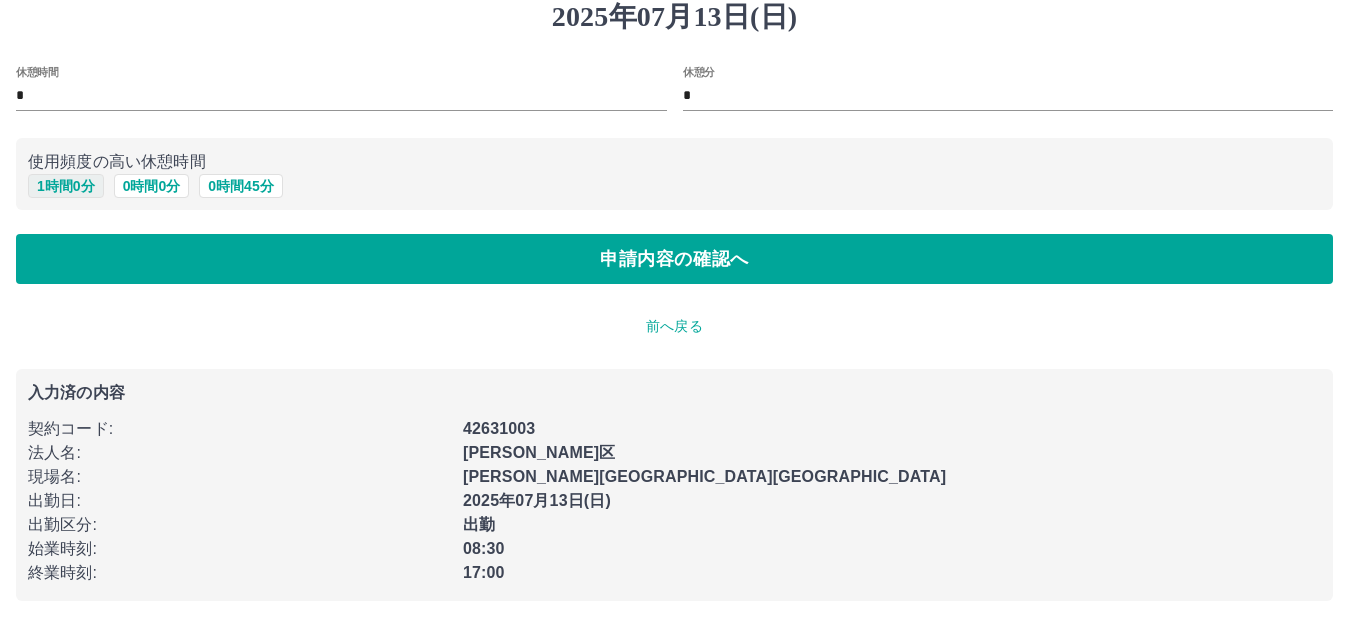click on "1 時間 0 分" at bounding box center (66, 186) 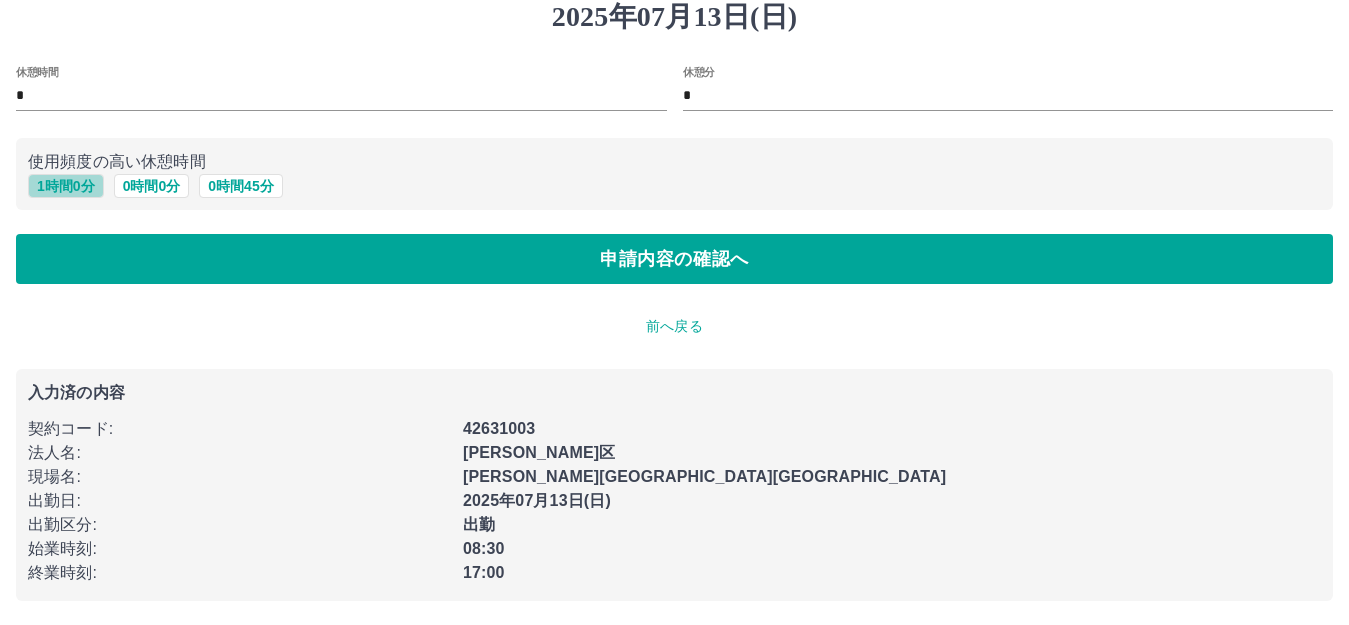 click on "1 時間 0 分" at bounding box center [66, 186] 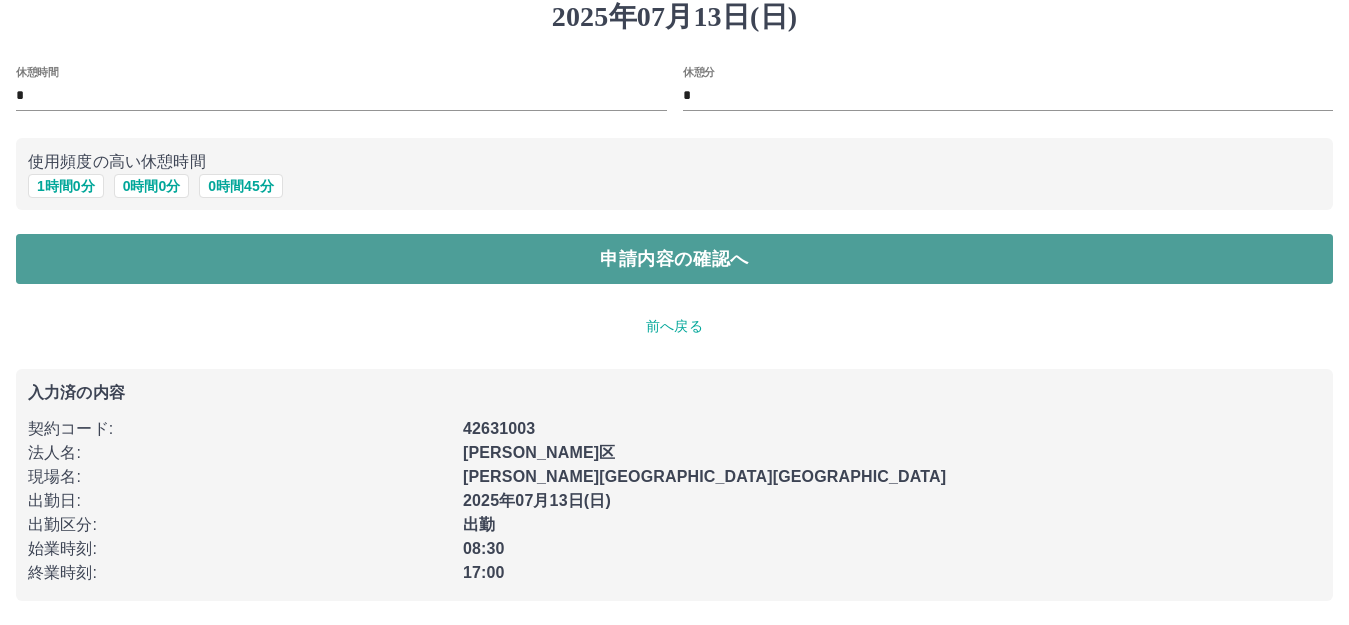 click on "申請内容の確認へ" at bounding box center (674, 259) 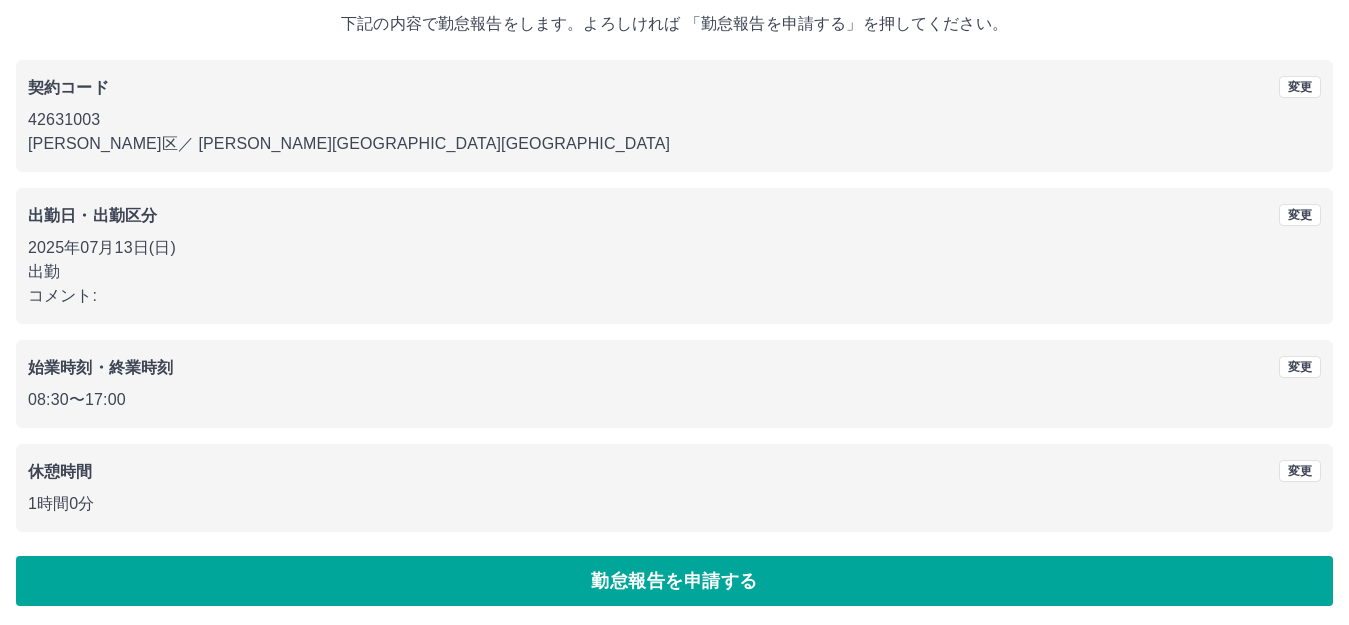scroll, scrollTop: 124, scrollLeft: 0, axis: vertical 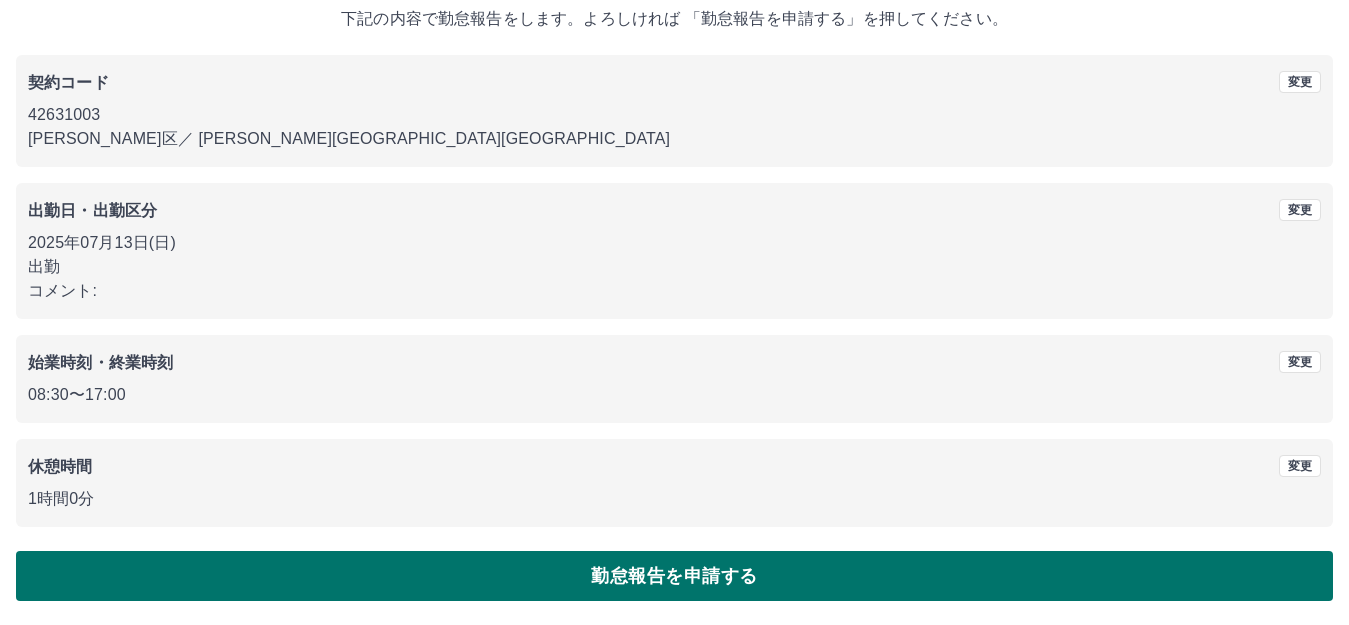 click on "勤怠報告を申請する" at bounding box center (674, 576) 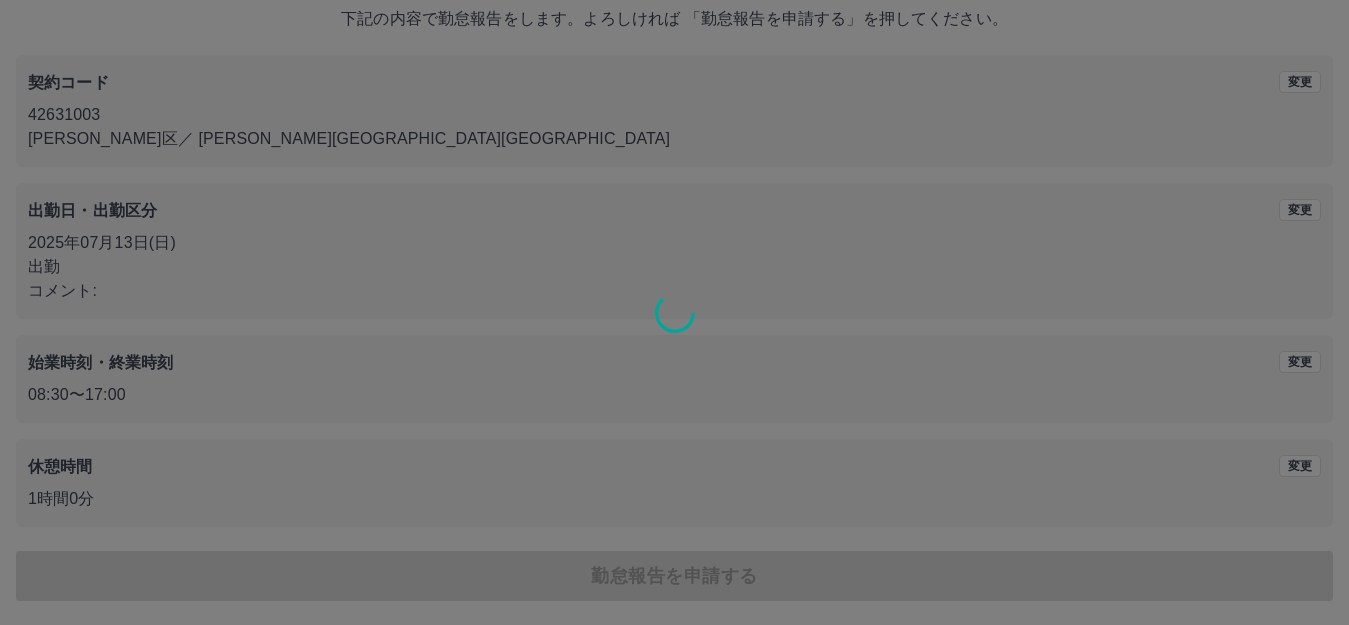 scroll, scrollTop: 0, scrollLeft: 0, axis: both 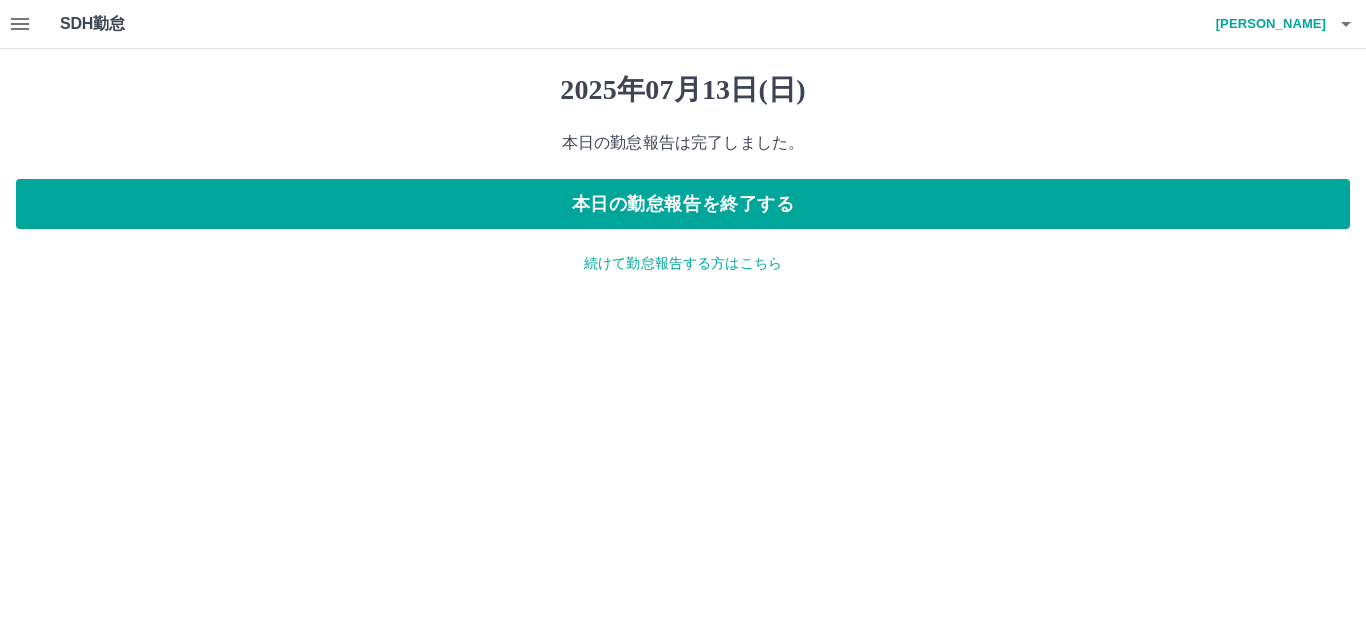 click on "続けて勤怠報告する方はこちら" at bounding box center [683, 263] 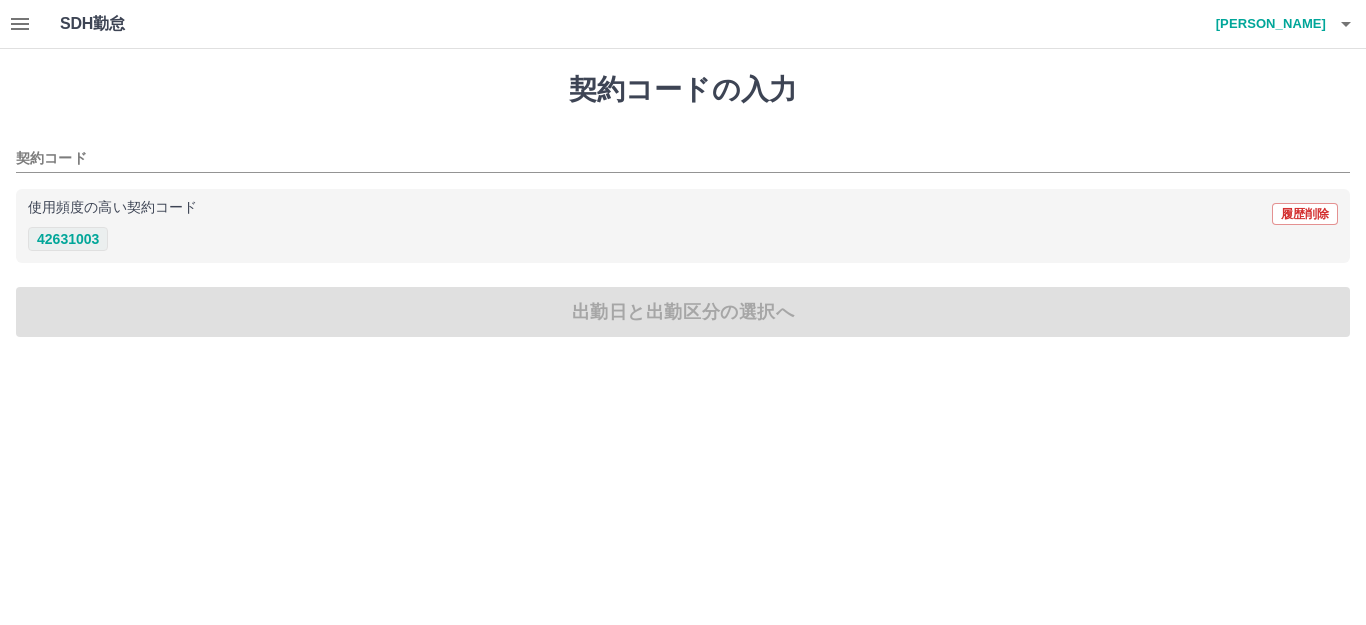 click on "42631003" at bounding box center [68, 239] 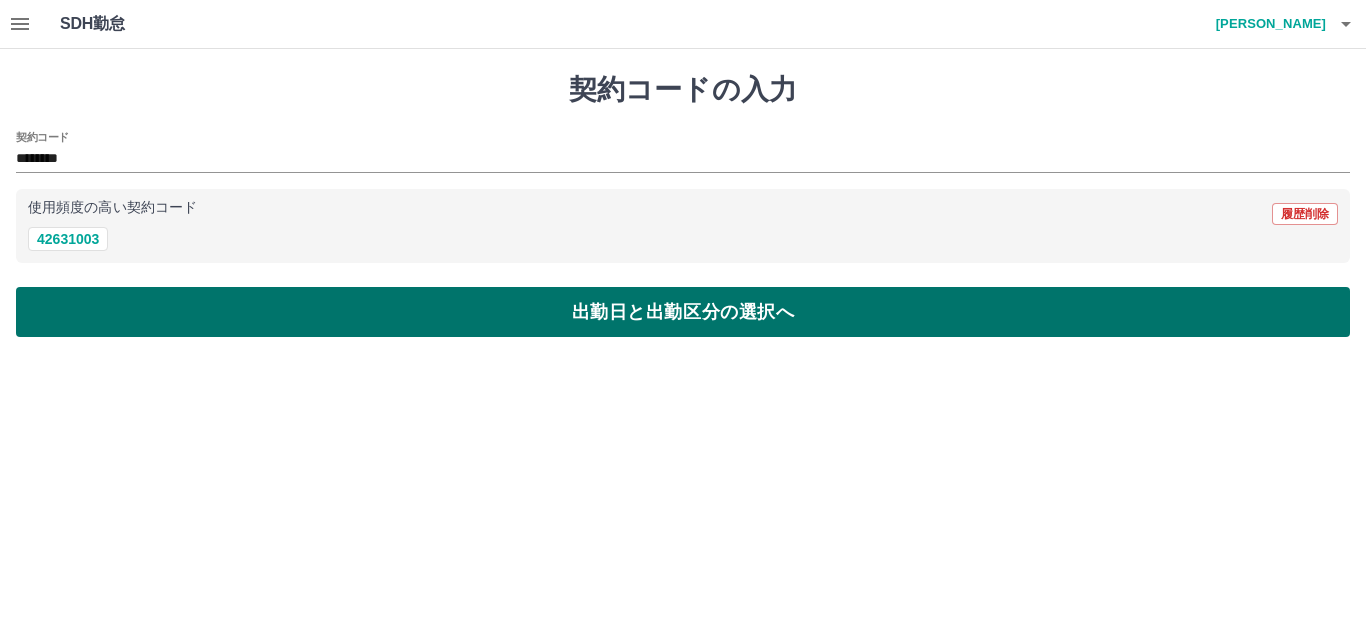 click on "出勤日と出勤区分の選択へ" at bounding box center (683, 312) 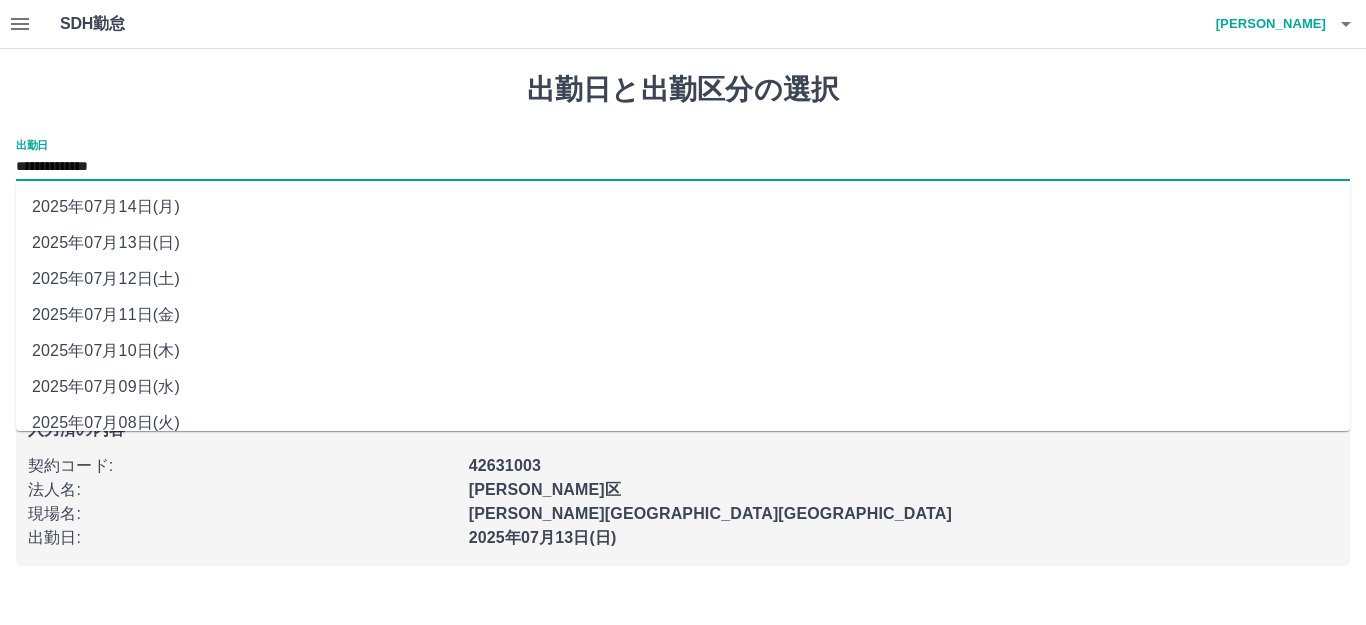 click on "**********" at bounding box center [683, 167] 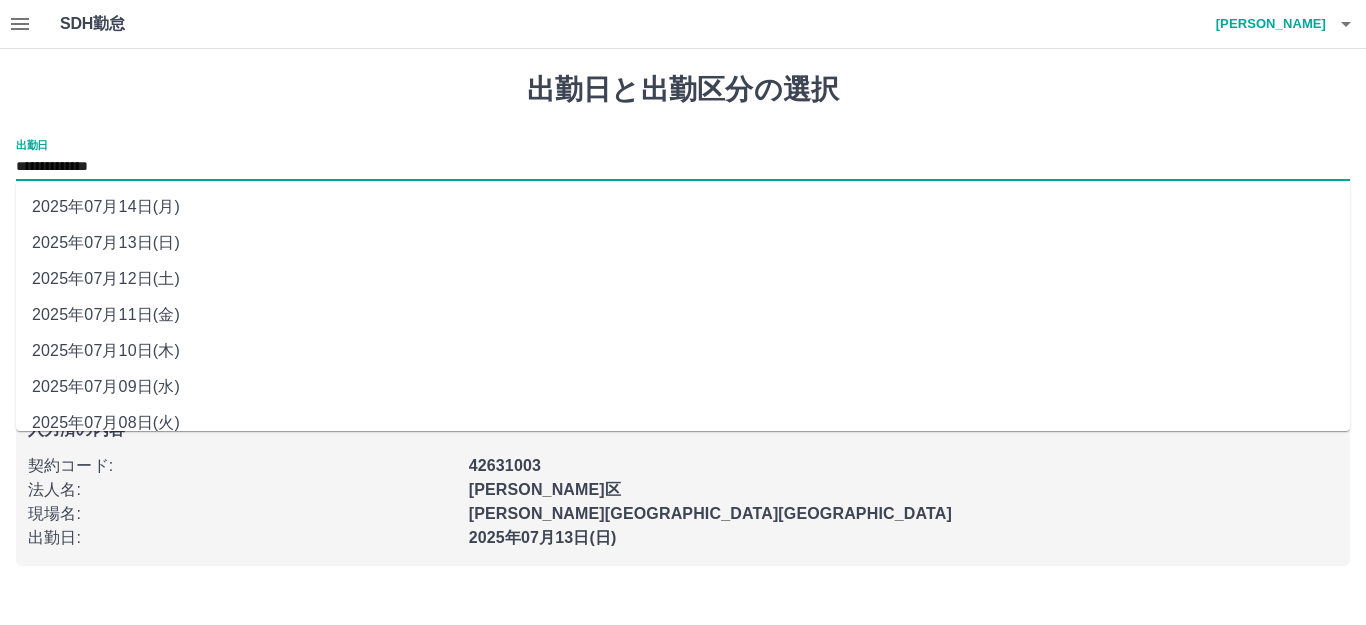 click on "2025年07月10日(木)" at bounding box center (683, 351) 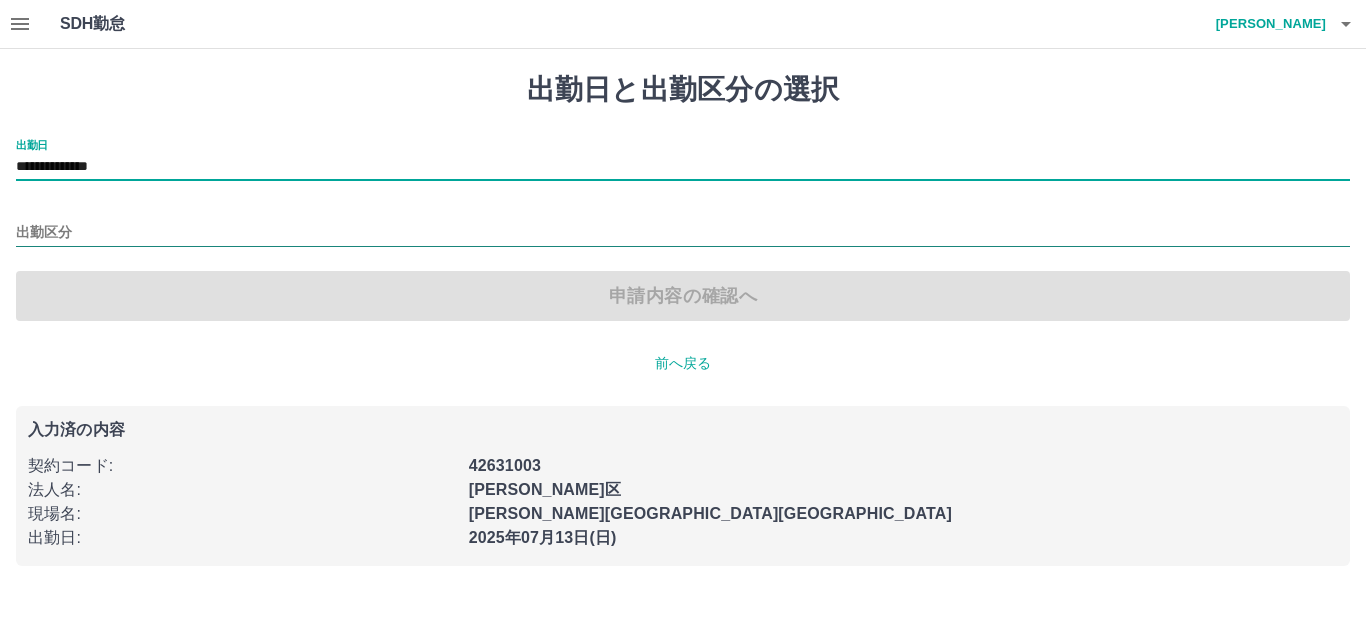 click on "出勤区分" at bounding box center [683, 233] 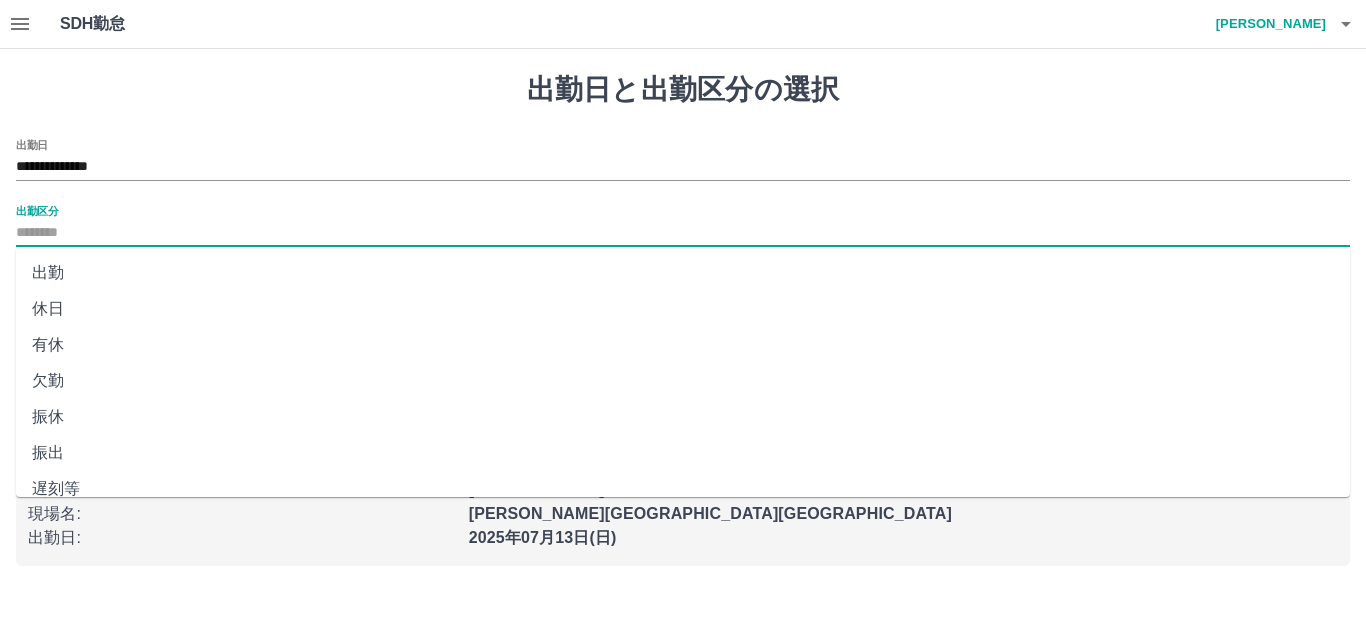 click on "出勤" at bounding box center (683, 273) 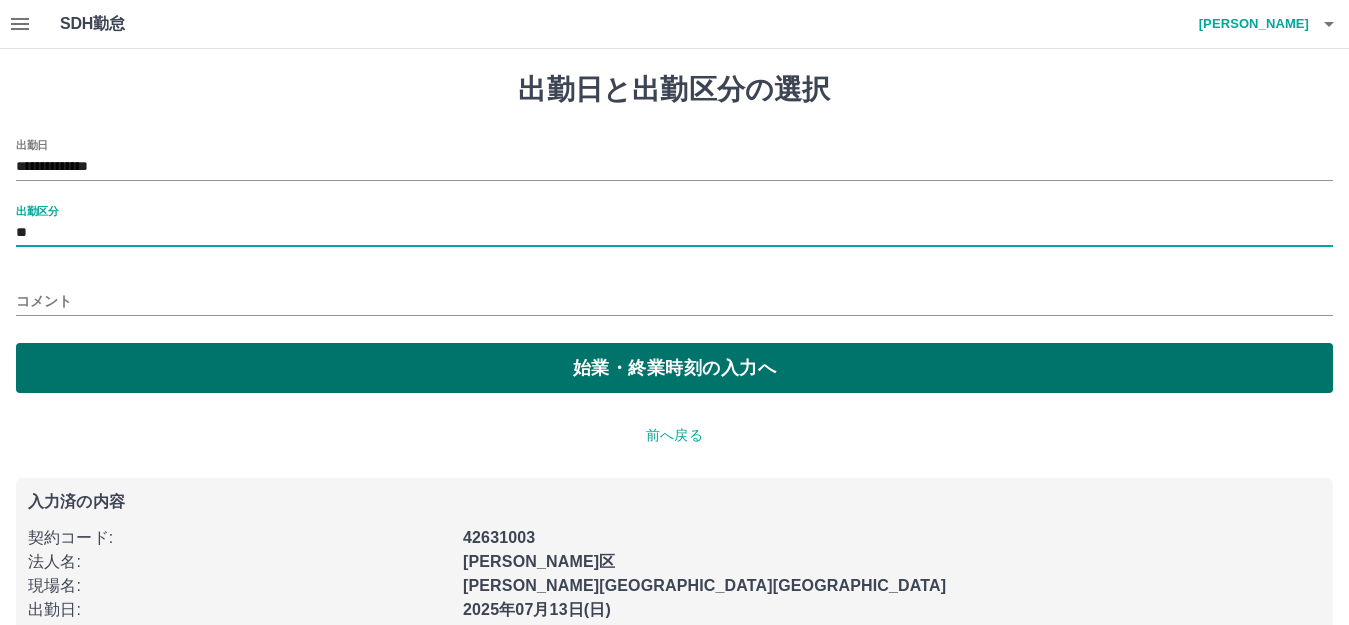 click on "始業・終業時刻の入力へ" at bounding box center [674, 368] 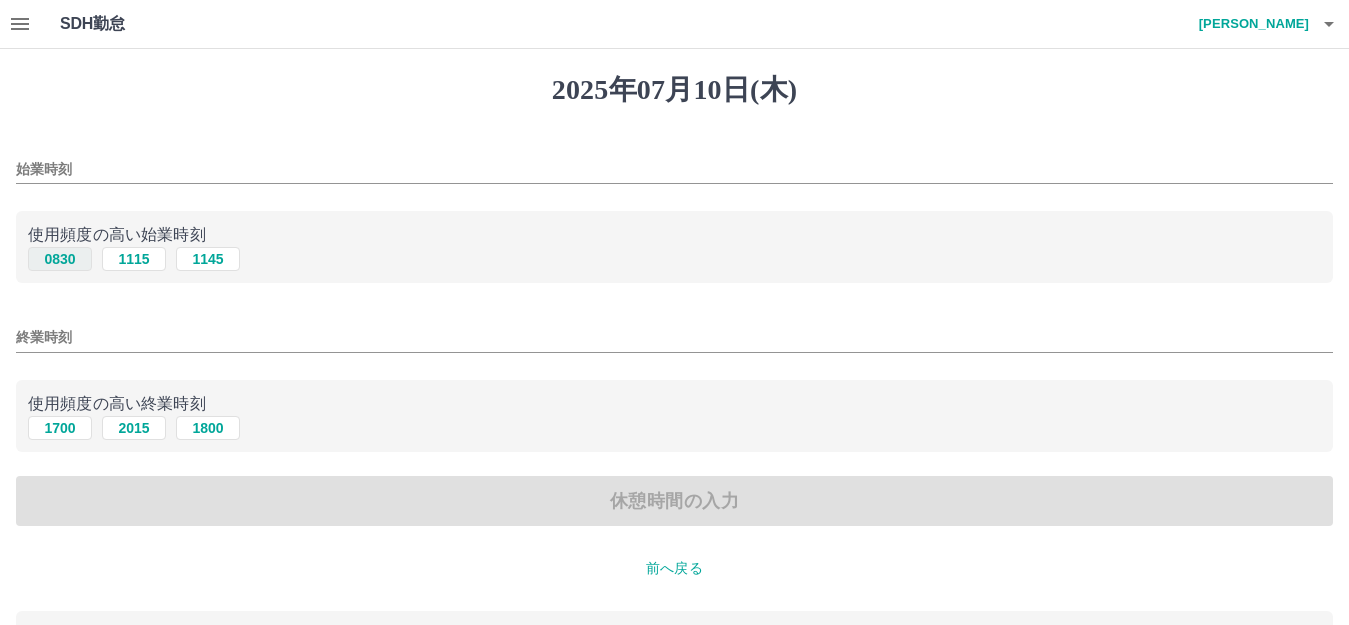 click on "0830" at bounding box center [60, 259] 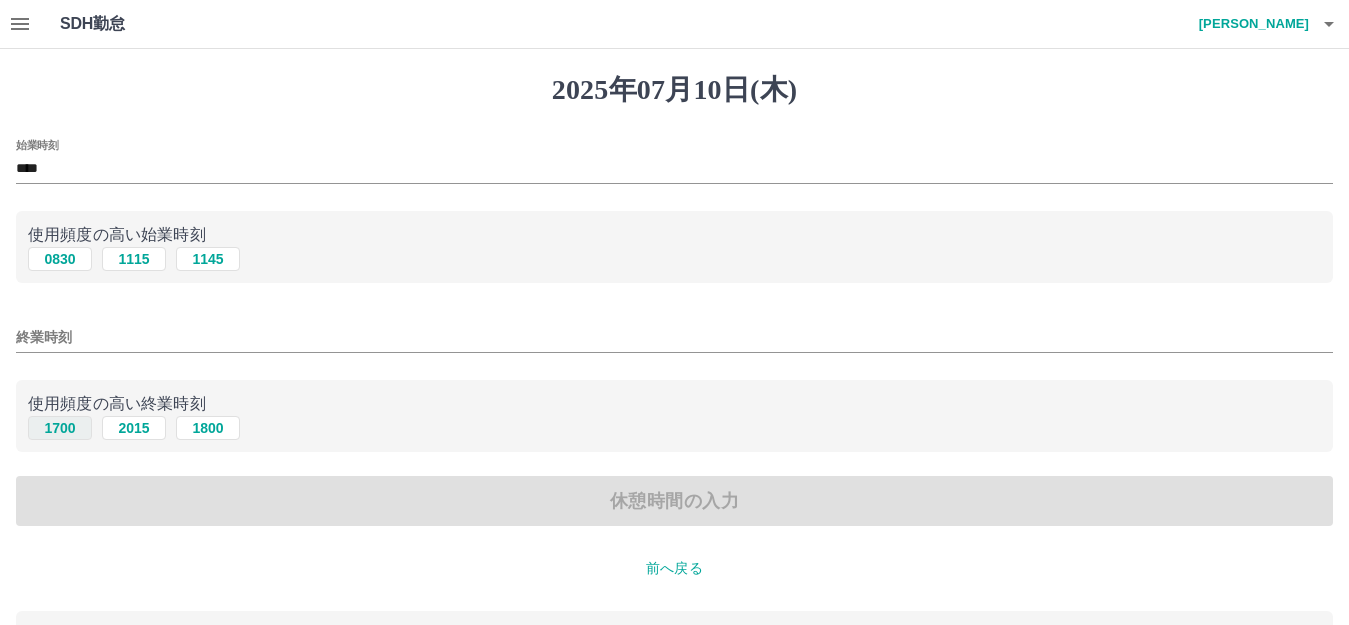 click on "1700" at bounding box center (60, 428) 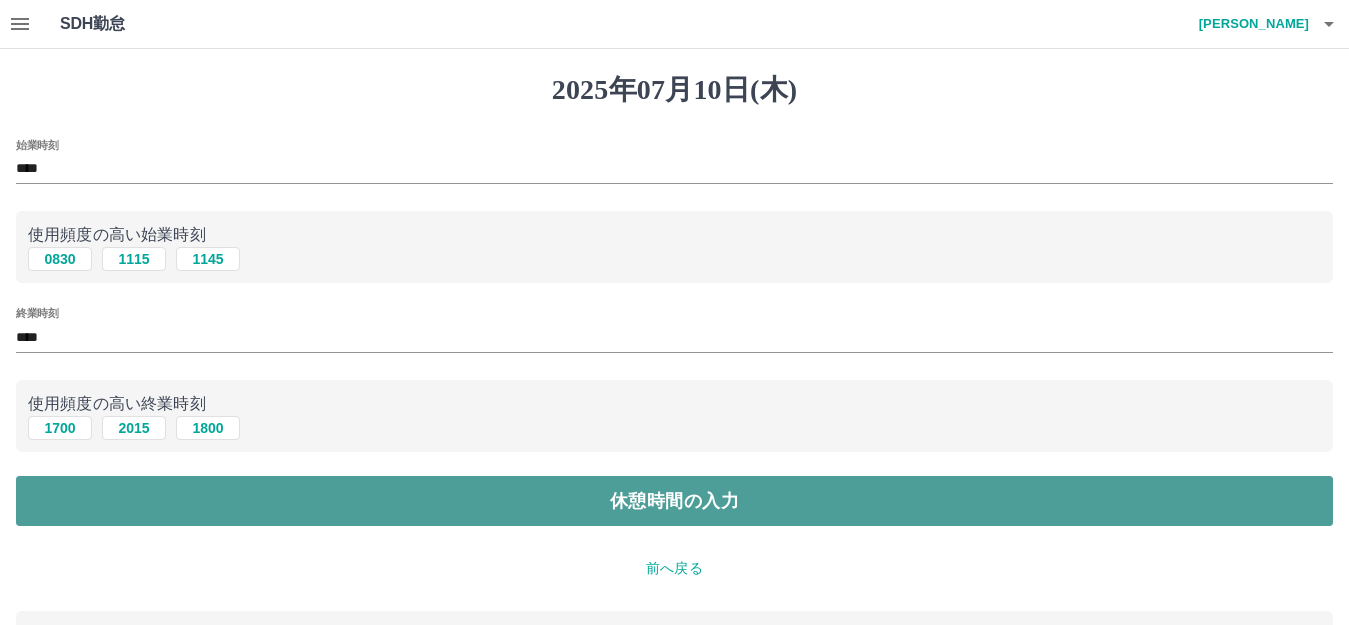 click on "休憩時間の入力" at bounding box center (674, 501) 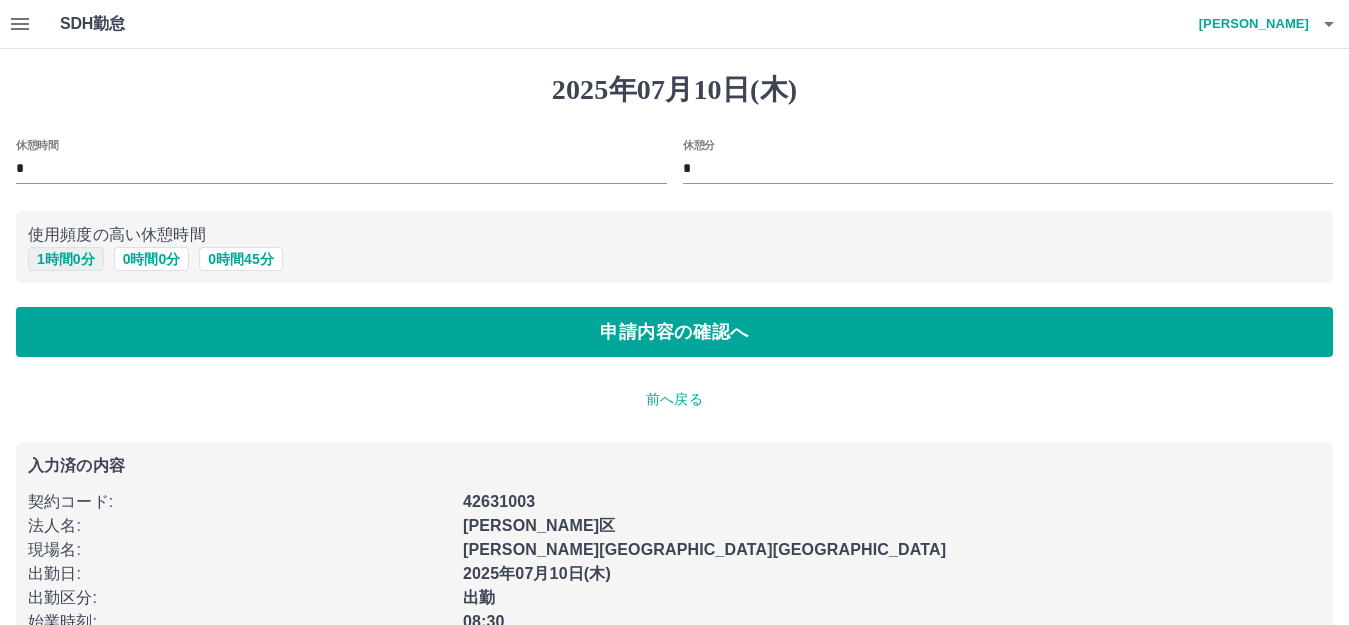 click on "1 時間 0 分" at bounding box center [66, 259] 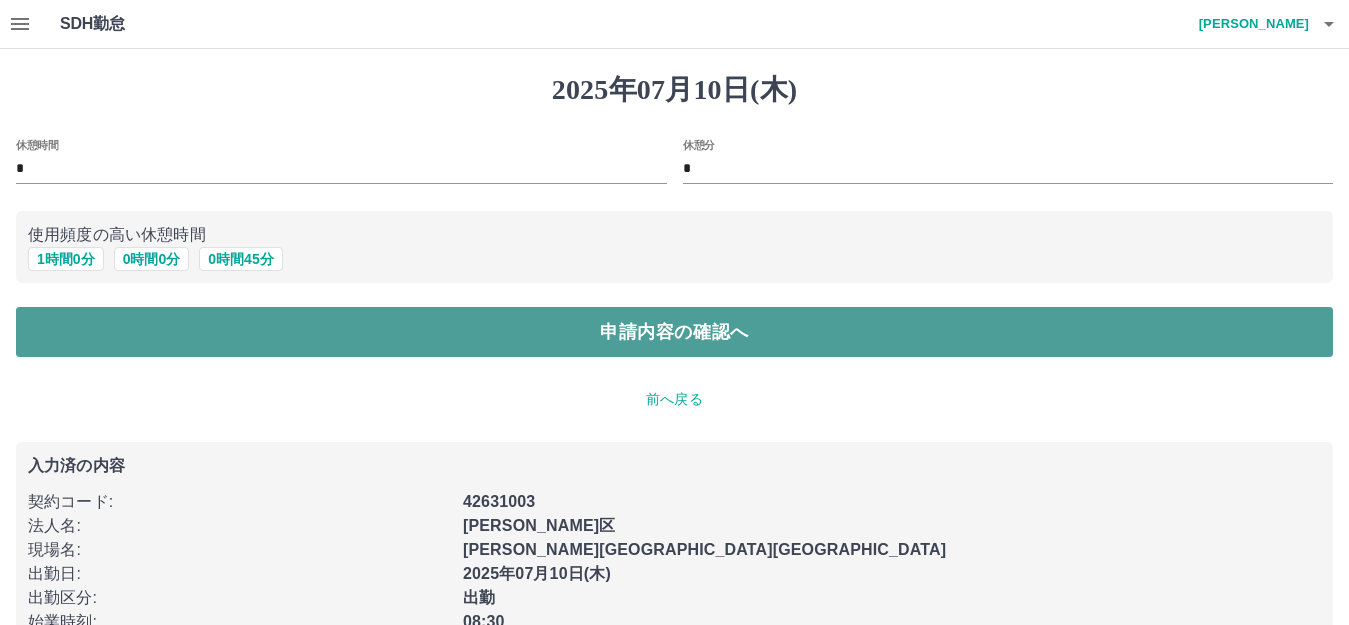 click on "申請内容の確認へ" at bounding box center (674, 332) 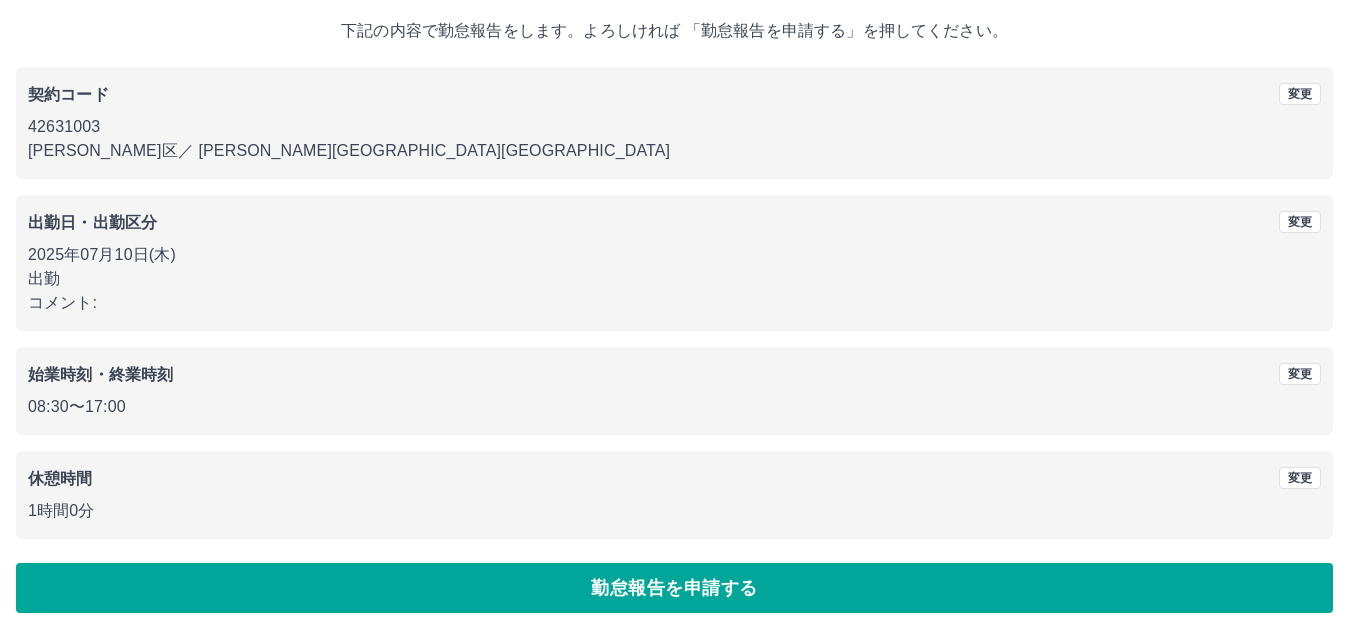 scroll, scrollTop: 124, scrollLeft: 0, axis: vertical 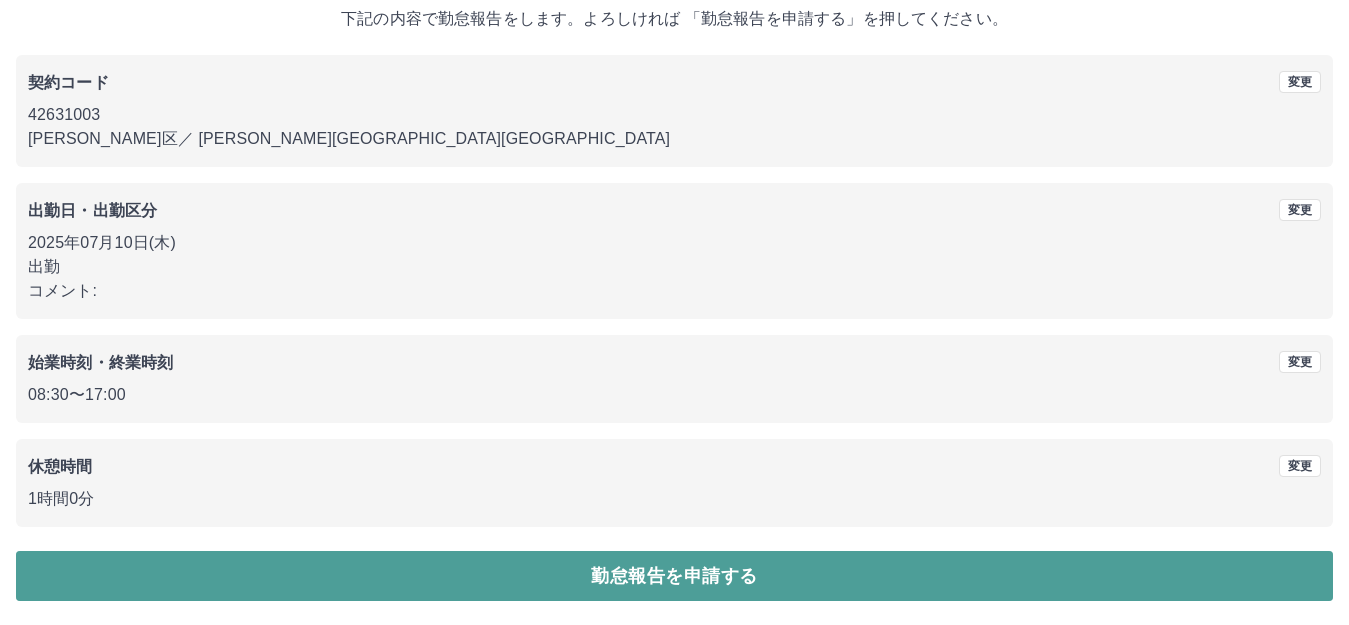 click on "勤怠報告を申請する" at bounding box center (674, 576) 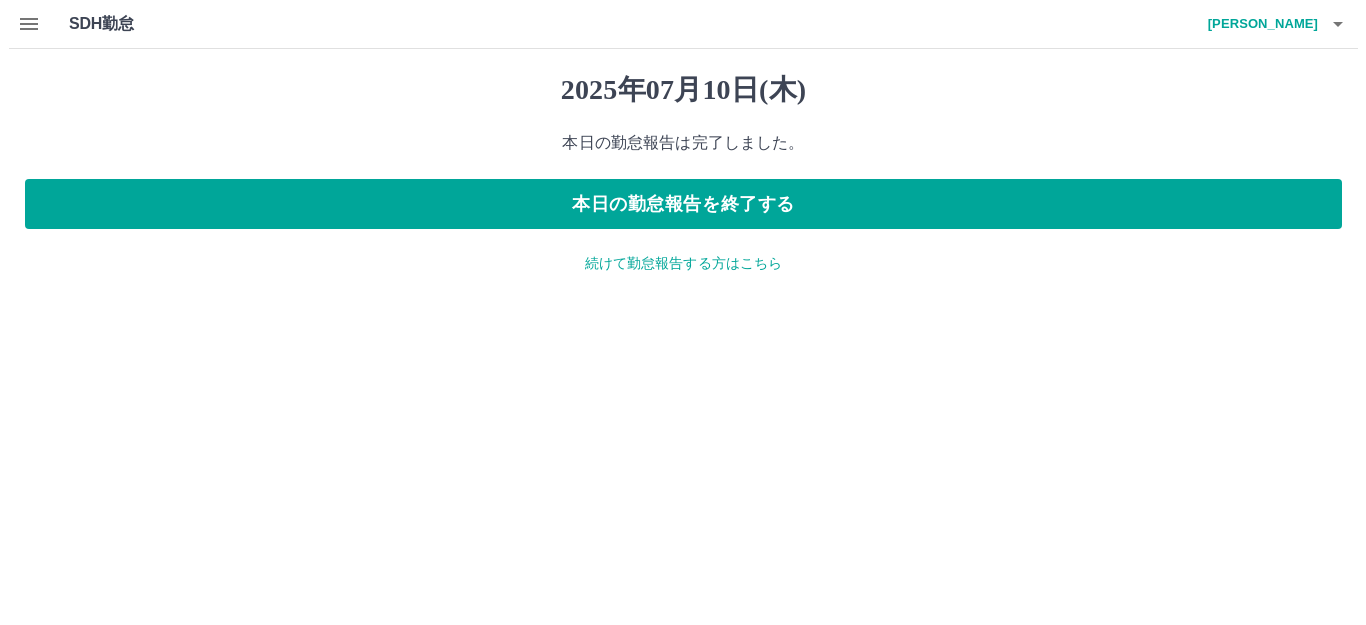 scroll, scrollTop: 0, scrollLeft: 0, axis: both 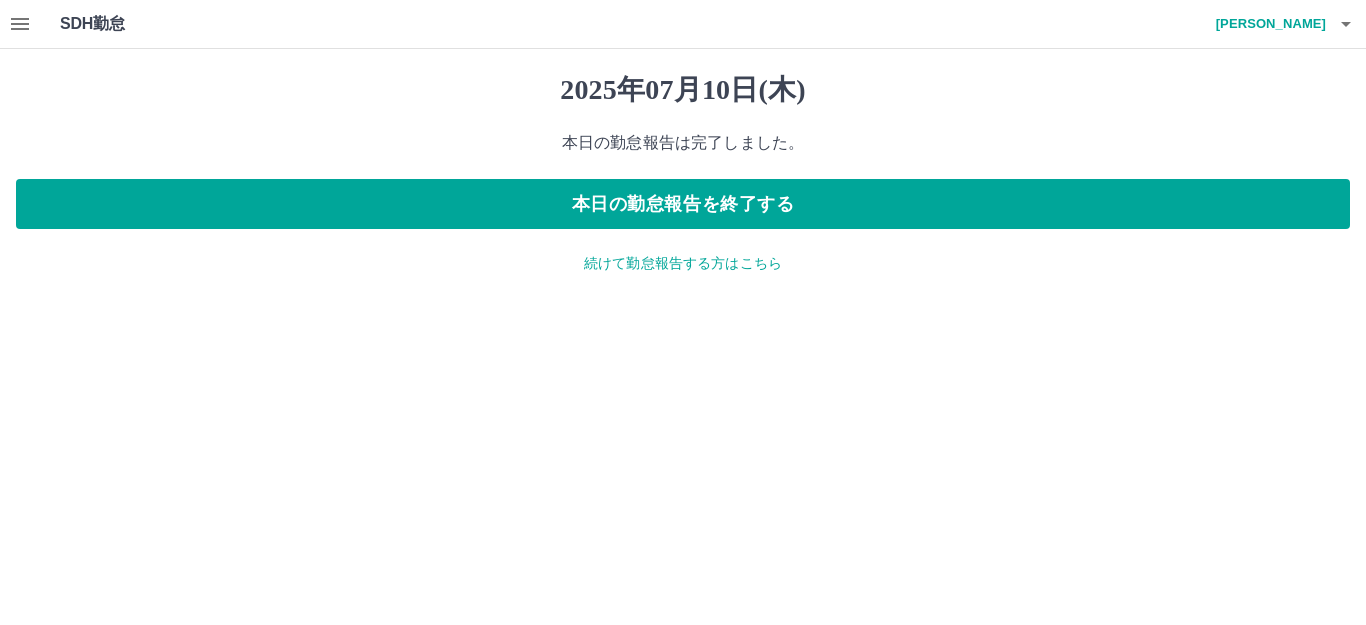 click on "続けて勤怠報告する方はこちら" at bounding box center (683, 263) 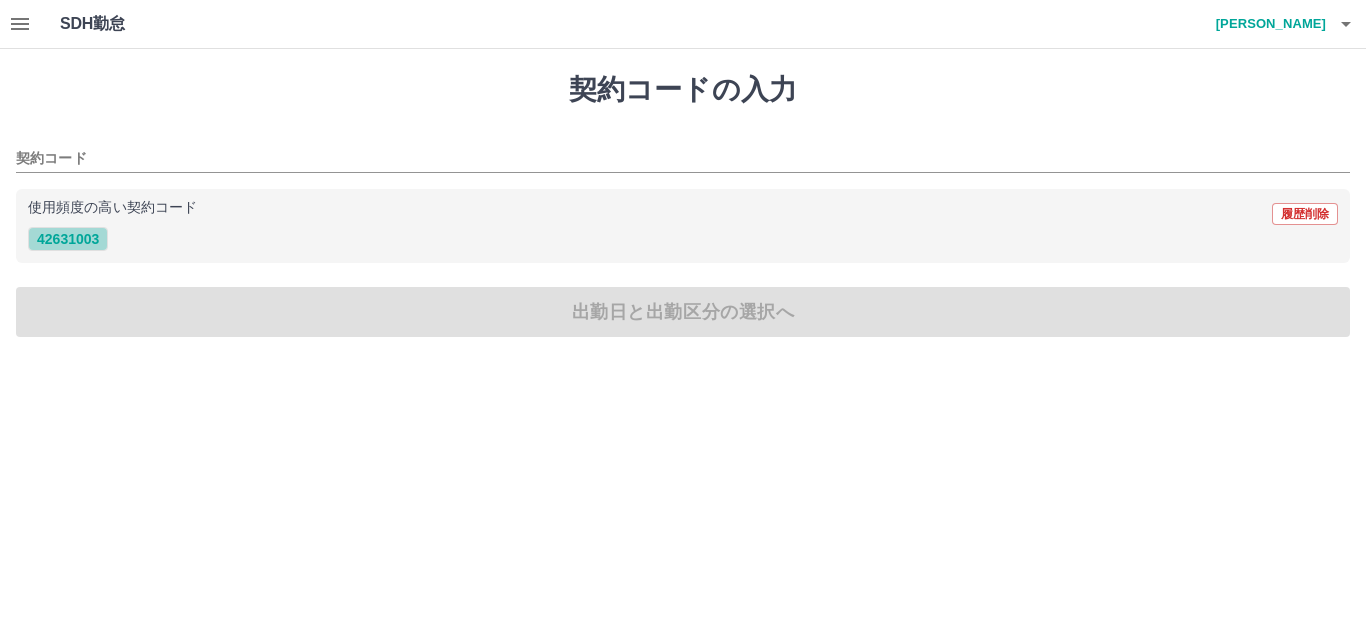 click on "42631003" at bounding box center (68, 239) 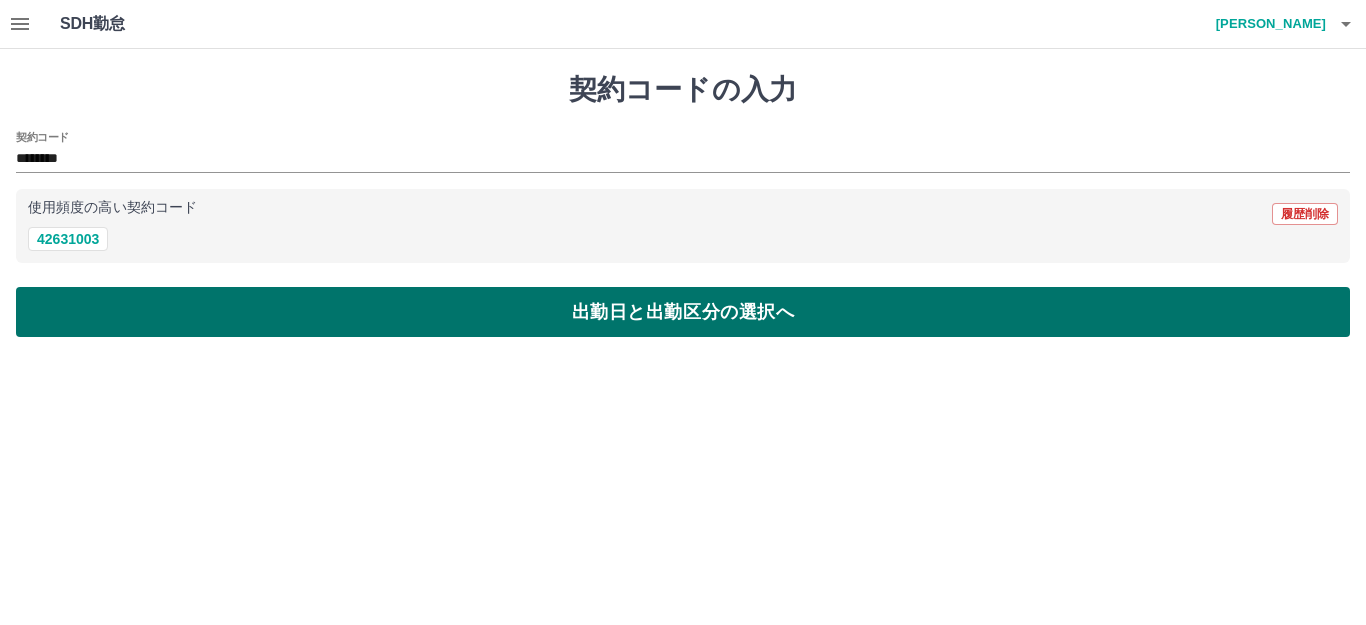 click on "出勤日と出勤区分の選択へ" at bounding box center [683, 312] 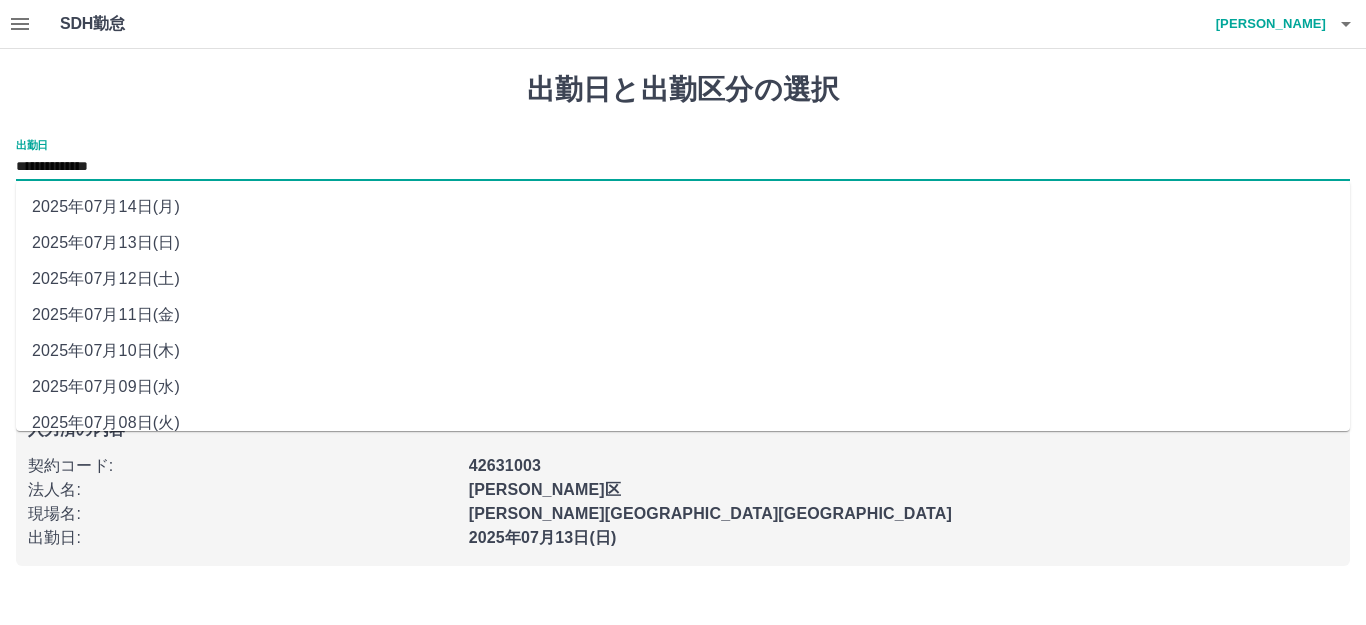 click on "**********" at bounding box center (683, 167) 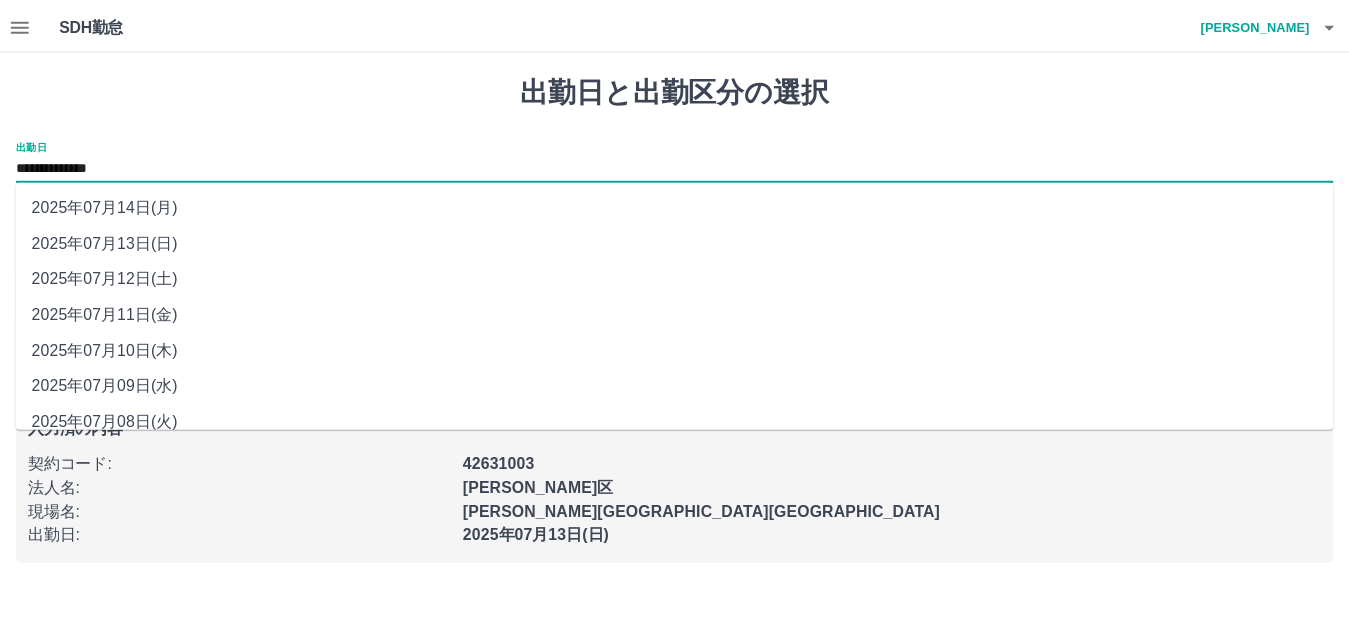 scroll, scrollTop: 90, scrollLeft: 0, axis: vertical 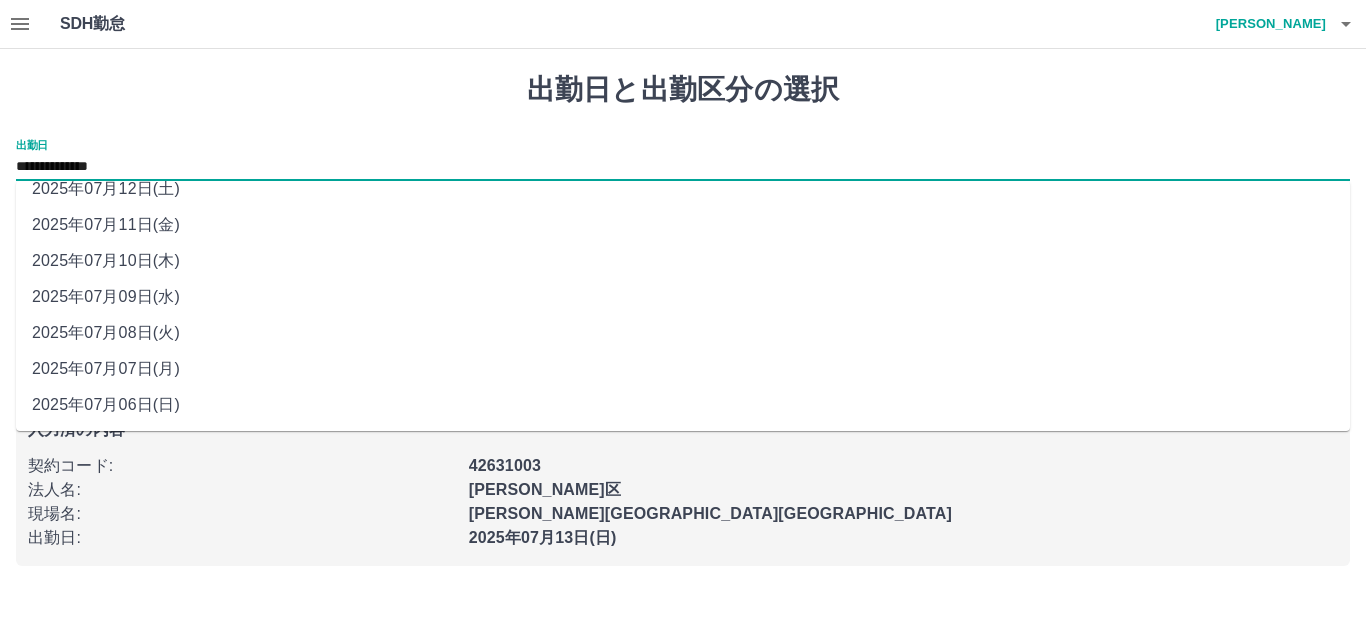 click on "2025年07月07日(月)" at bounding box center (683, 369) 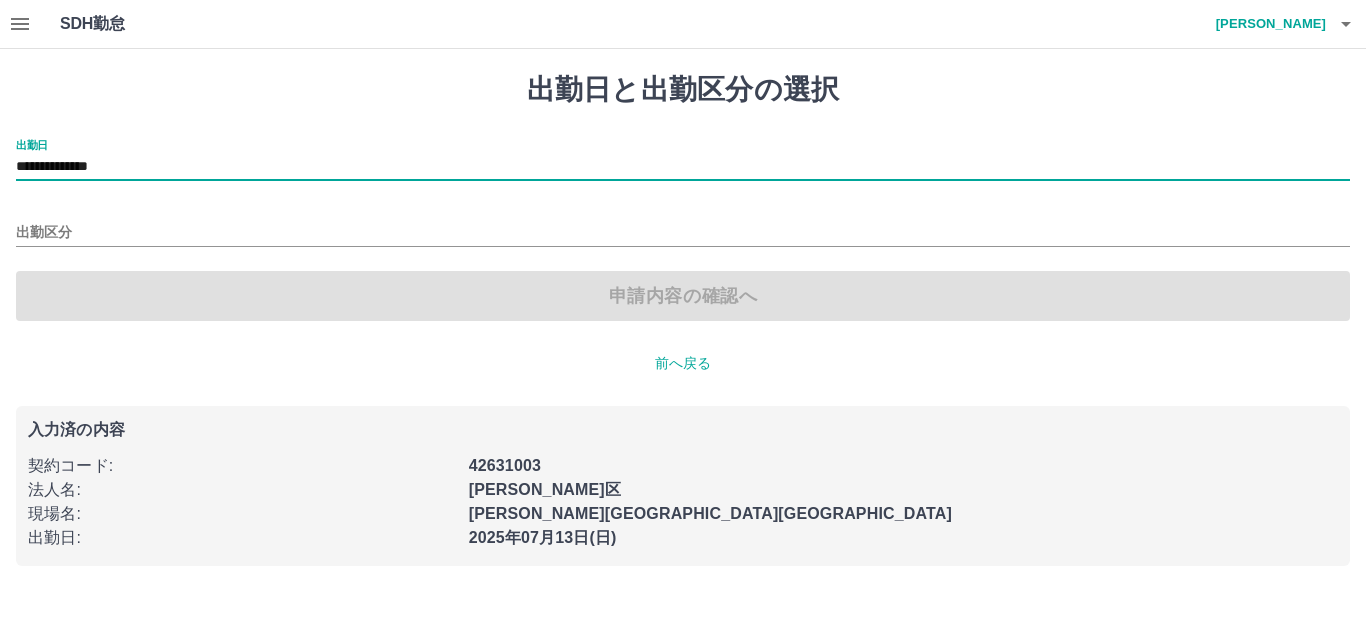 click on "申請内容の確認へ" at bounding box center (683, 296) 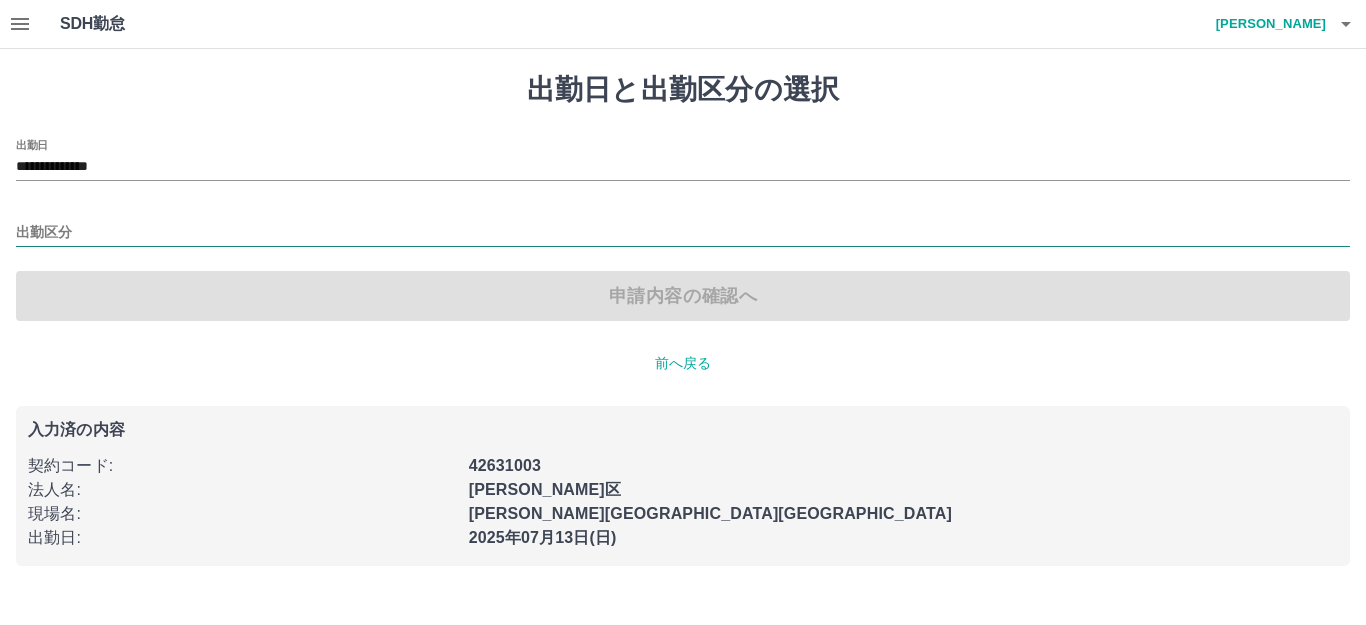click on "出勤区分" at bounding box center [683, 233] 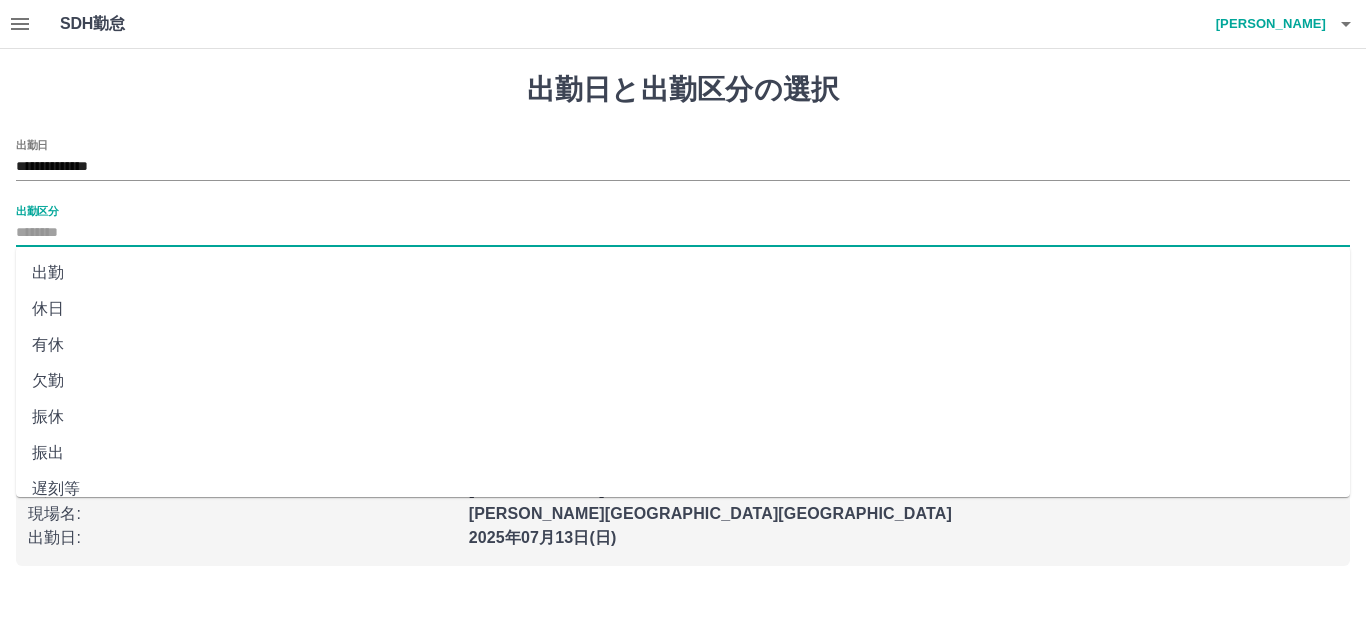 click on "出勤" at bounding box center (683, 273) 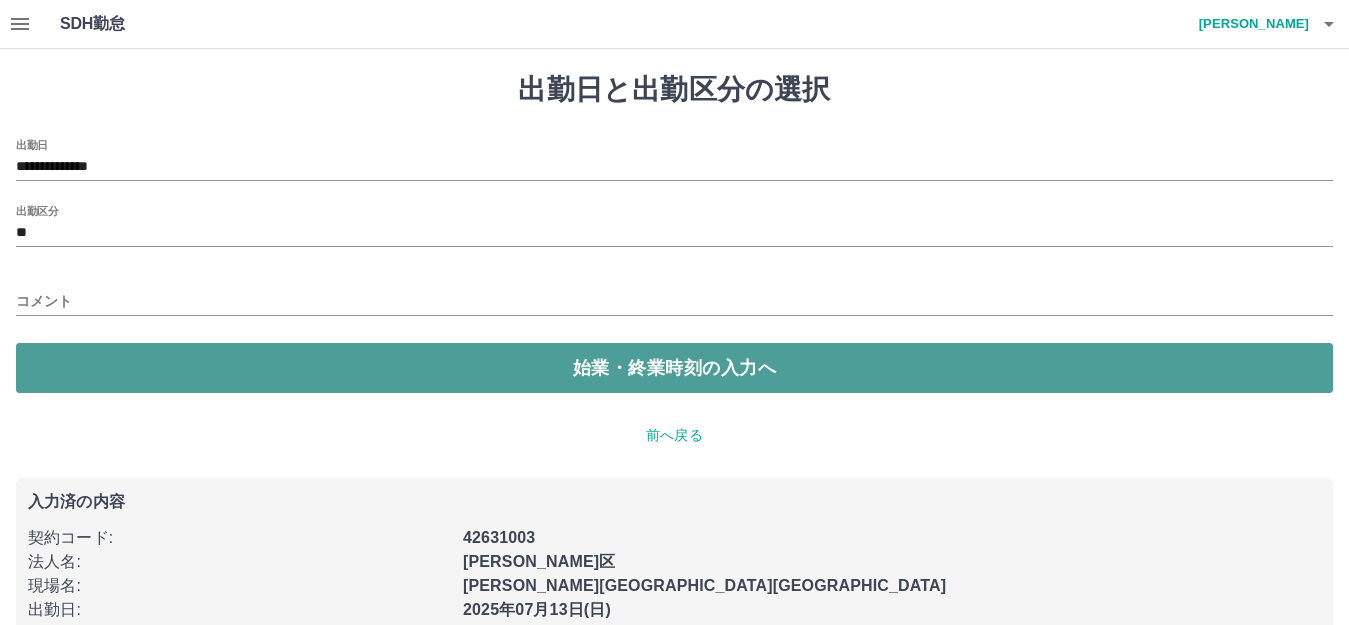 click on "始業・終業時刻の入力へ" at bounding box center [674, 368] 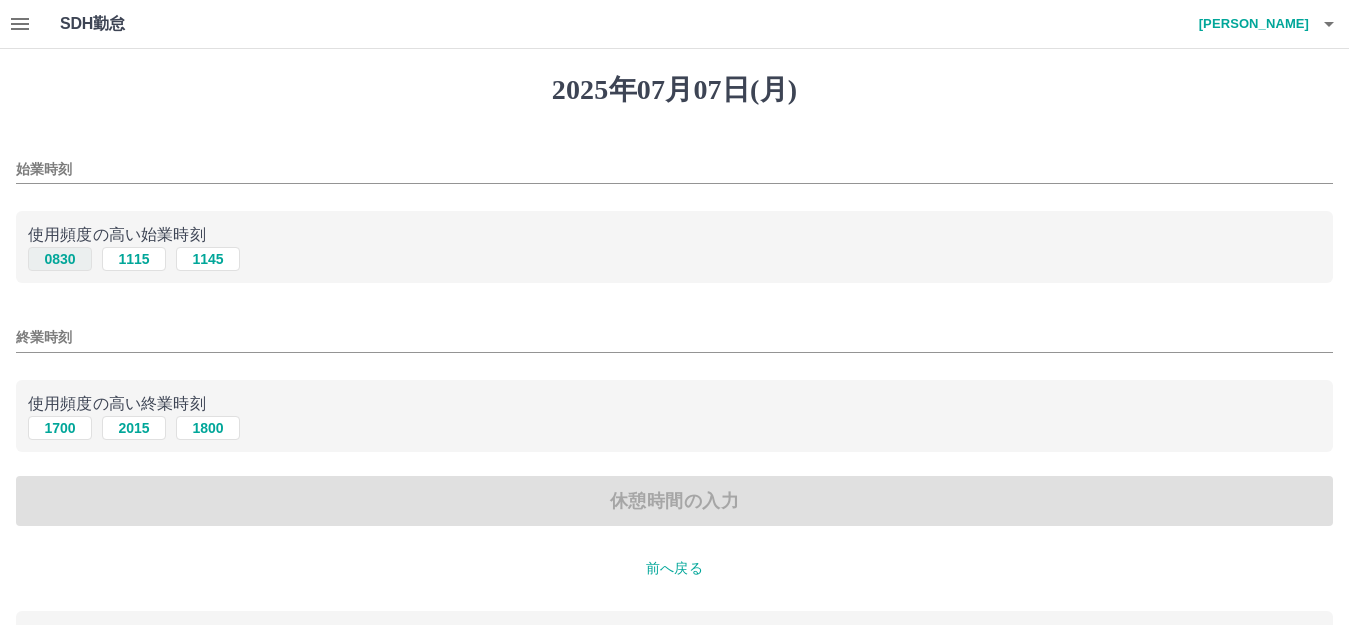 click on "0830" at bounding box center (60, 259) 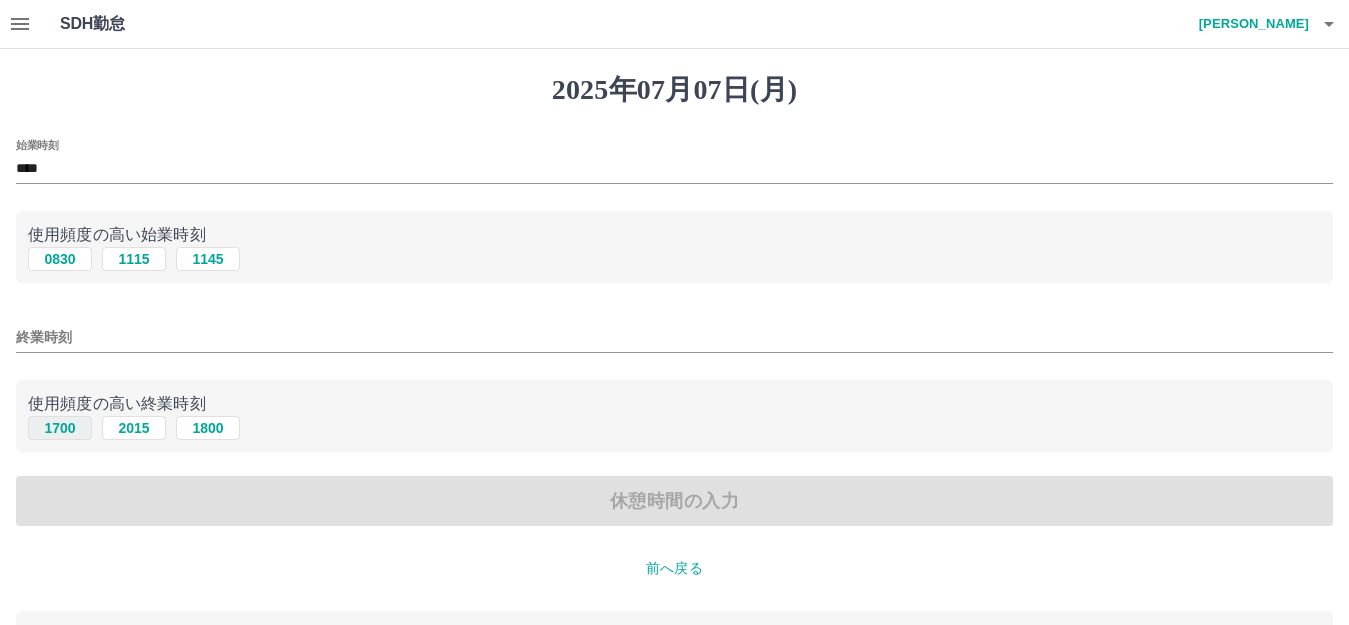 click on "1700" at bounding box center (60, 428) 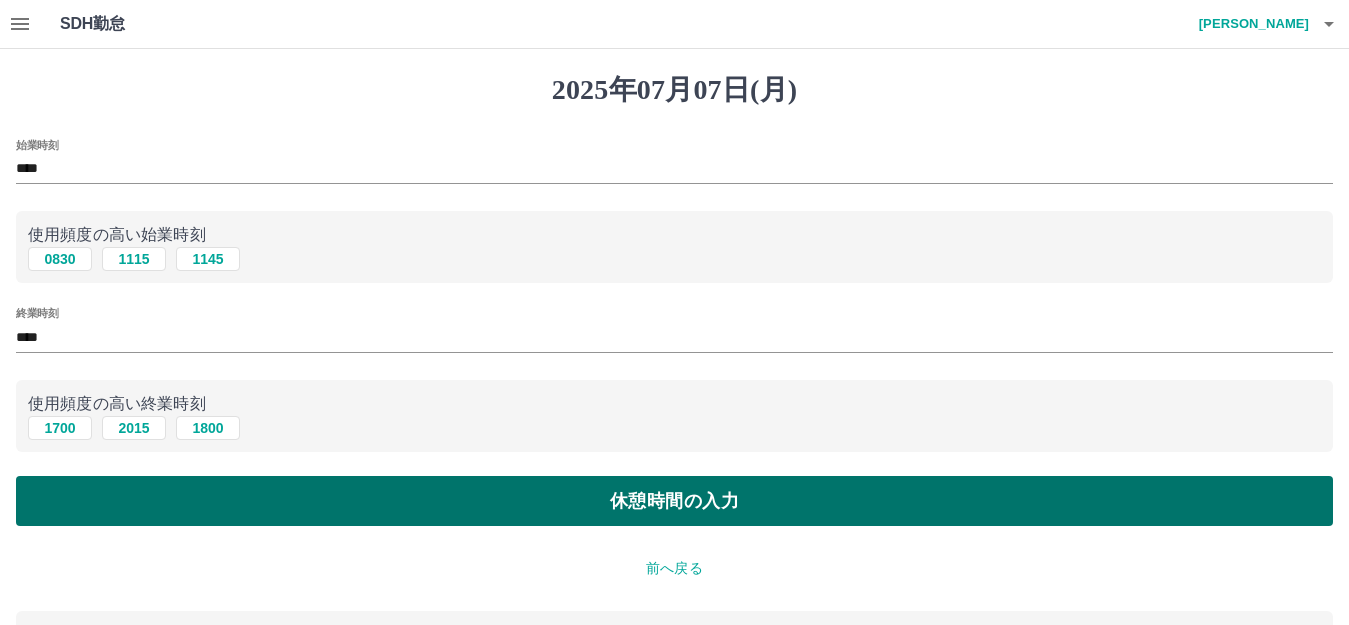 click on "休憩時間の入力" at bounding box center [674, 501] 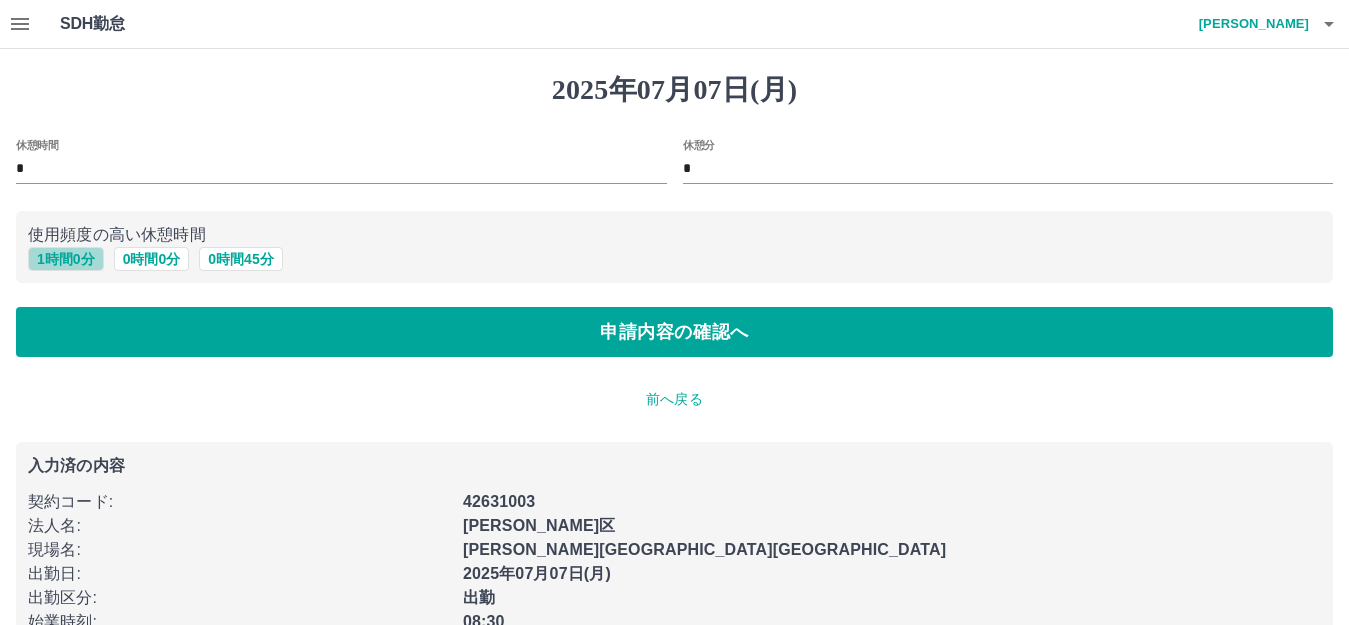click on "1 時間 0 分" at bounding box center (66, 259) 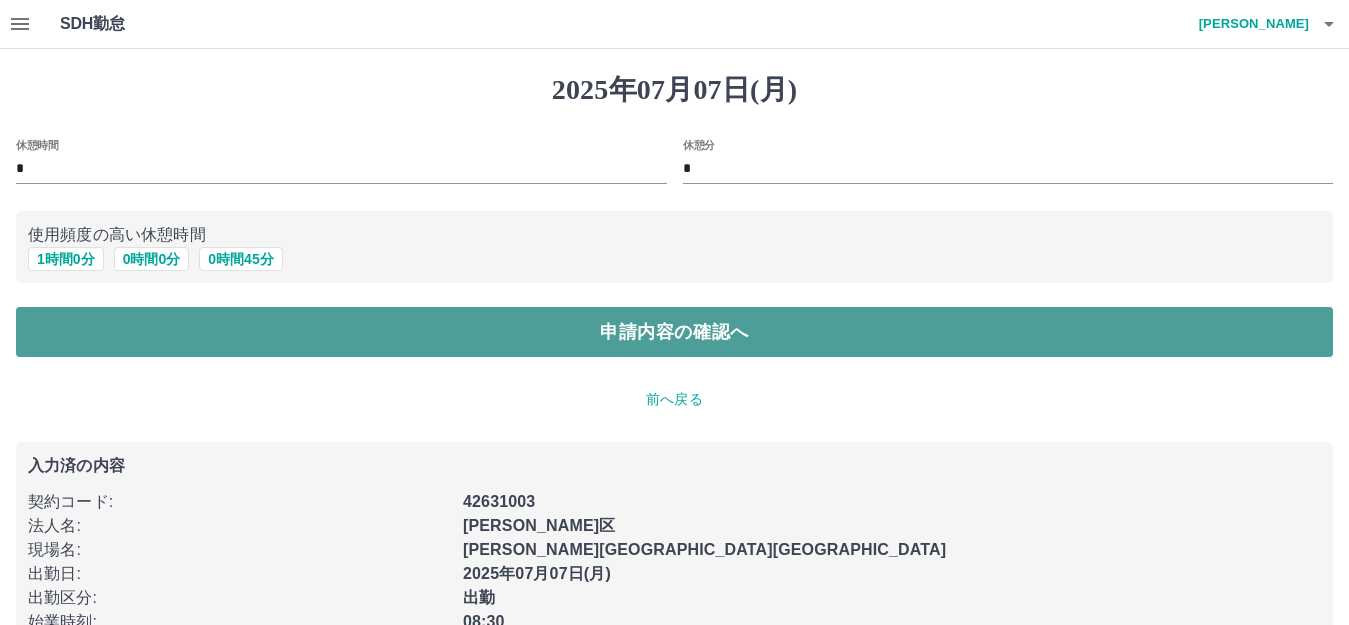 click on "申請内容の確認へ" at bounding box center [674, 332] 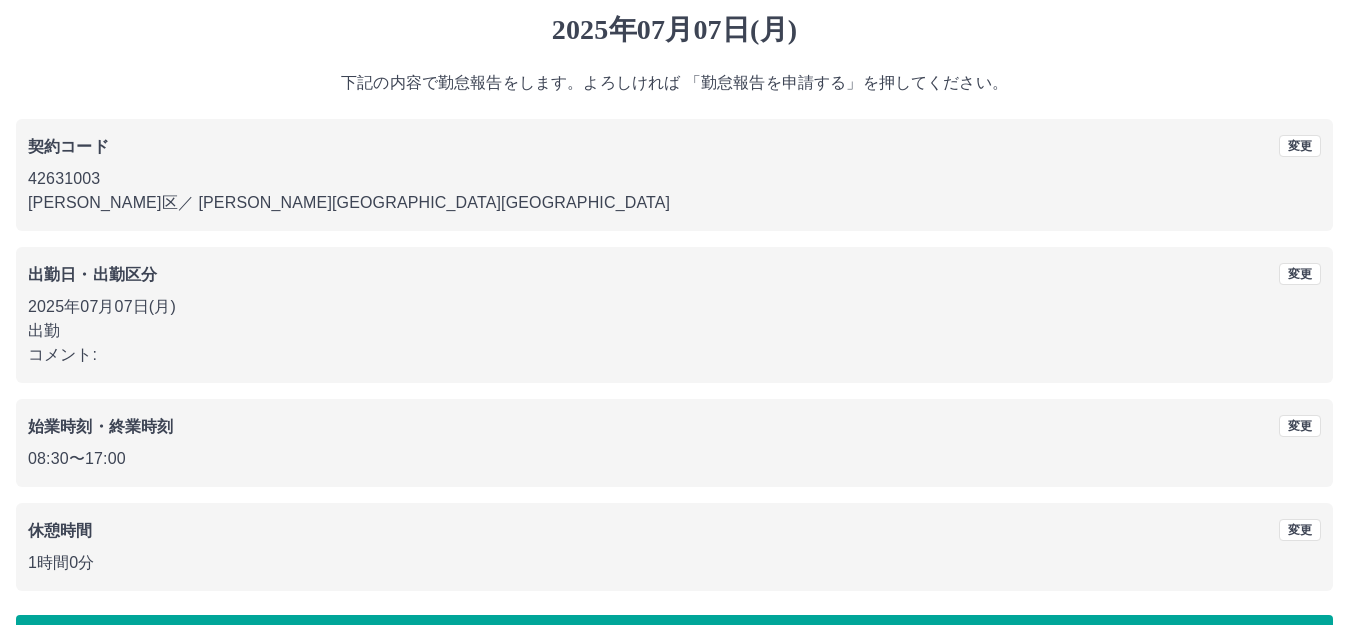 scroll, scrollTop: 124, scrollLeft: 0, axis: vertical 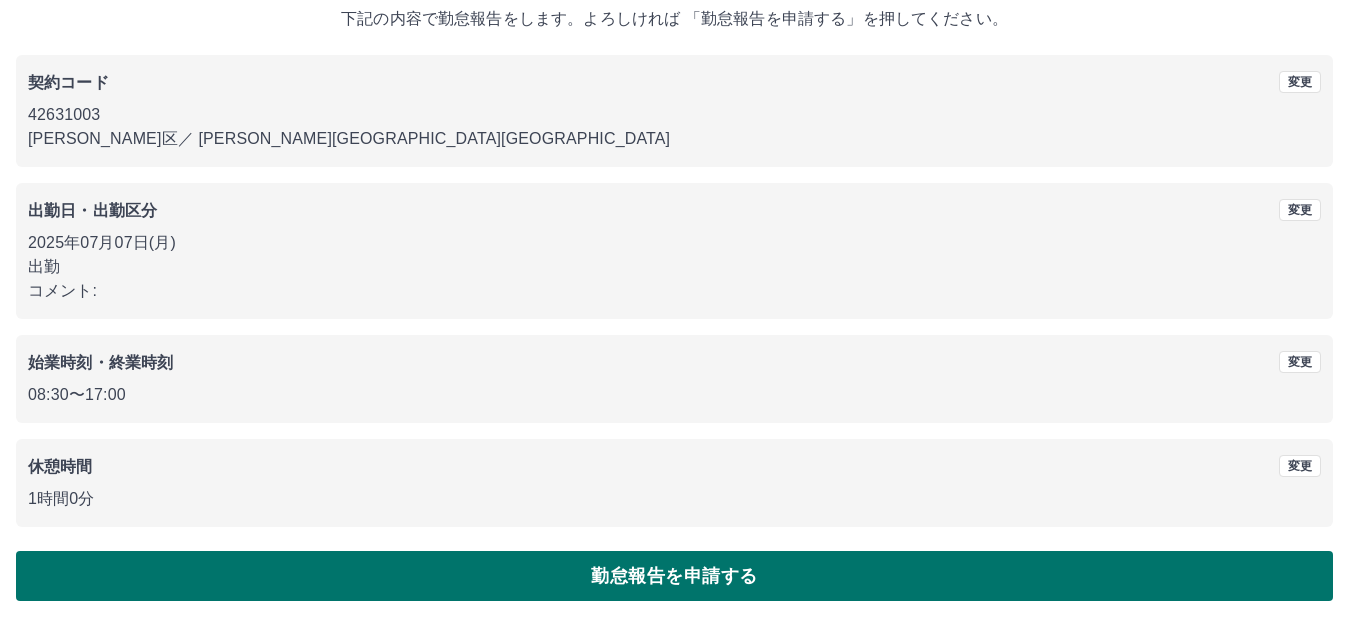 click on "勤怠報告を申請する" at bounding box center [674, 576] 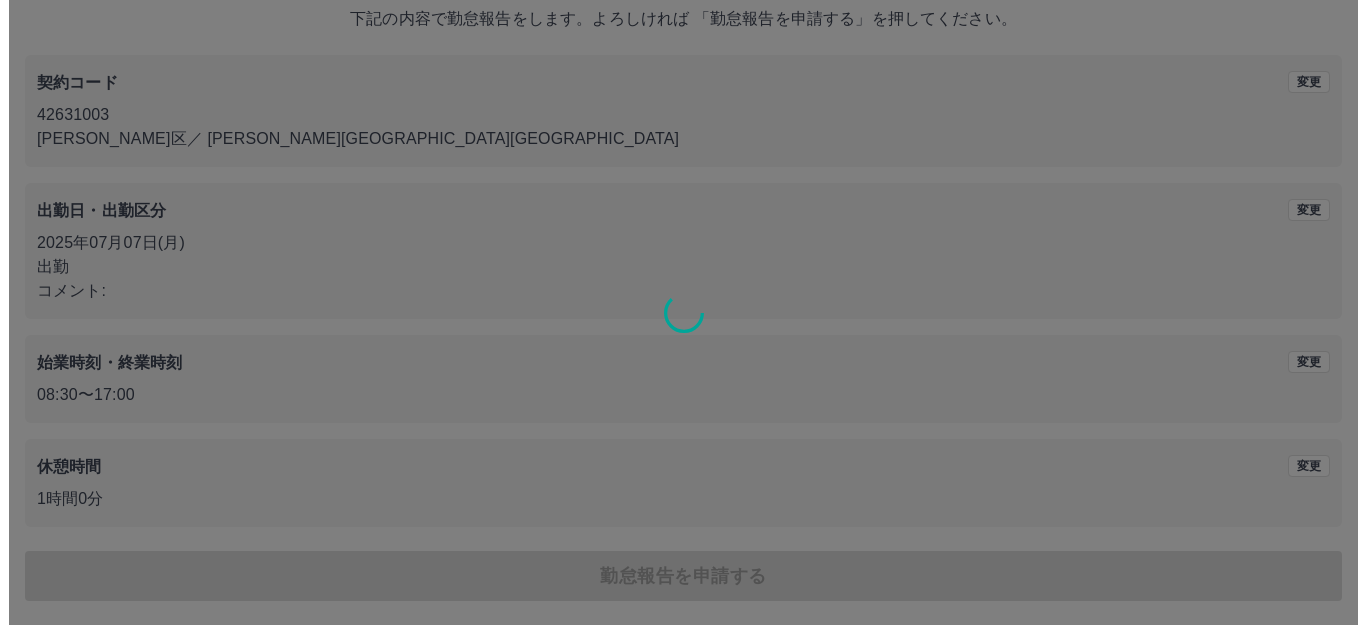 scroll, scrollTop: 0, scrollLeft: 0, axis: both 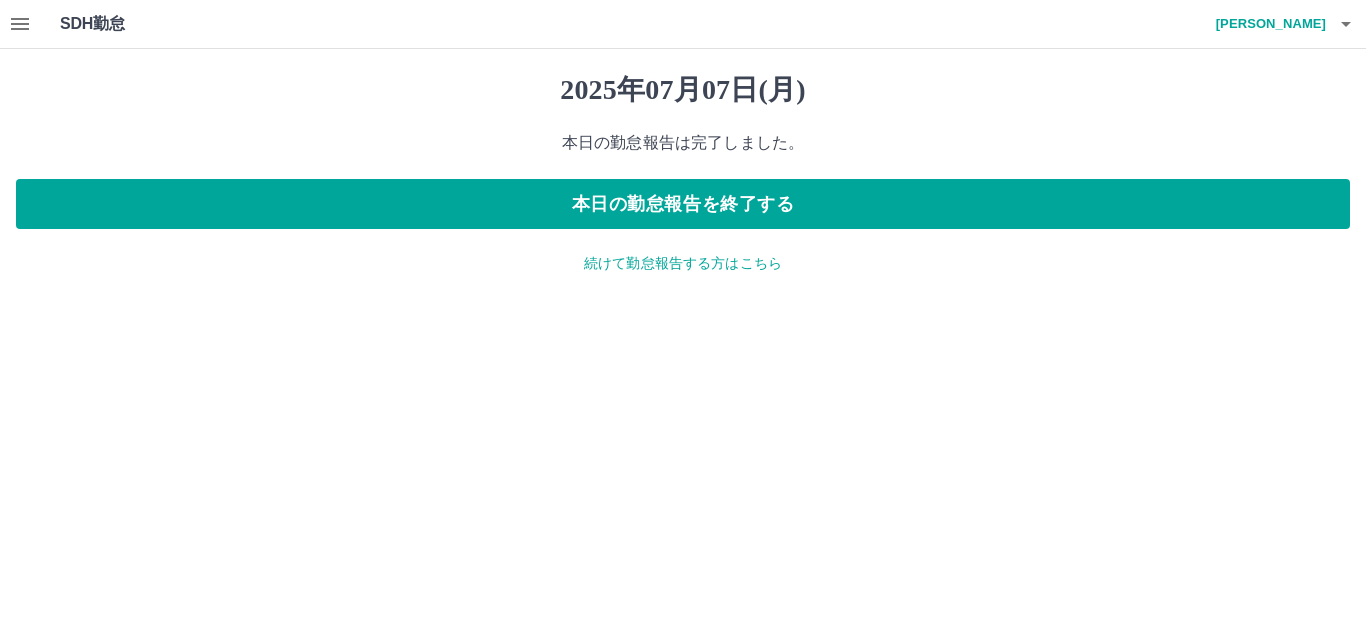 click on "続けて勤怠報告する方はこちら" at bounding box center [683, 263] 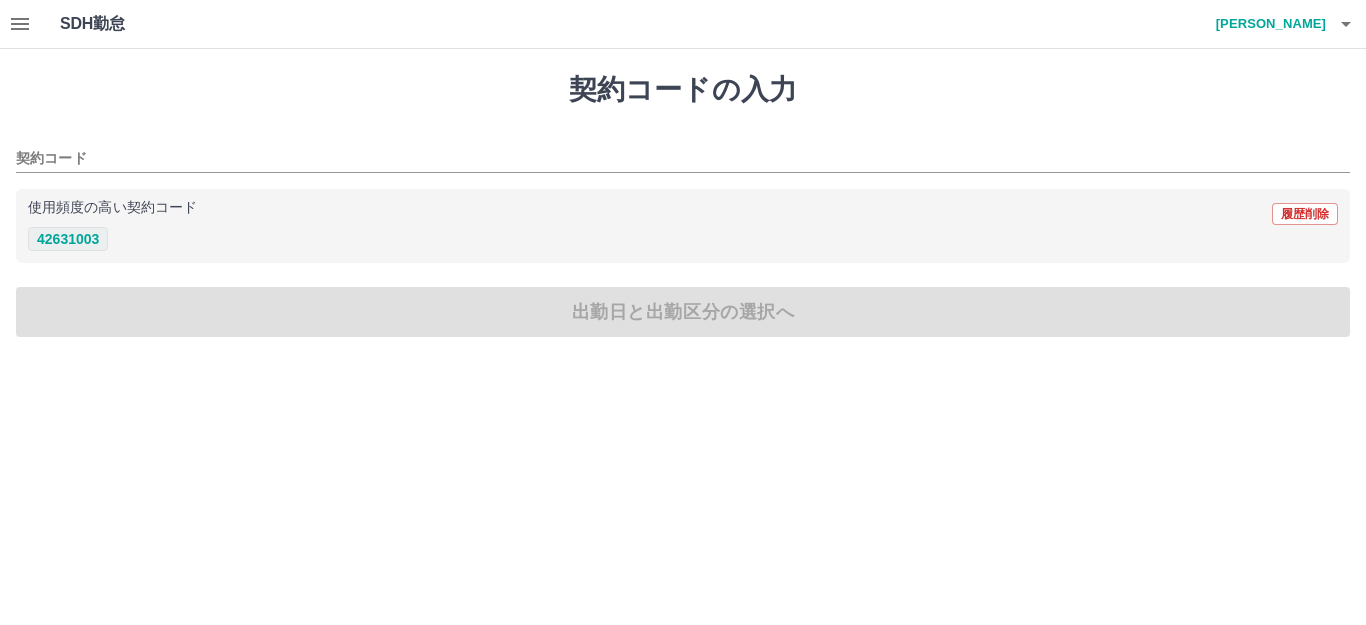 click on "42631003" at bounding box center (68, 239) 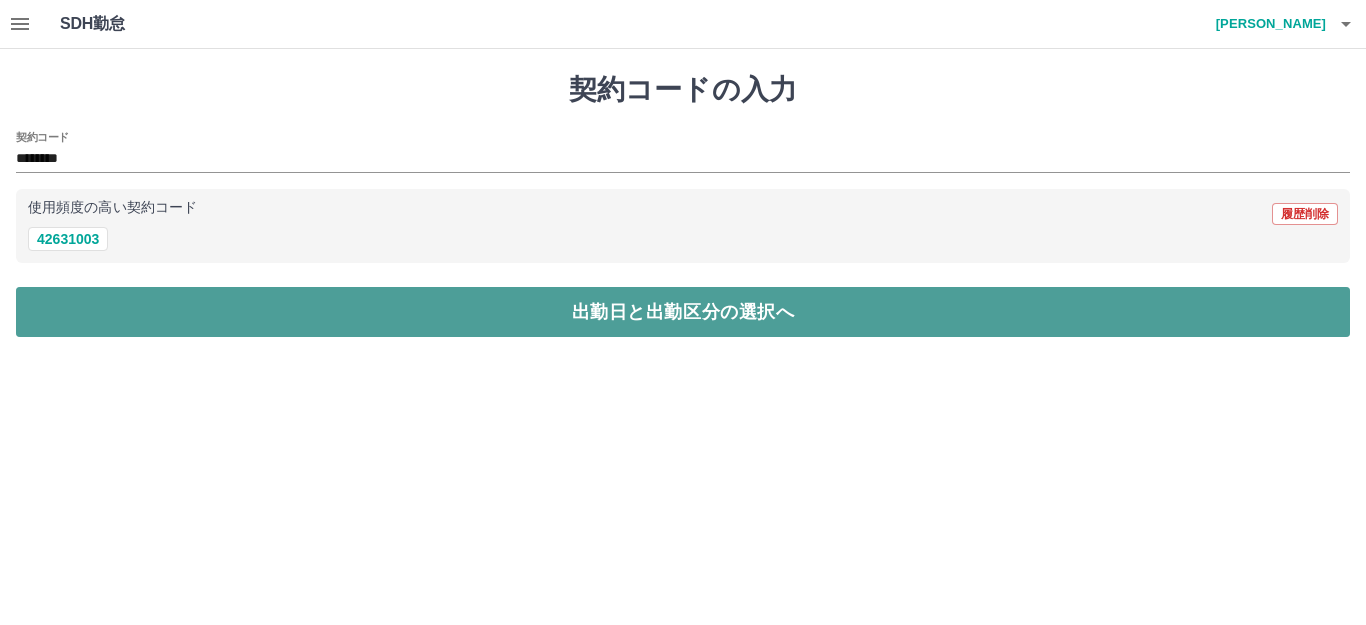 click on "出勤日と出勤区分の選択へ" at bounding box center (683, 312) 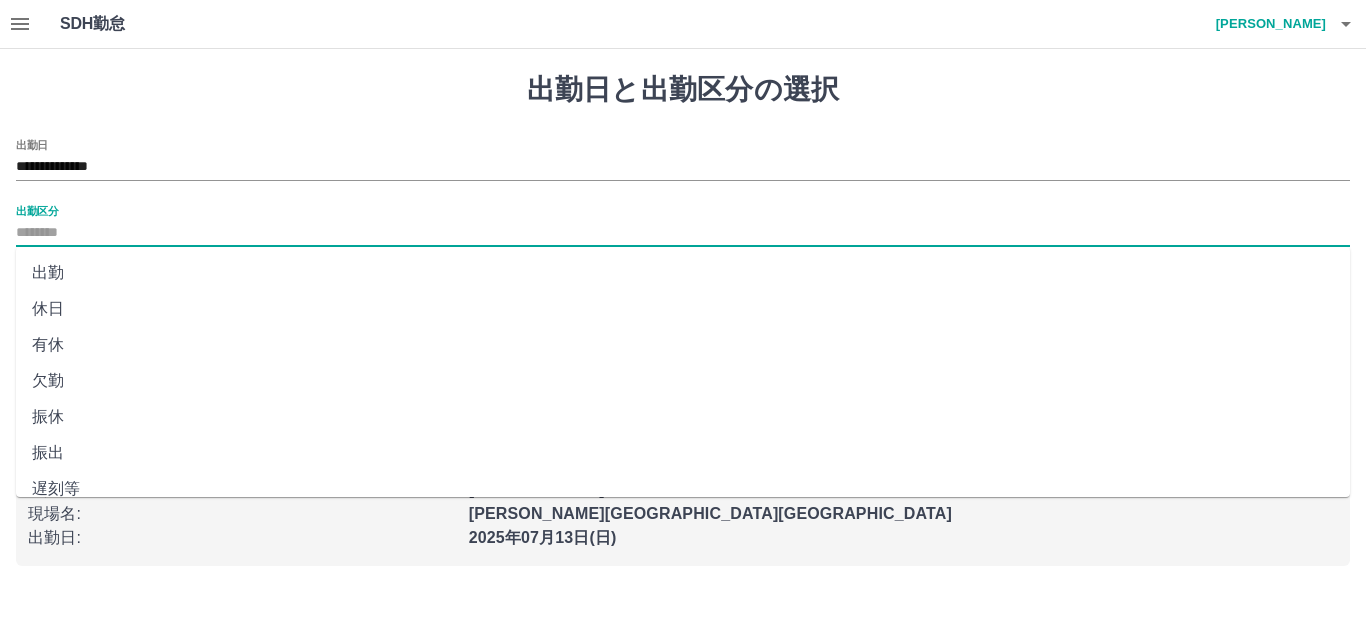 click on "出勤区分" at bounding box center [683, 233] 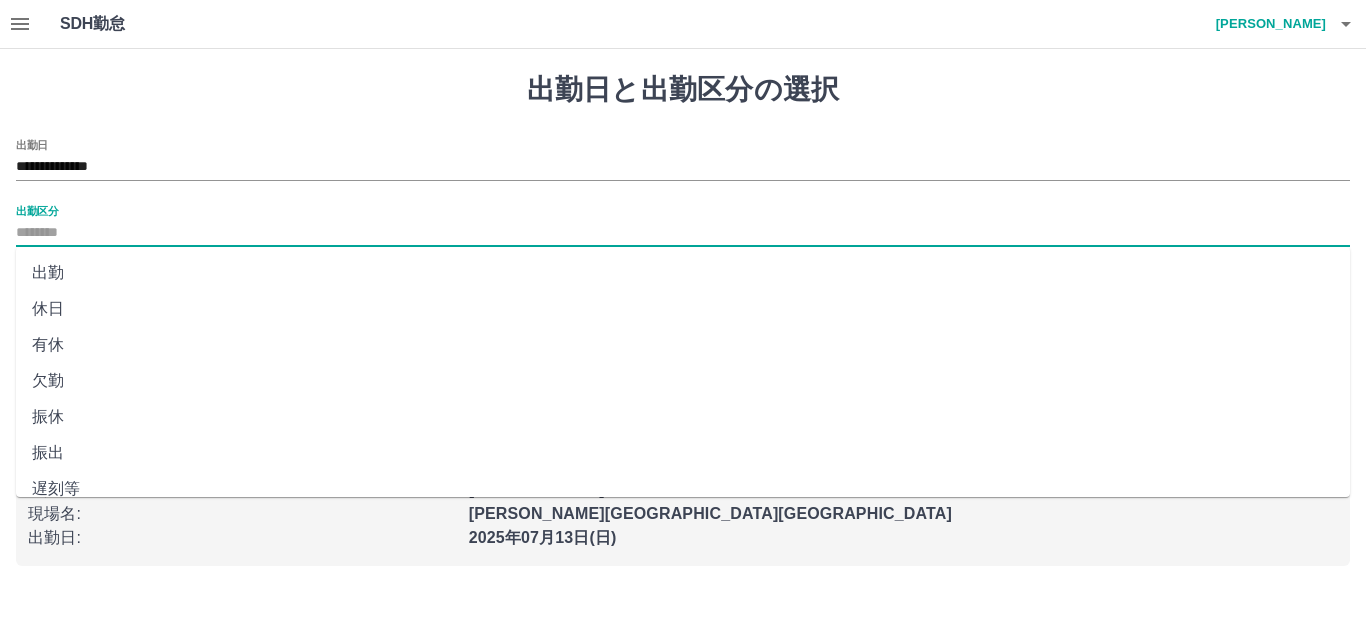 click on "欠勤" at bounding box center (683, 381) 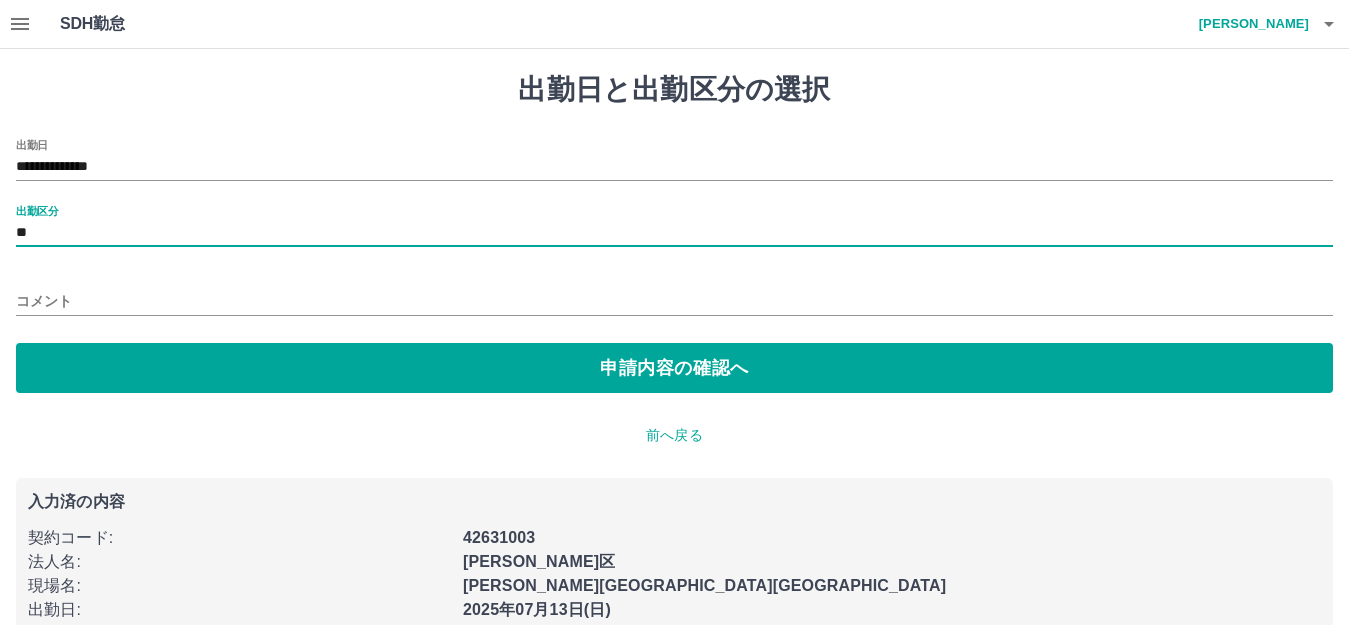click on "コメント" at bounding box center [674, 301] 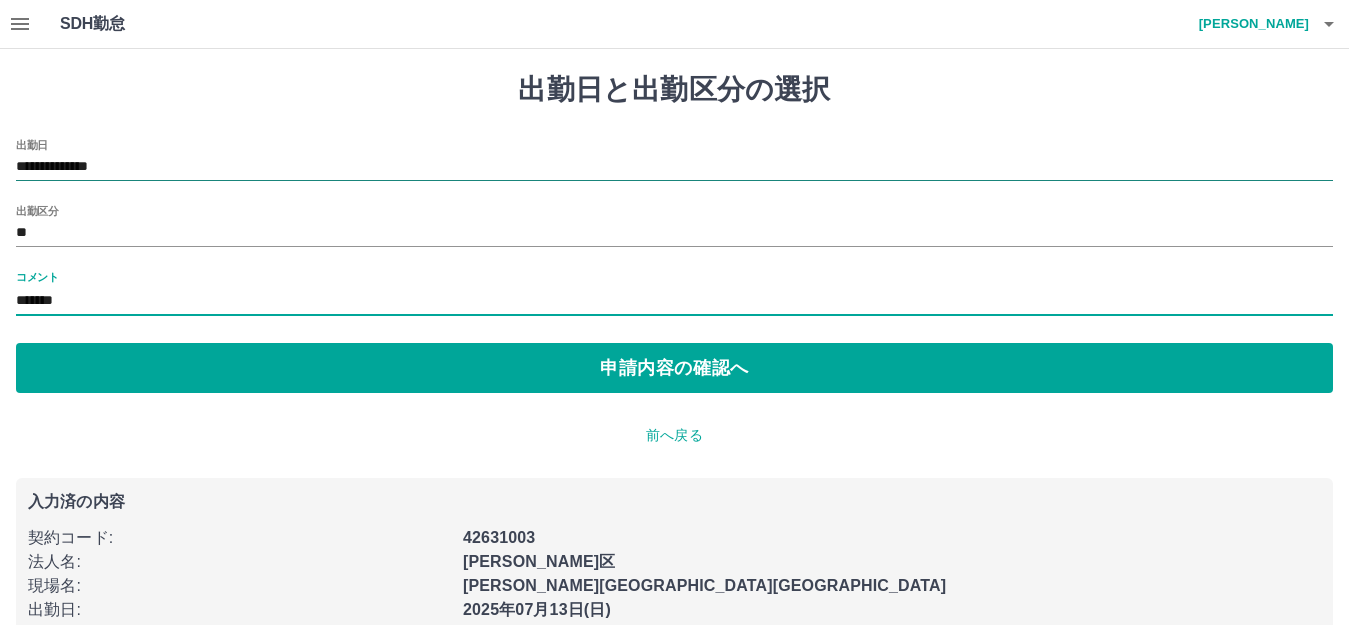 type on "*******" 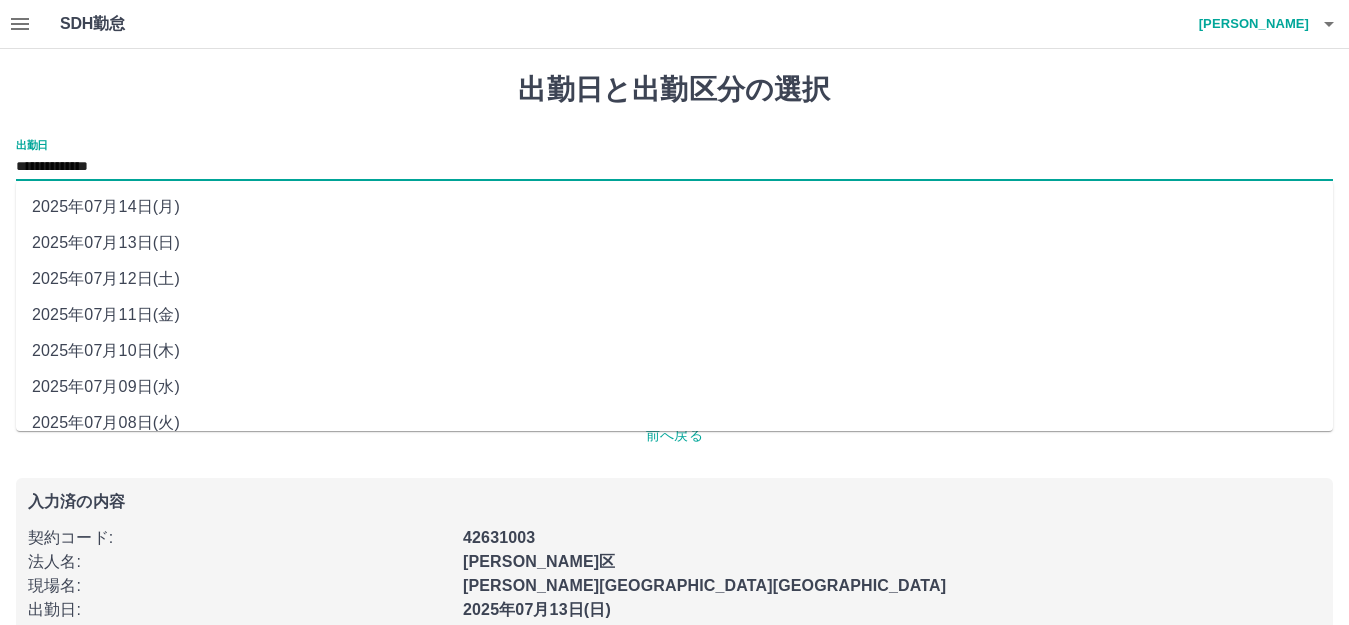 click on "**********" at bounding box center (674, 167) 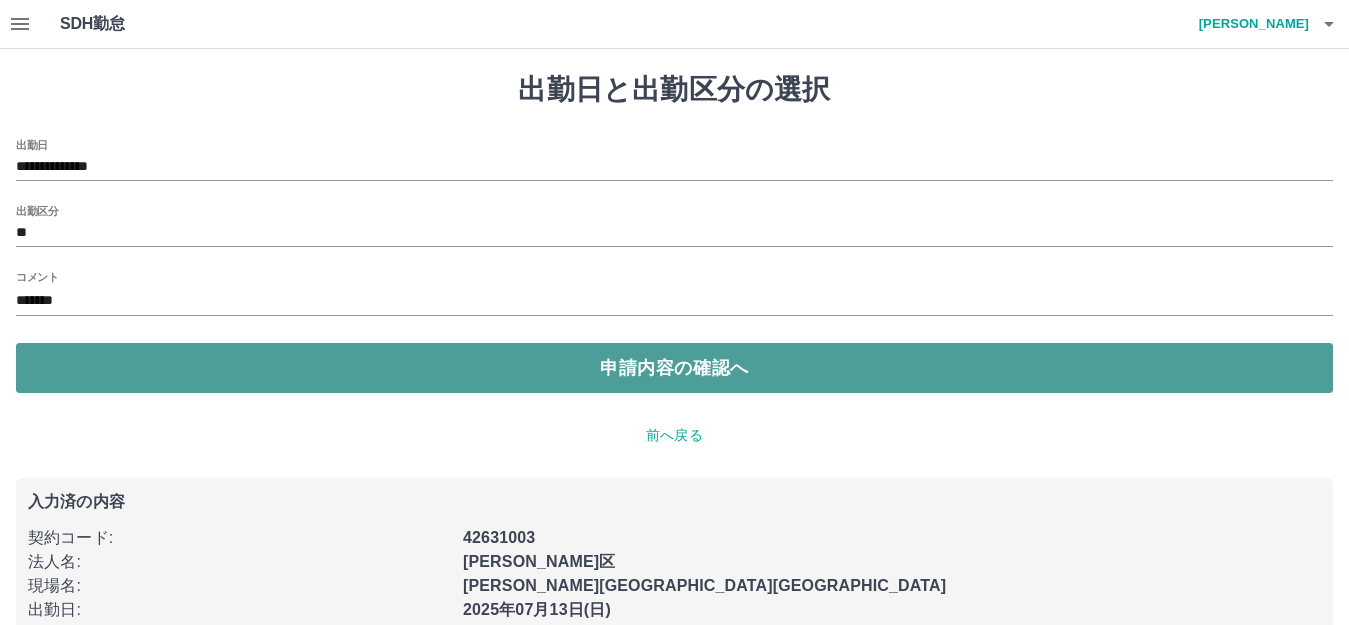 click on "申請内容の確認へ" at bounding box center (674, 368) 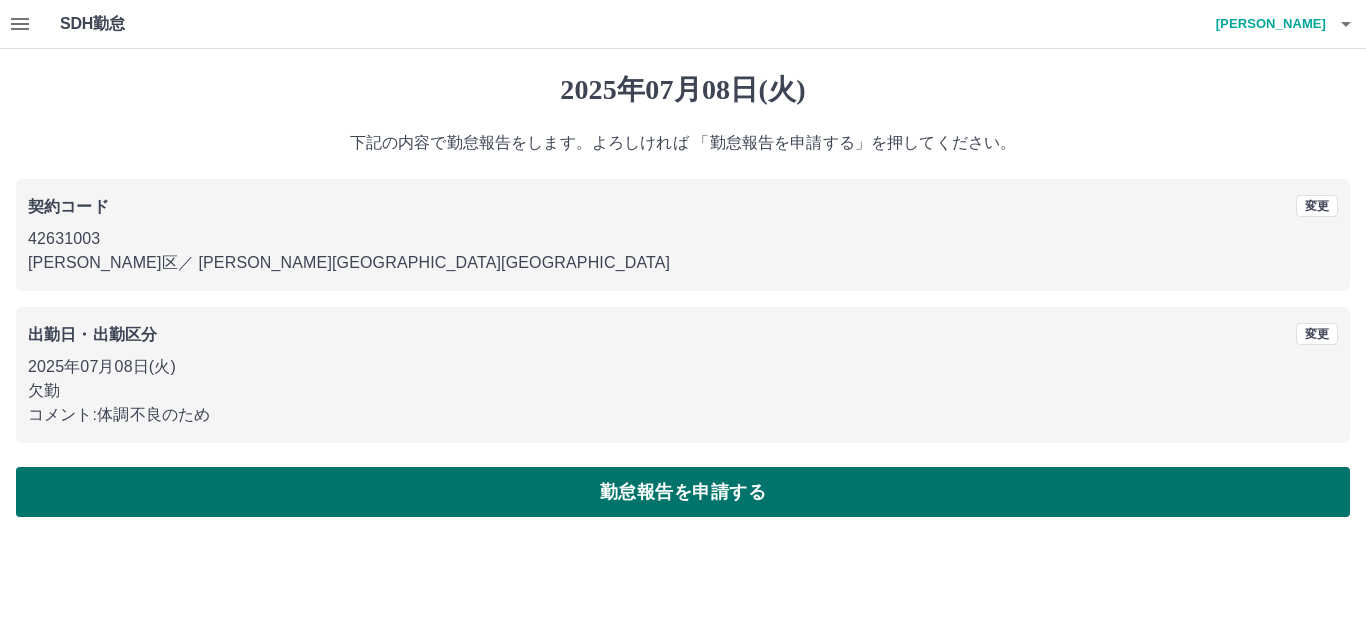 click on "勤怠報告を申請する" at bounding box center (683, 492) 